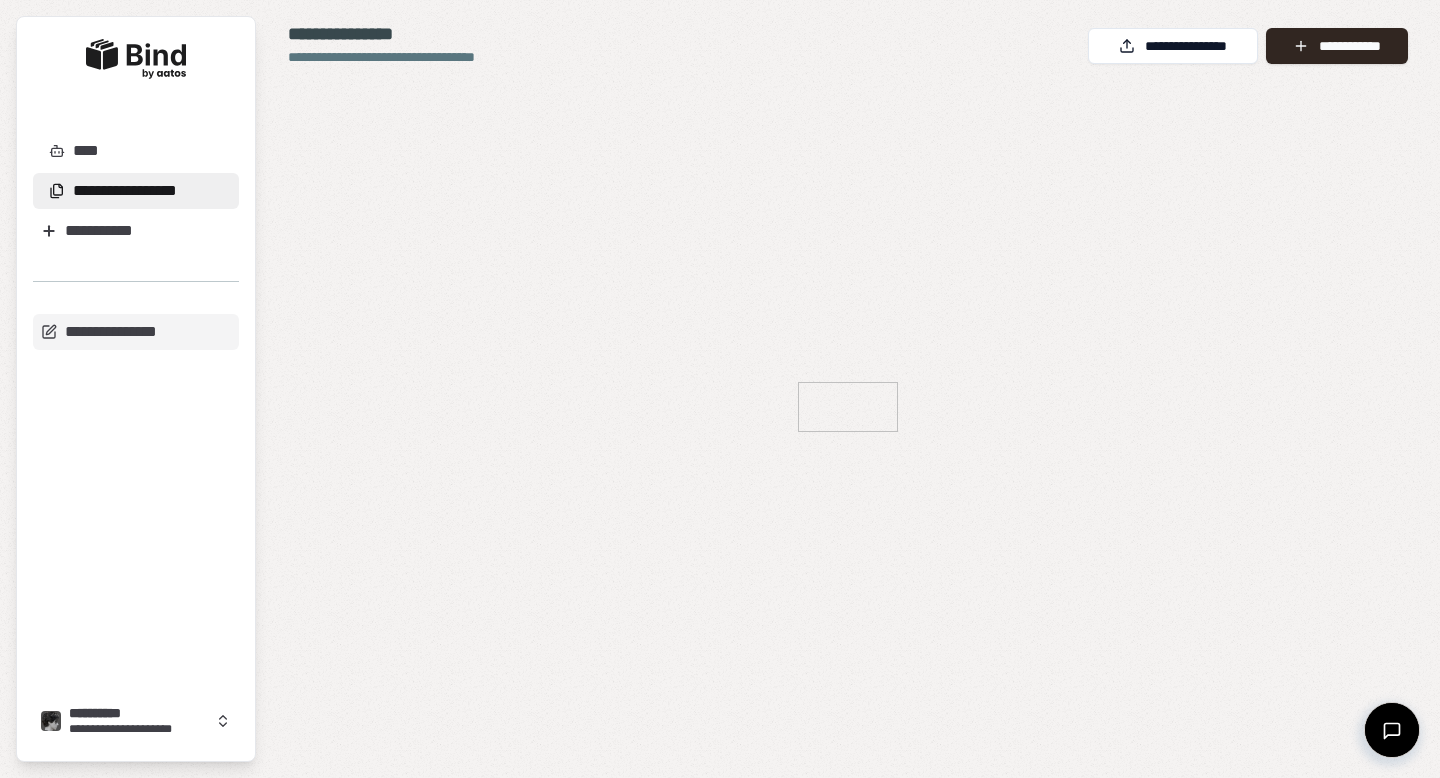 scroll, scrollTop: 0, scrollLeft: 0, axis: both 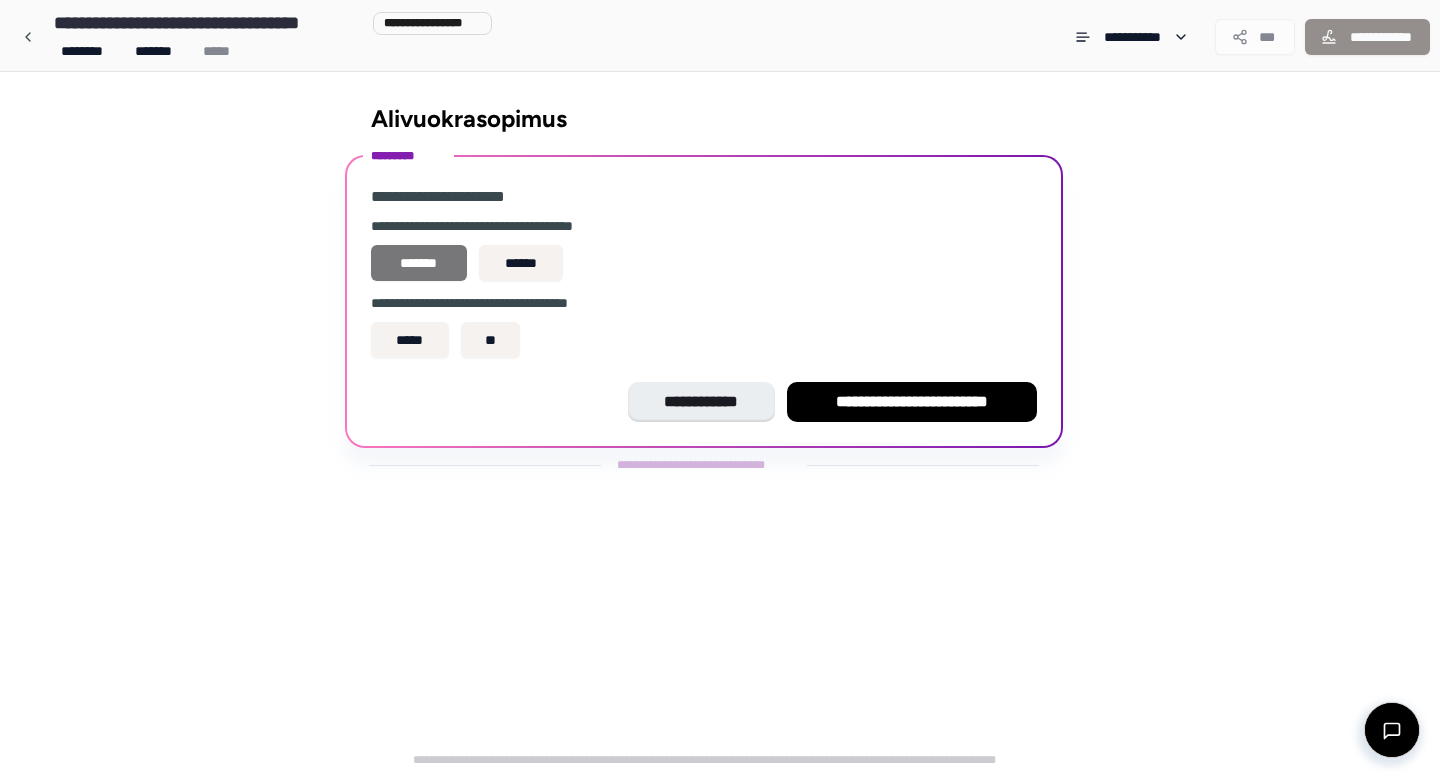 click on "*******" at bounding box center (419, 263) 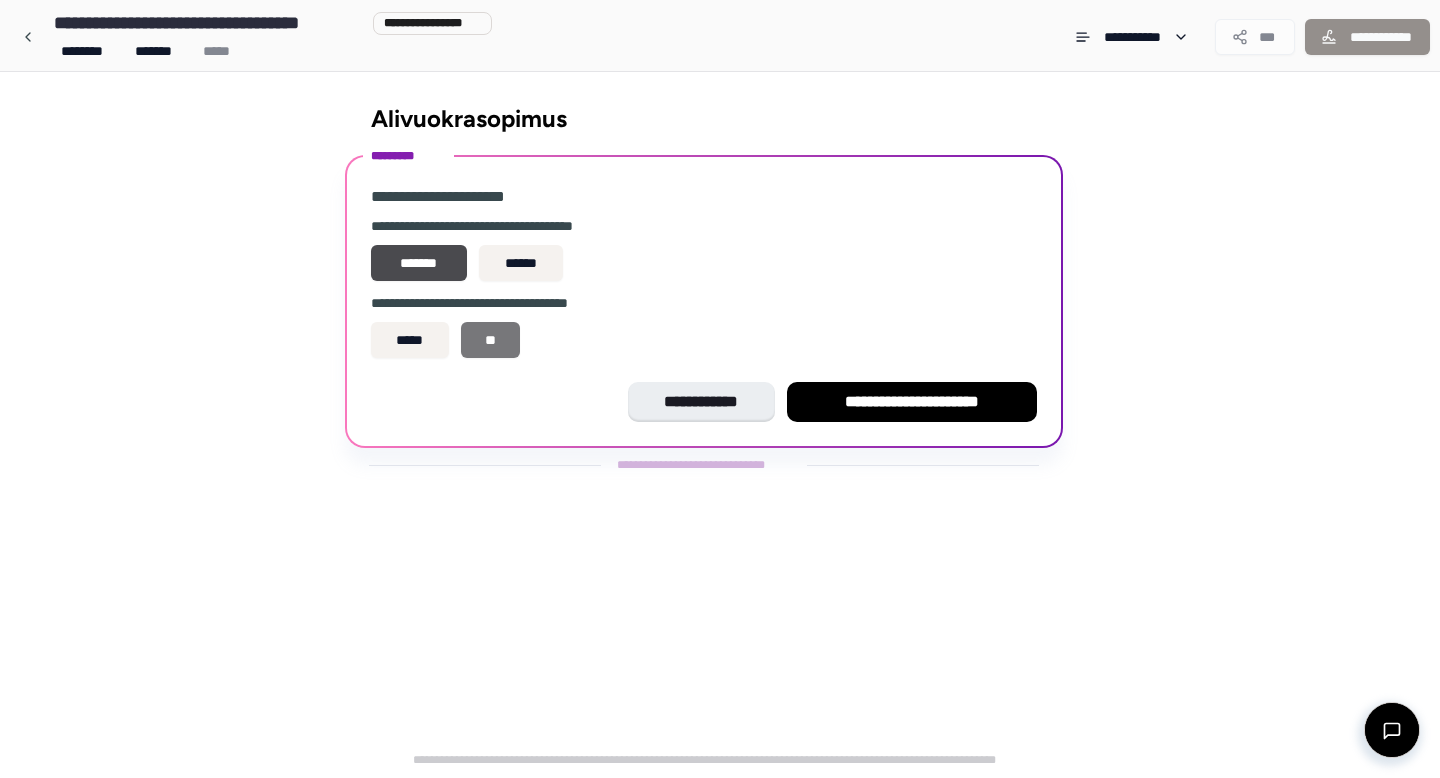 click on "**" at bounding box center [491, 340] 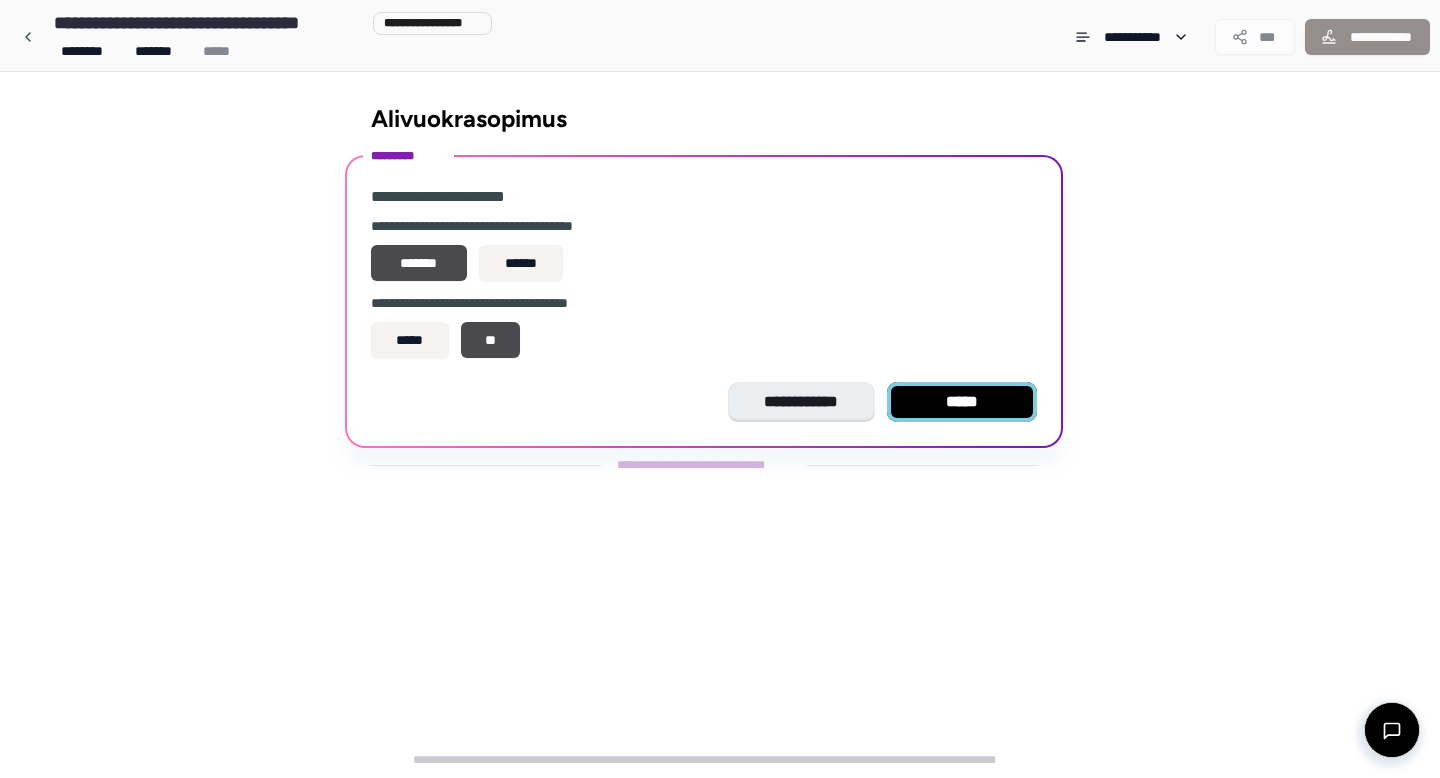 click on "*****" at bounding box center (962, 402) 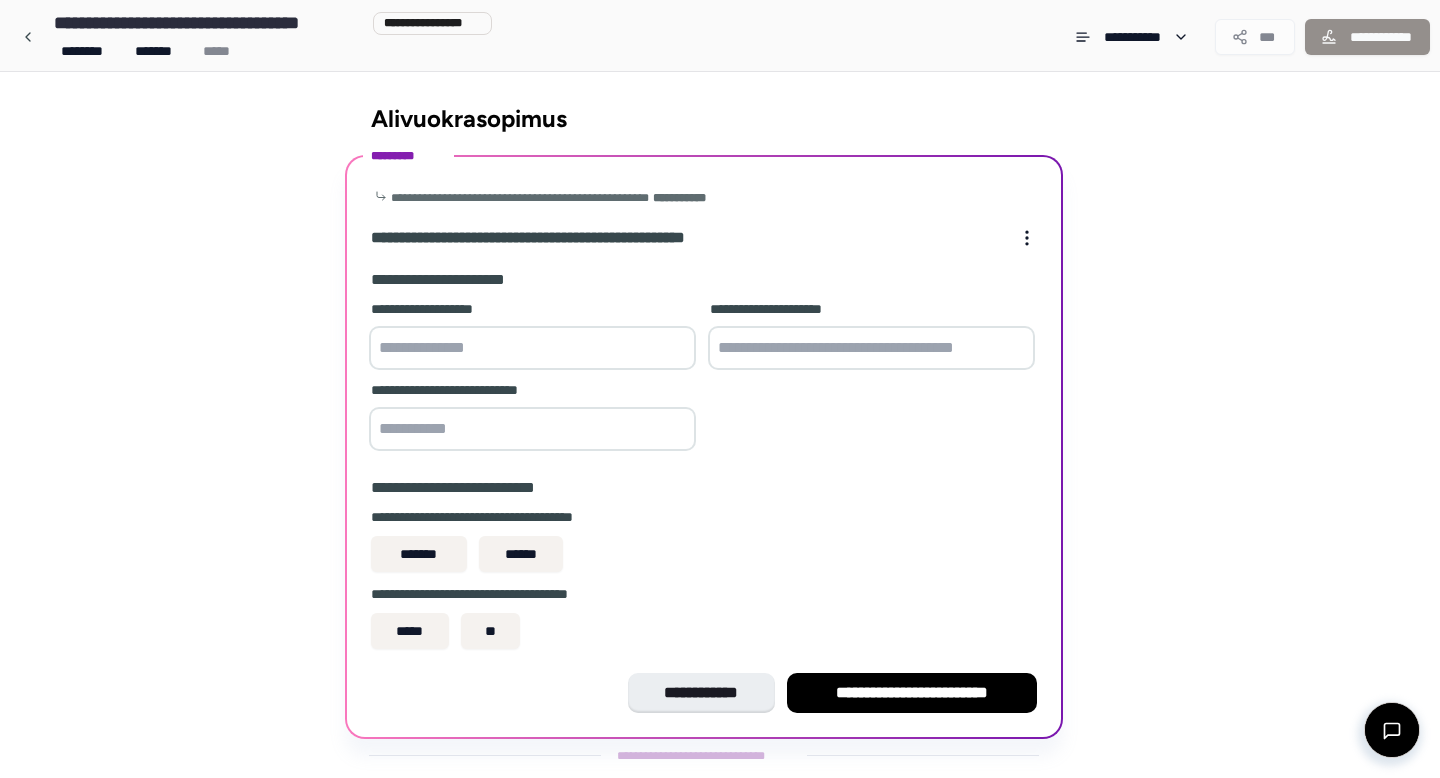 scroll, scrollTop: 39, scrollLeft: 0, axis: vertical 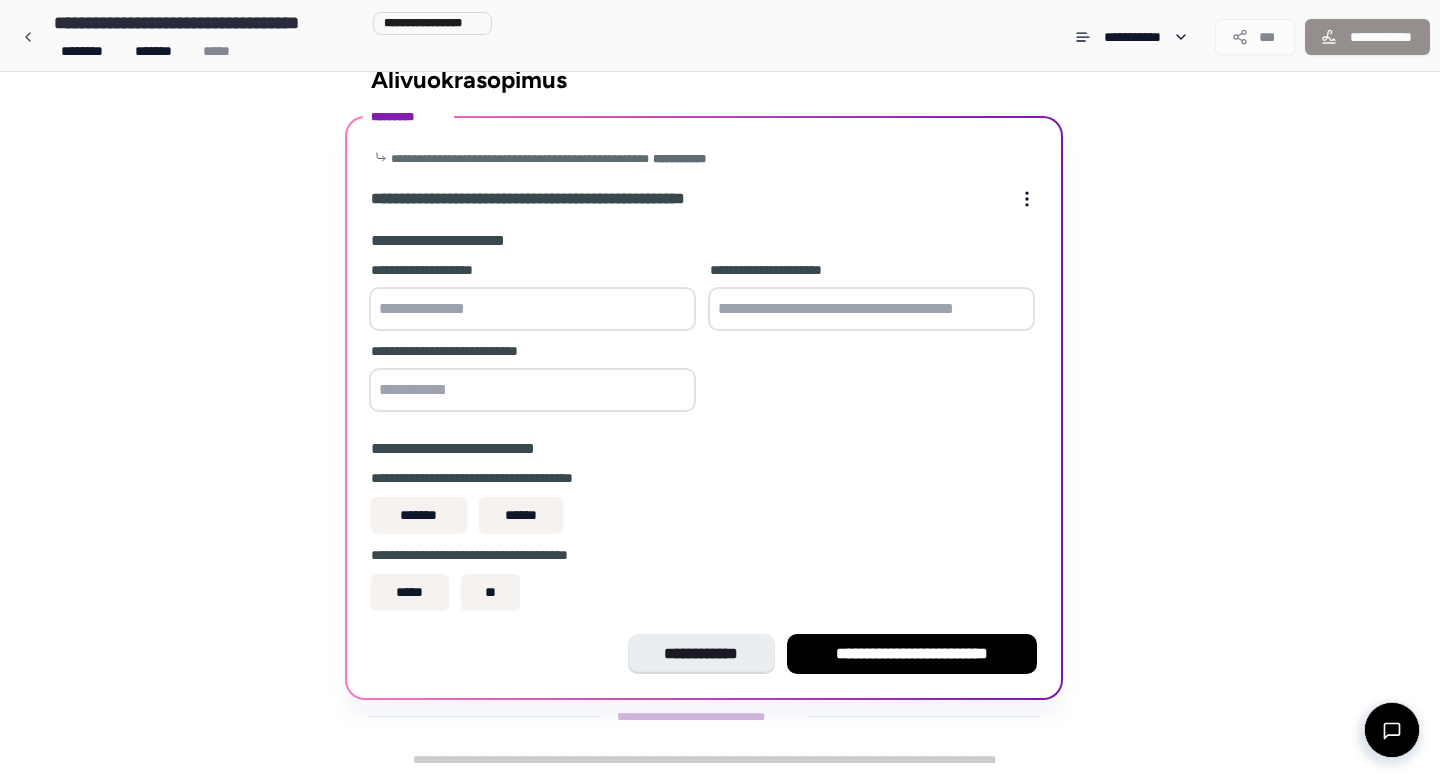 click at bounding box center (532, 309) 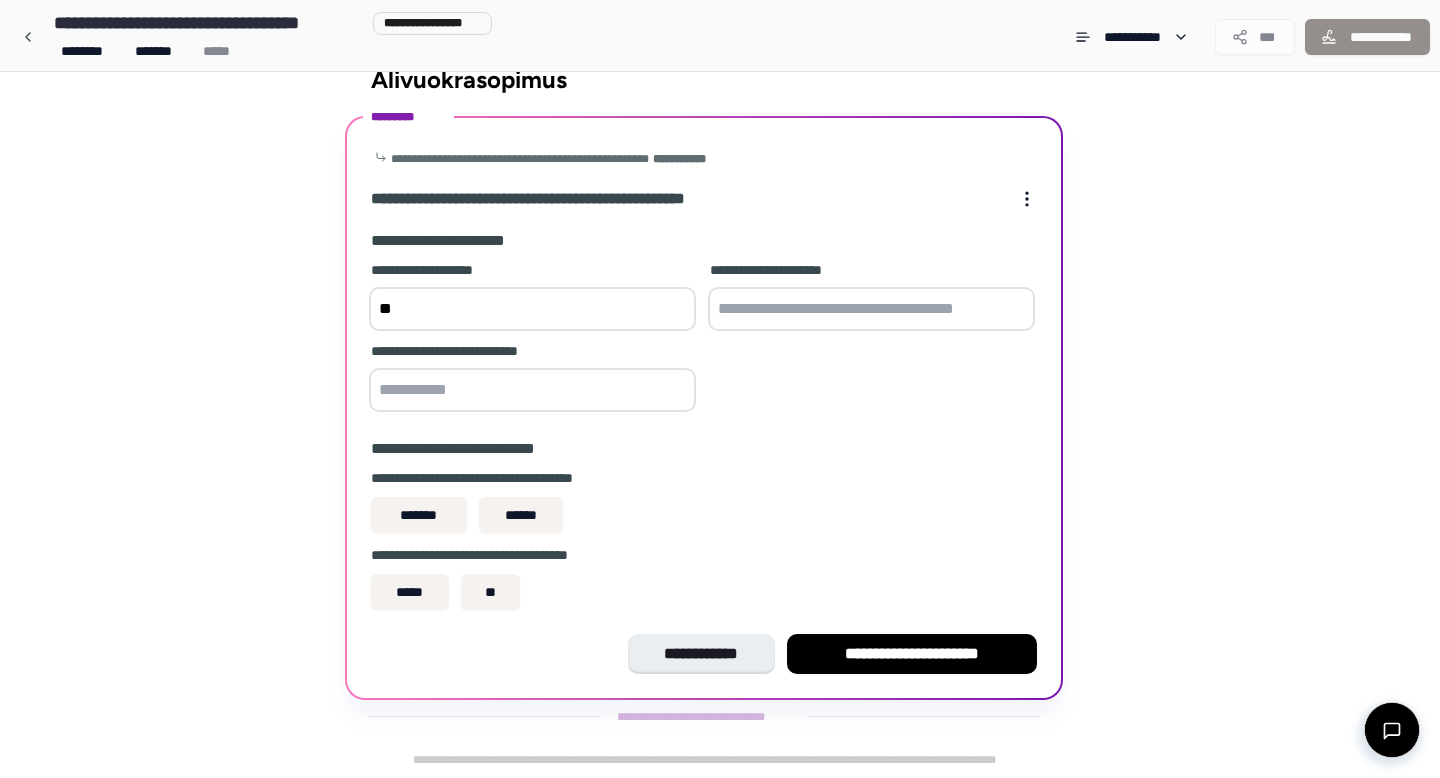 type on "*" 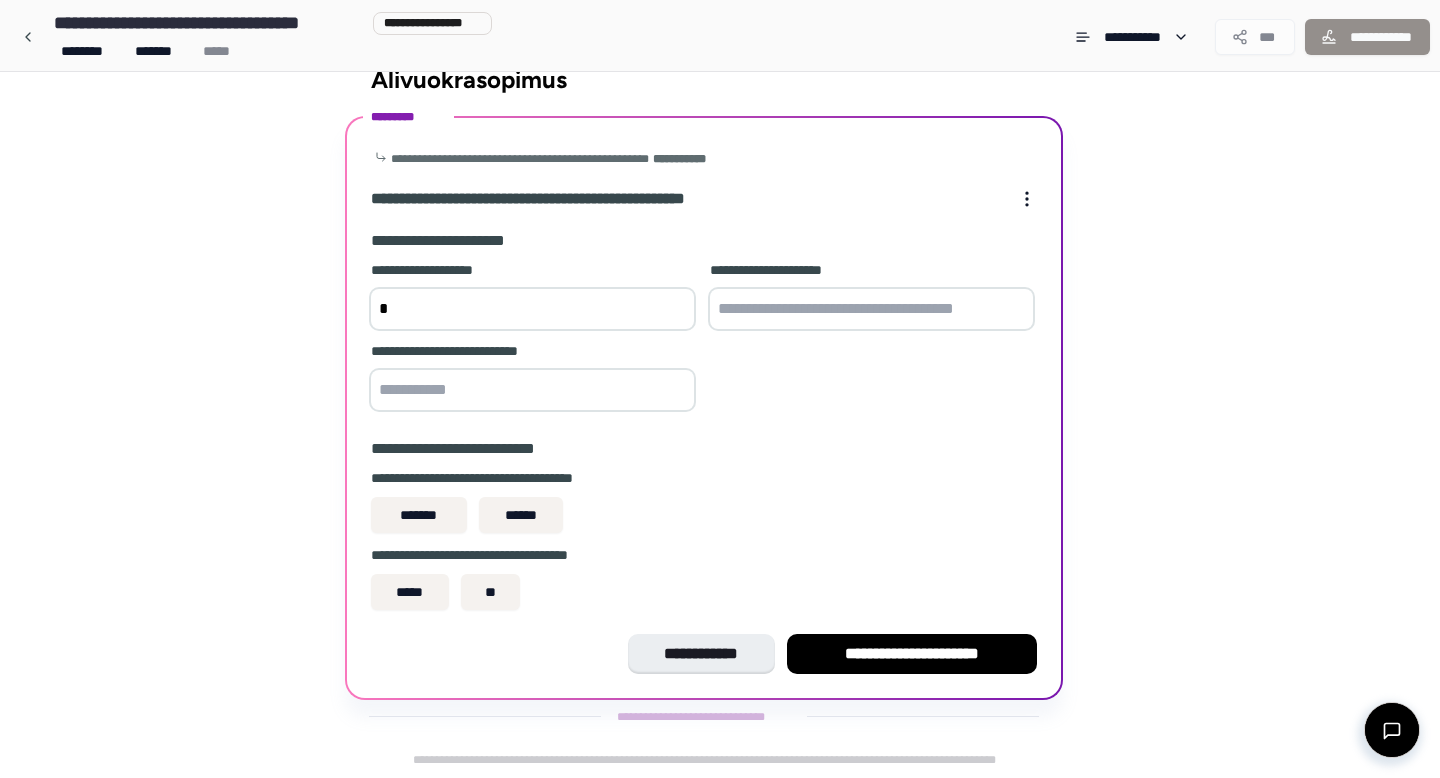 type 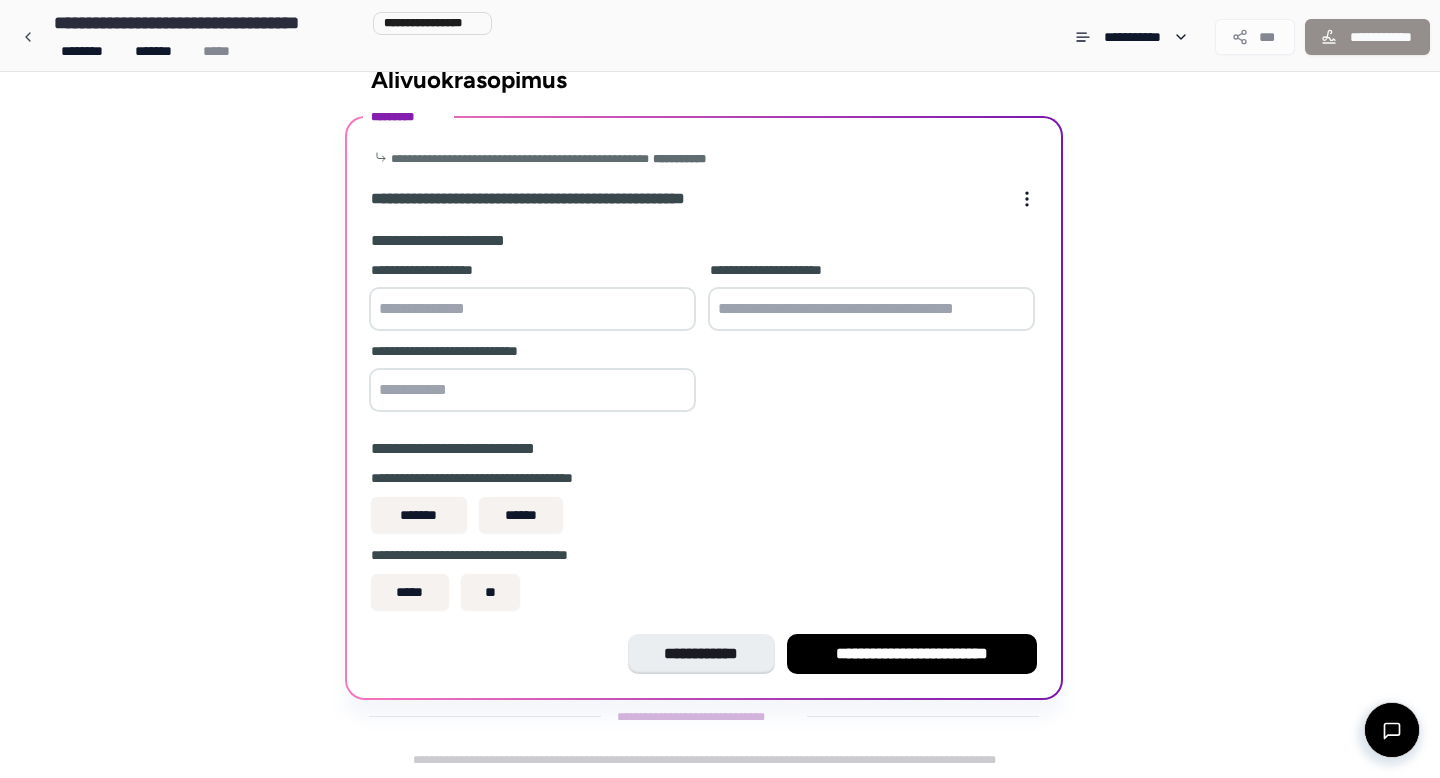 click at bounding box center [532, 390] 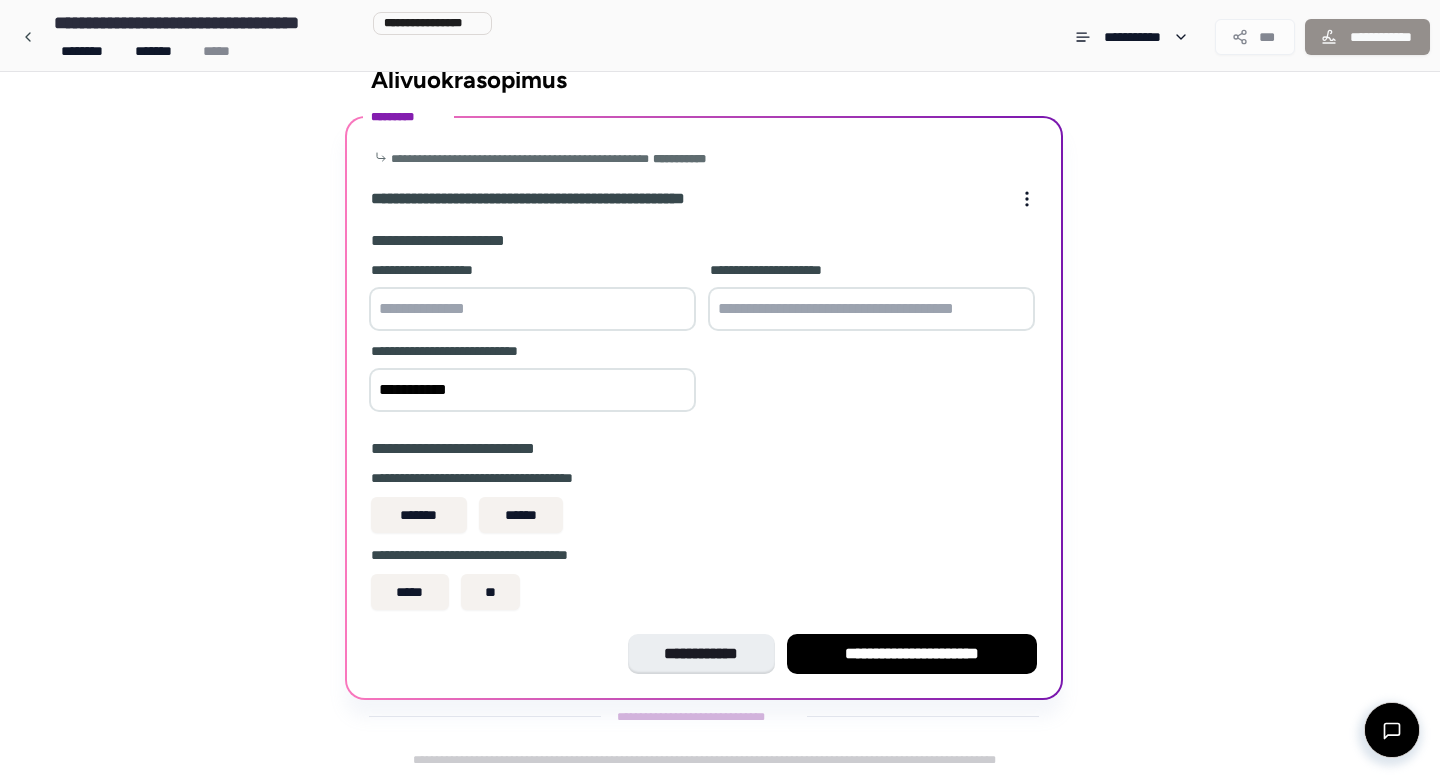 type on "**********" 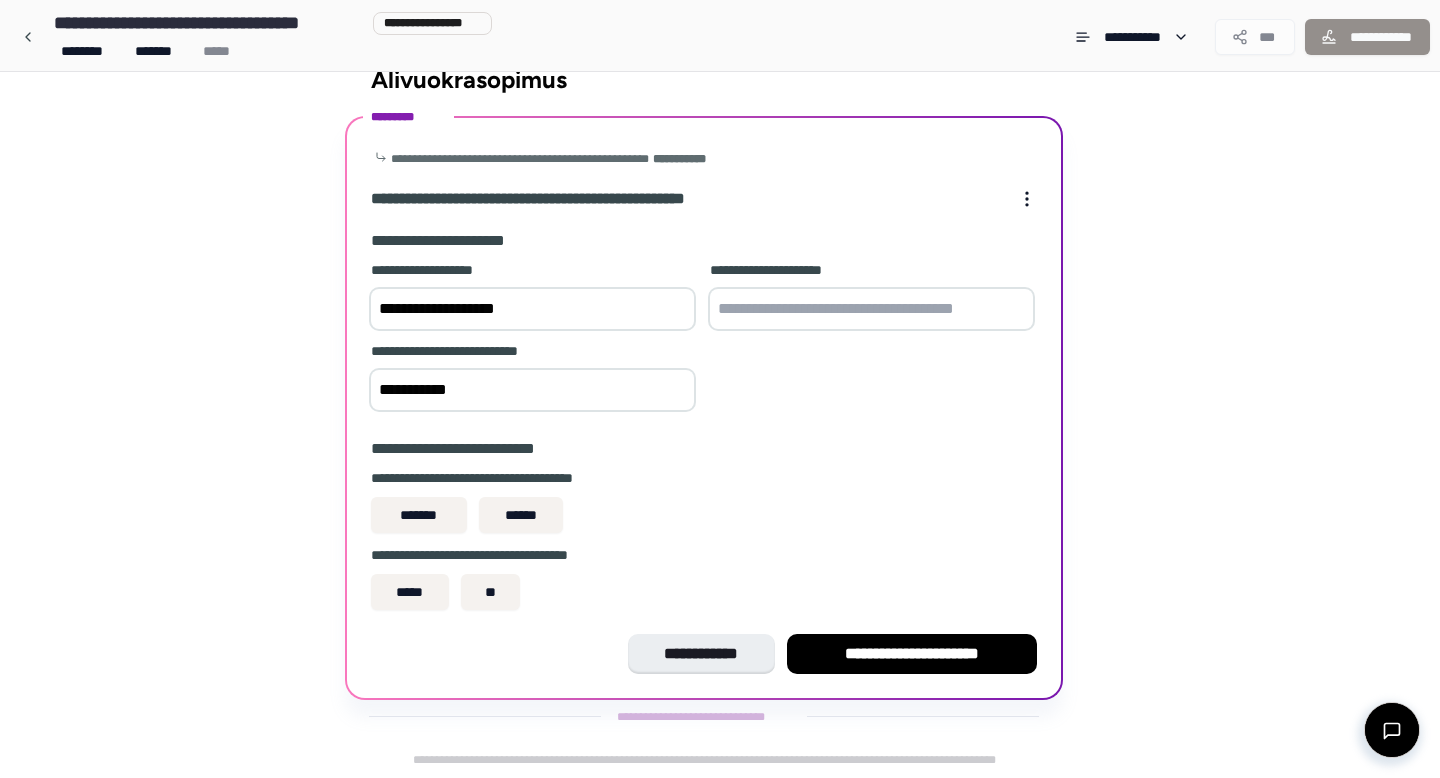 type on "**********" 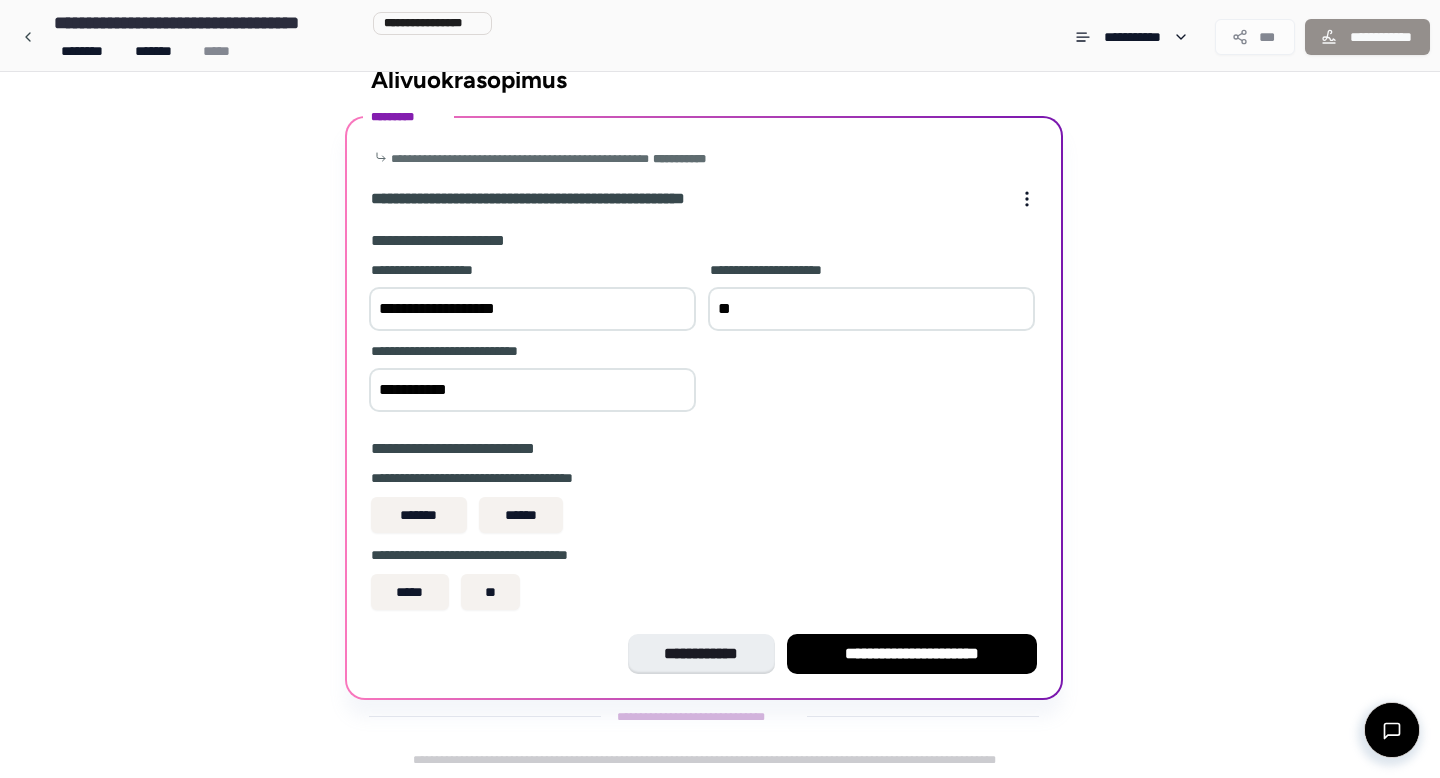 type on "*" 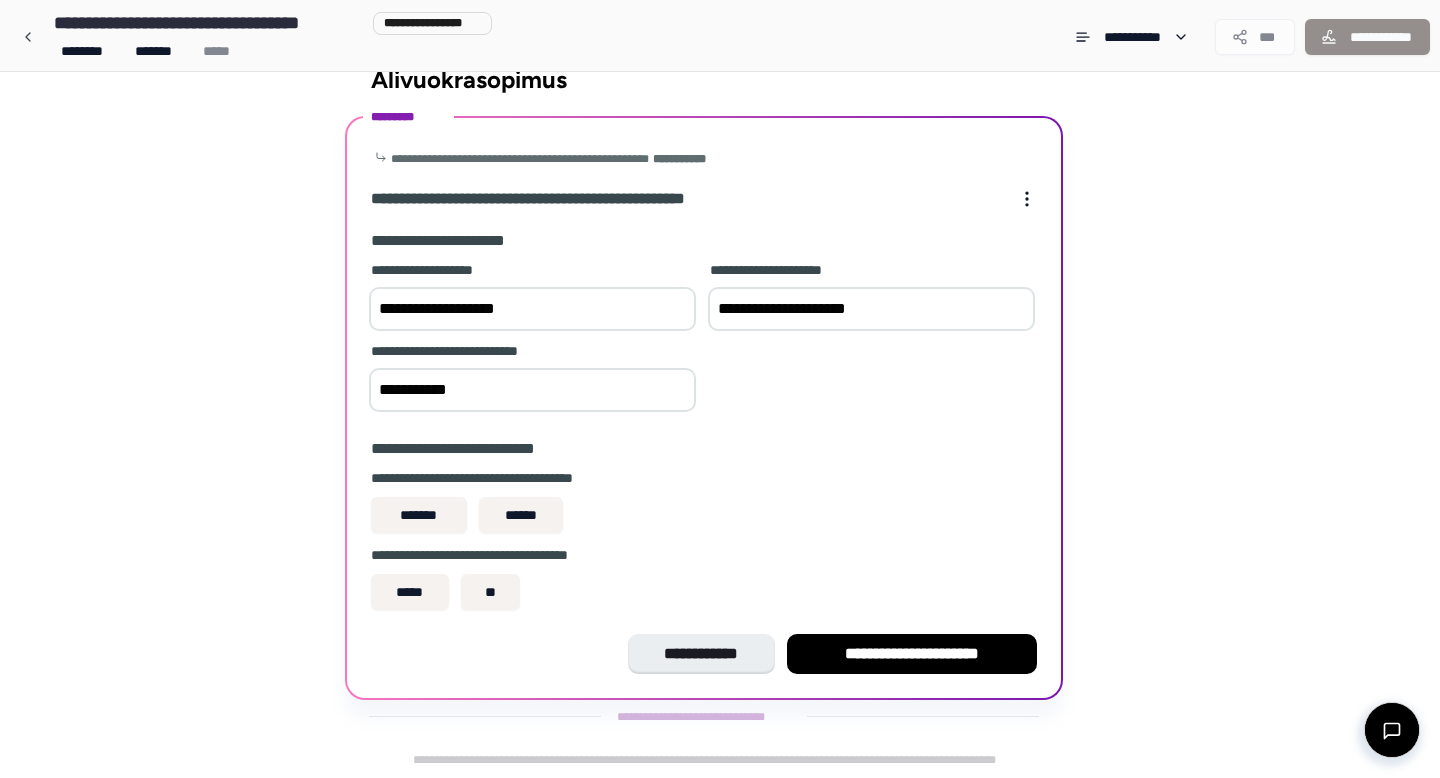 click on "**********" at bounding box center (720, 405) 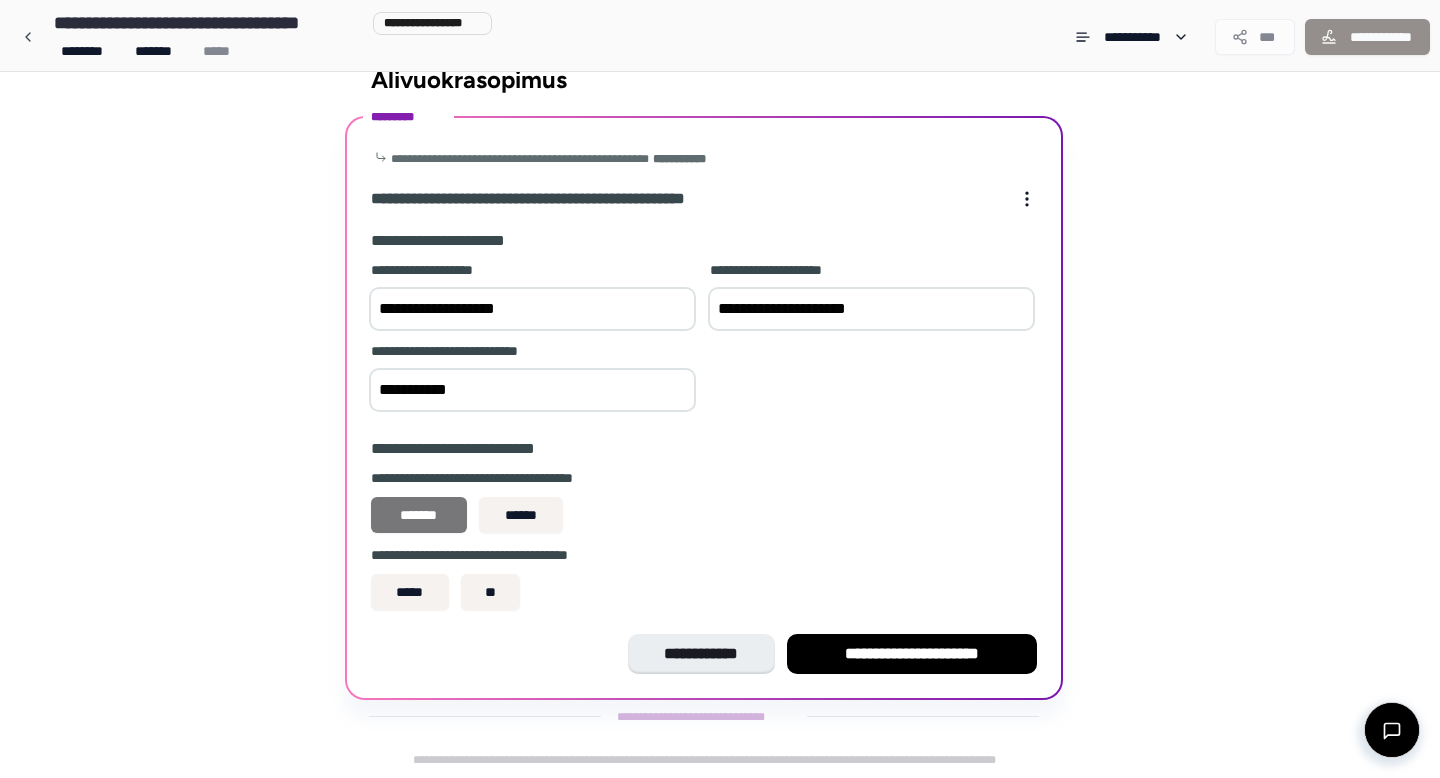 click on "*******" at bounding box center (419, 515) 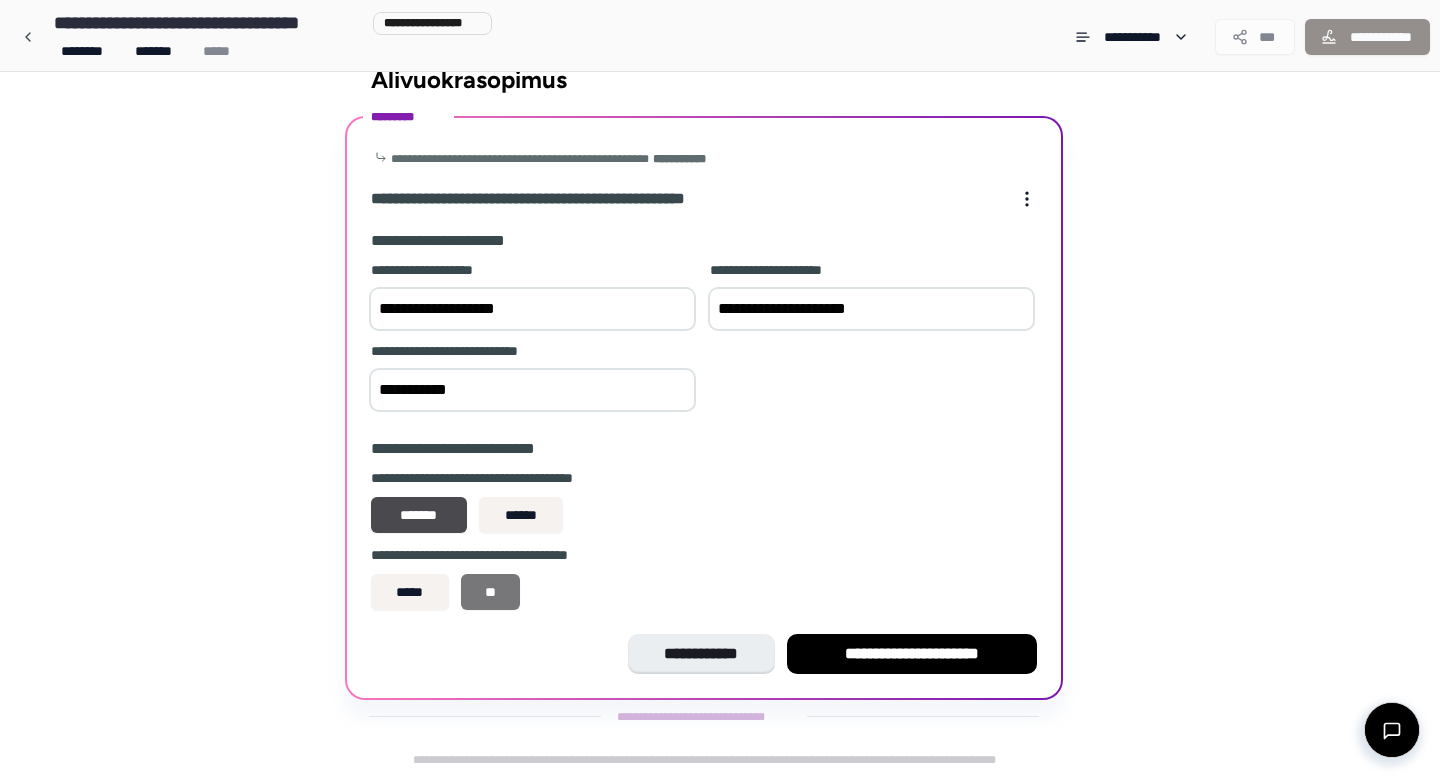click on "**" at bounding box center [491, 592] 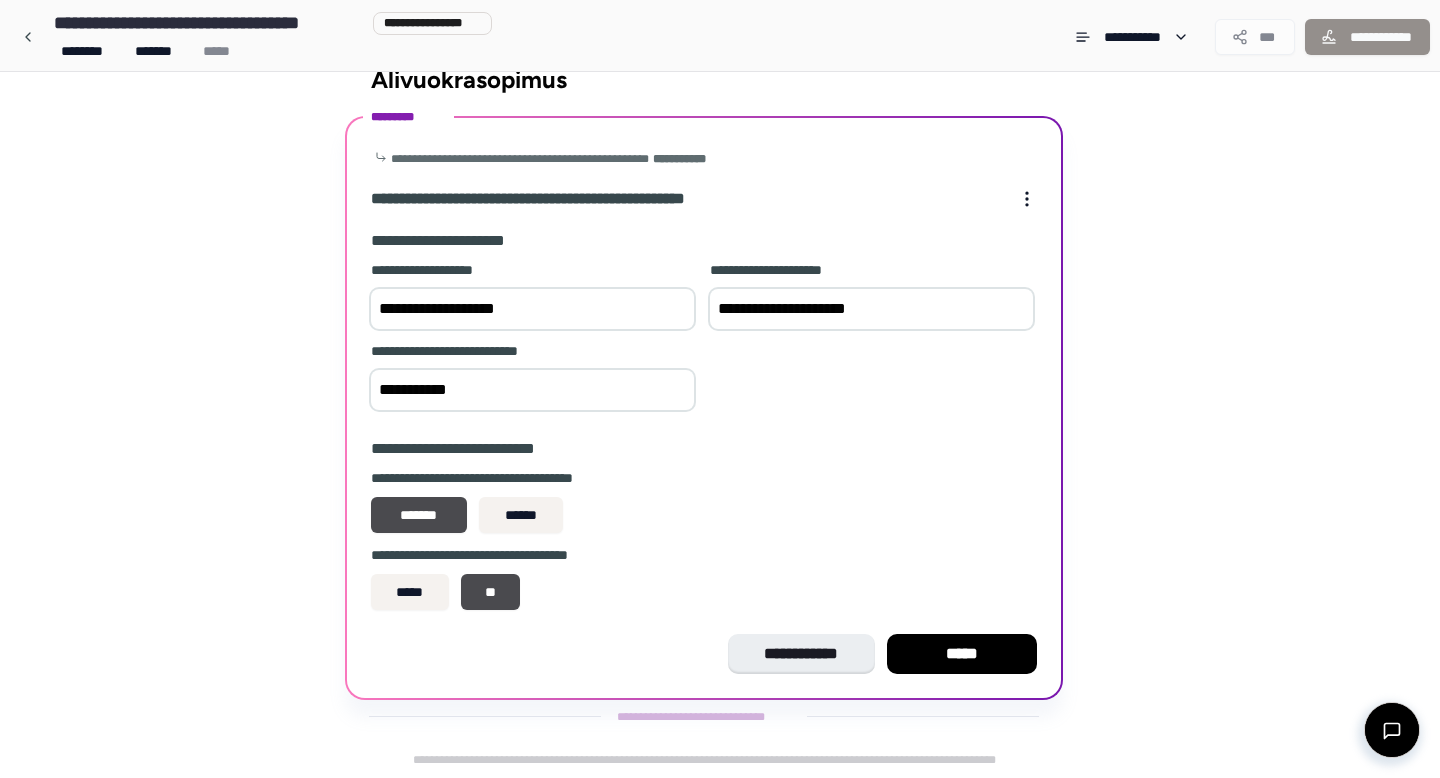 click on "**********" at bounding box center (871, 309) 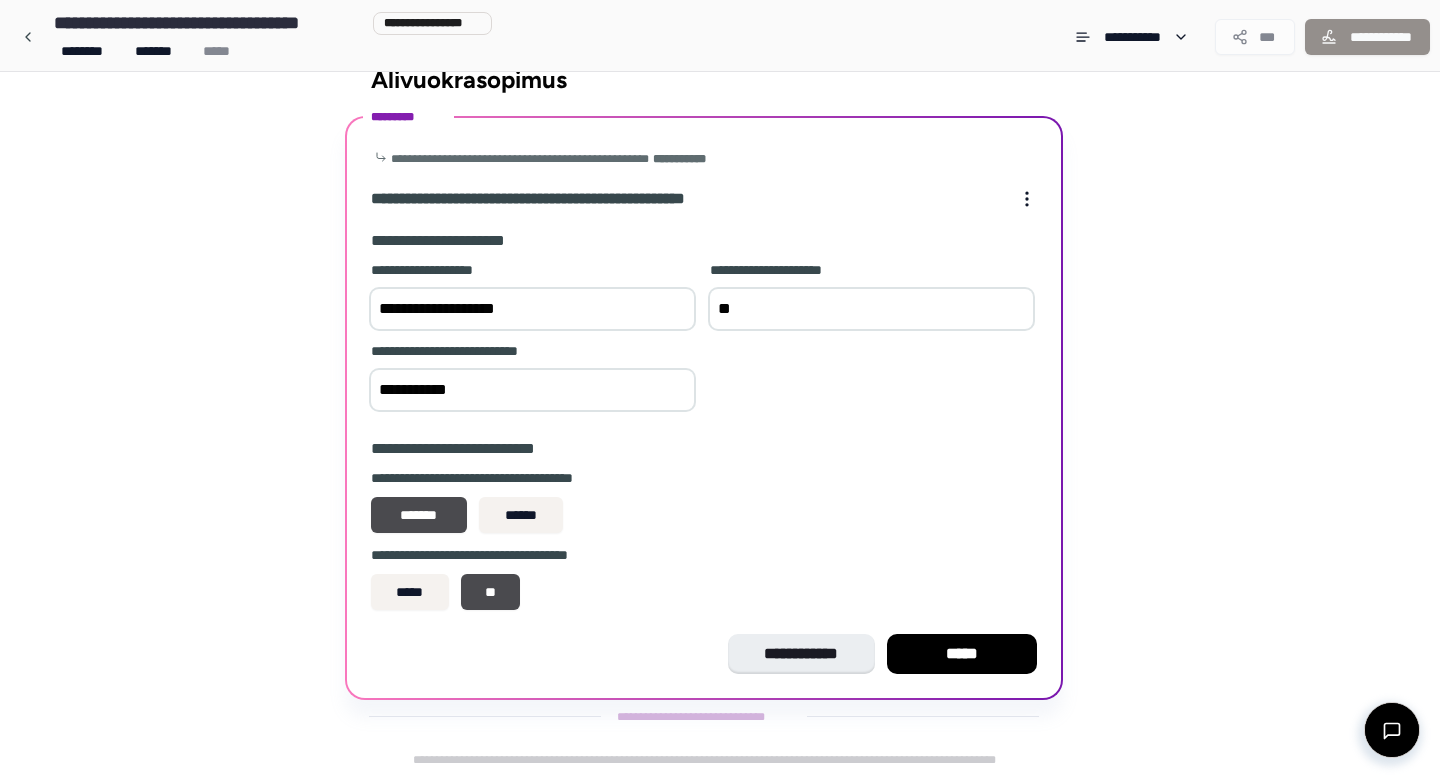 type on "*" 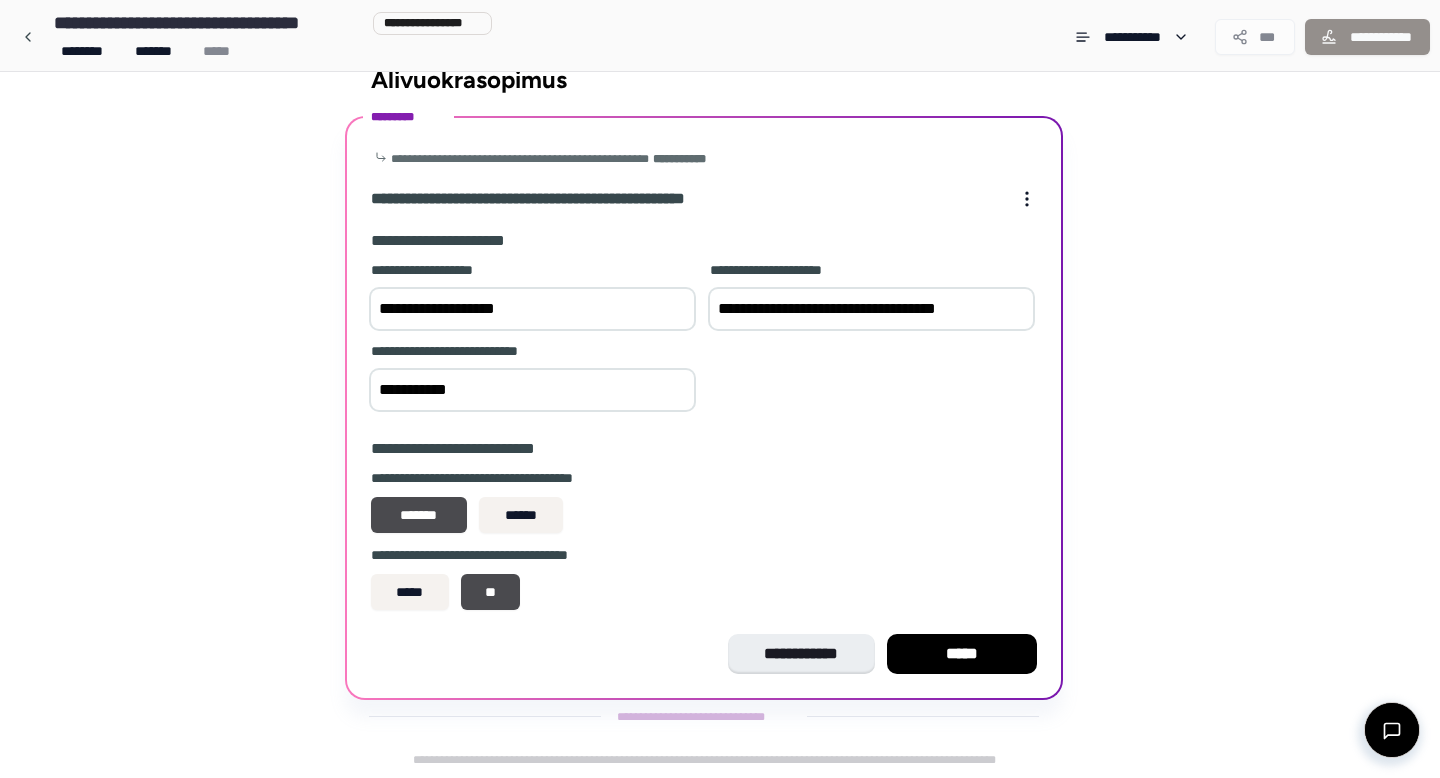 type on "**********" 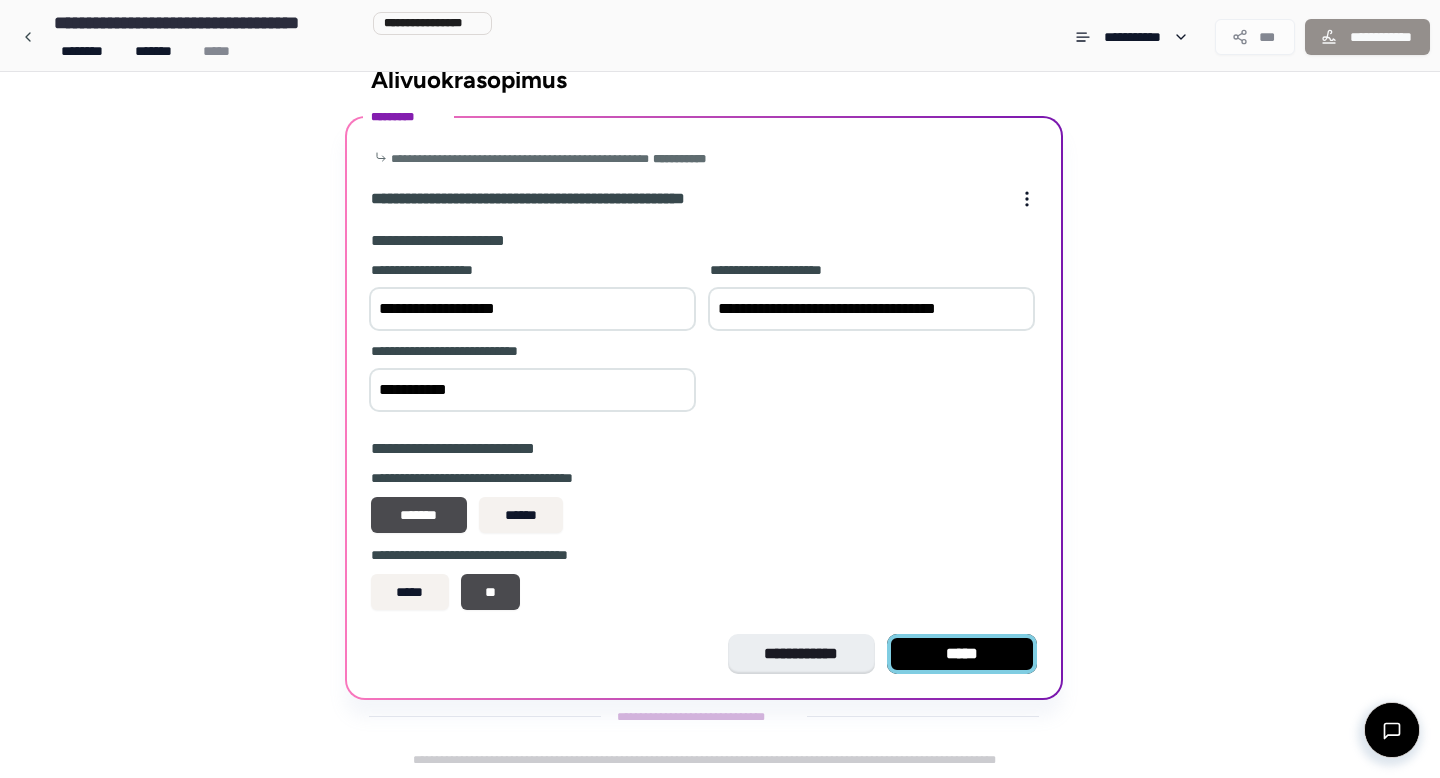 click on "*****" at bounding box center (962, 654) 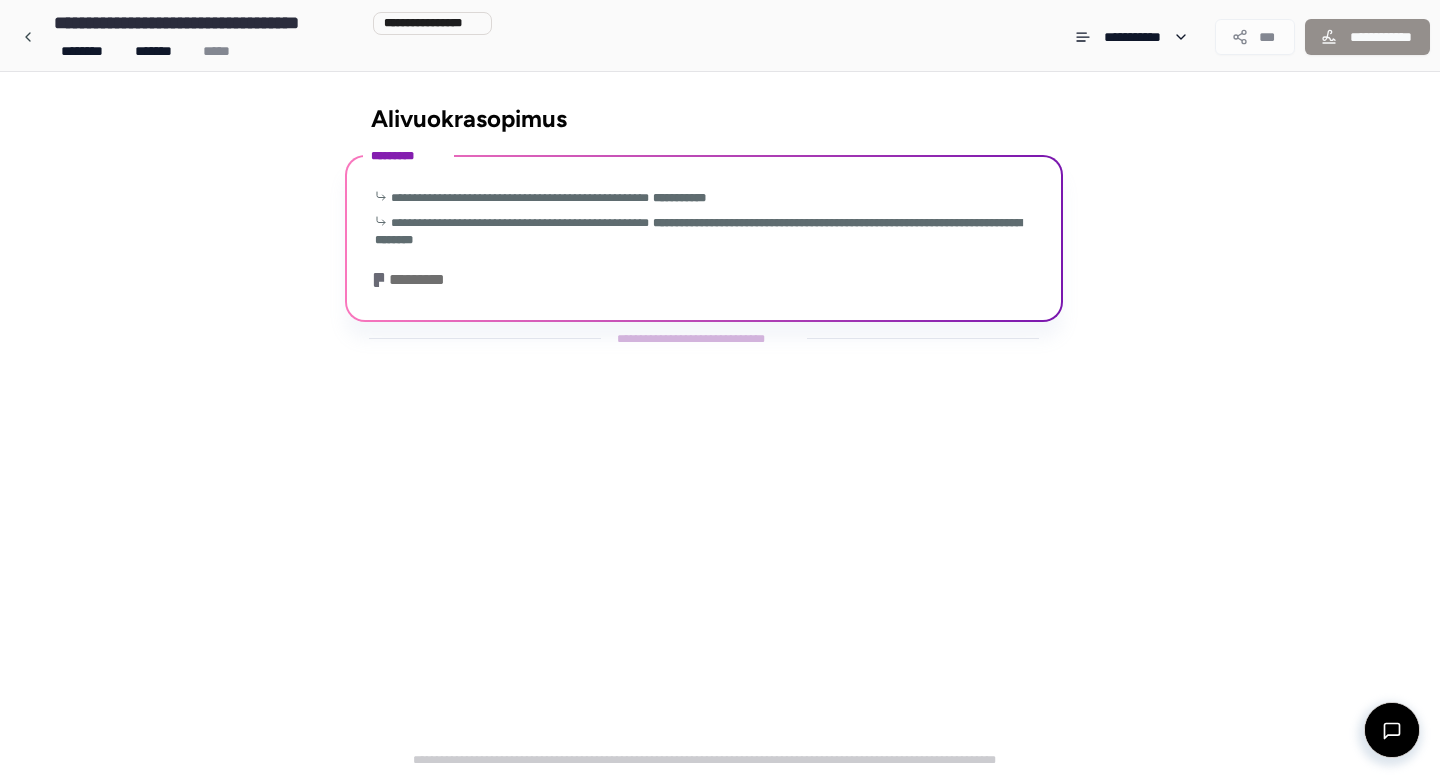 scroll, scrollTop: 0, scrollLeft: 0, axis: both 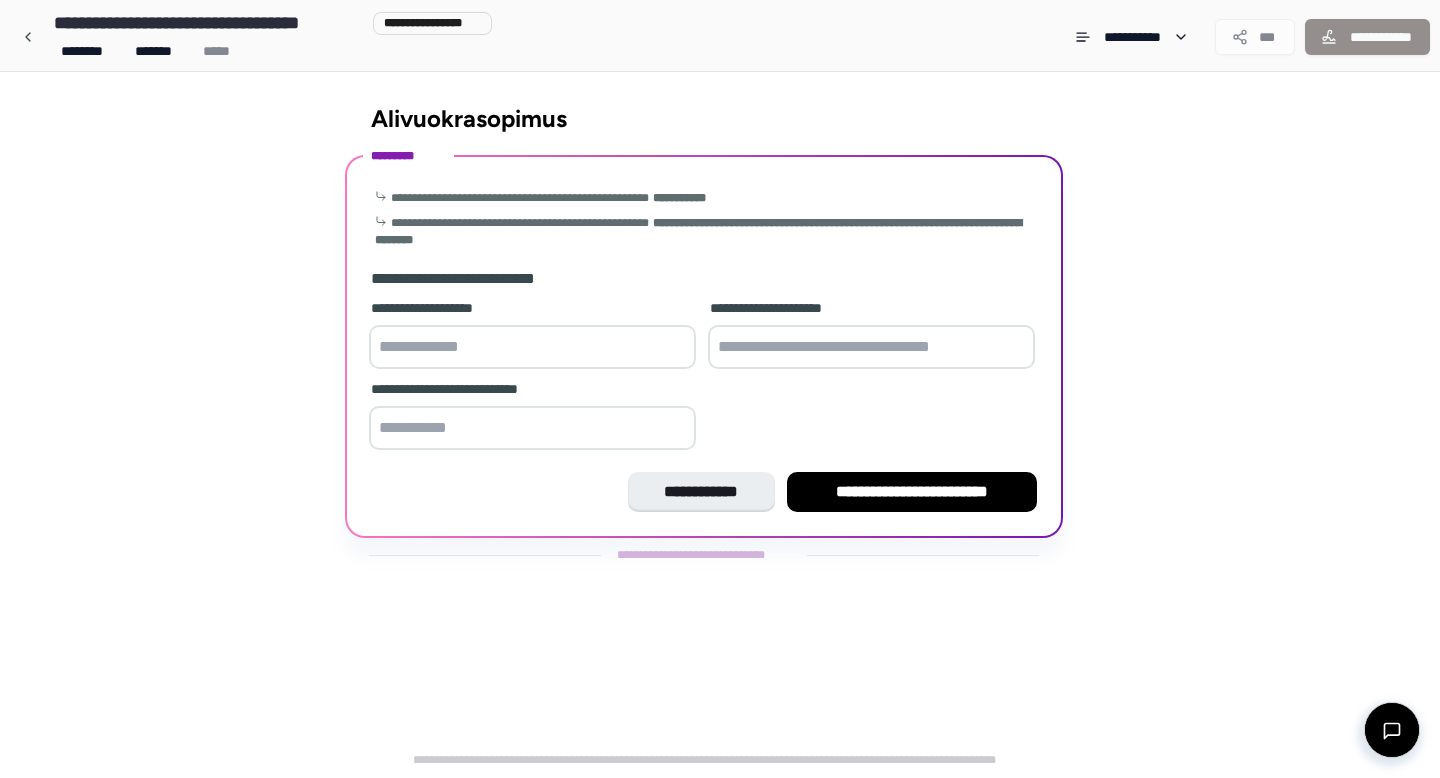 click at bounding box center (532, 347) 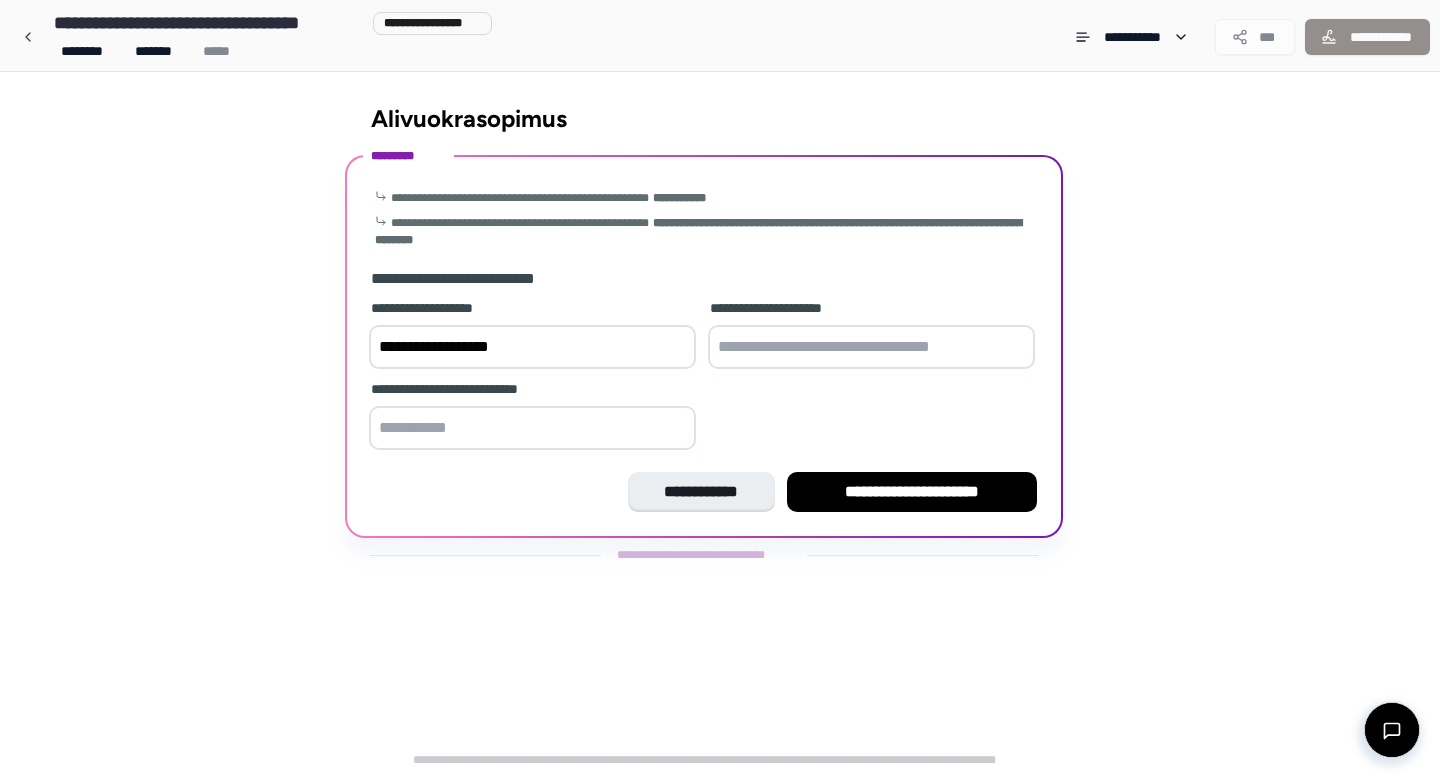 type on "**********" 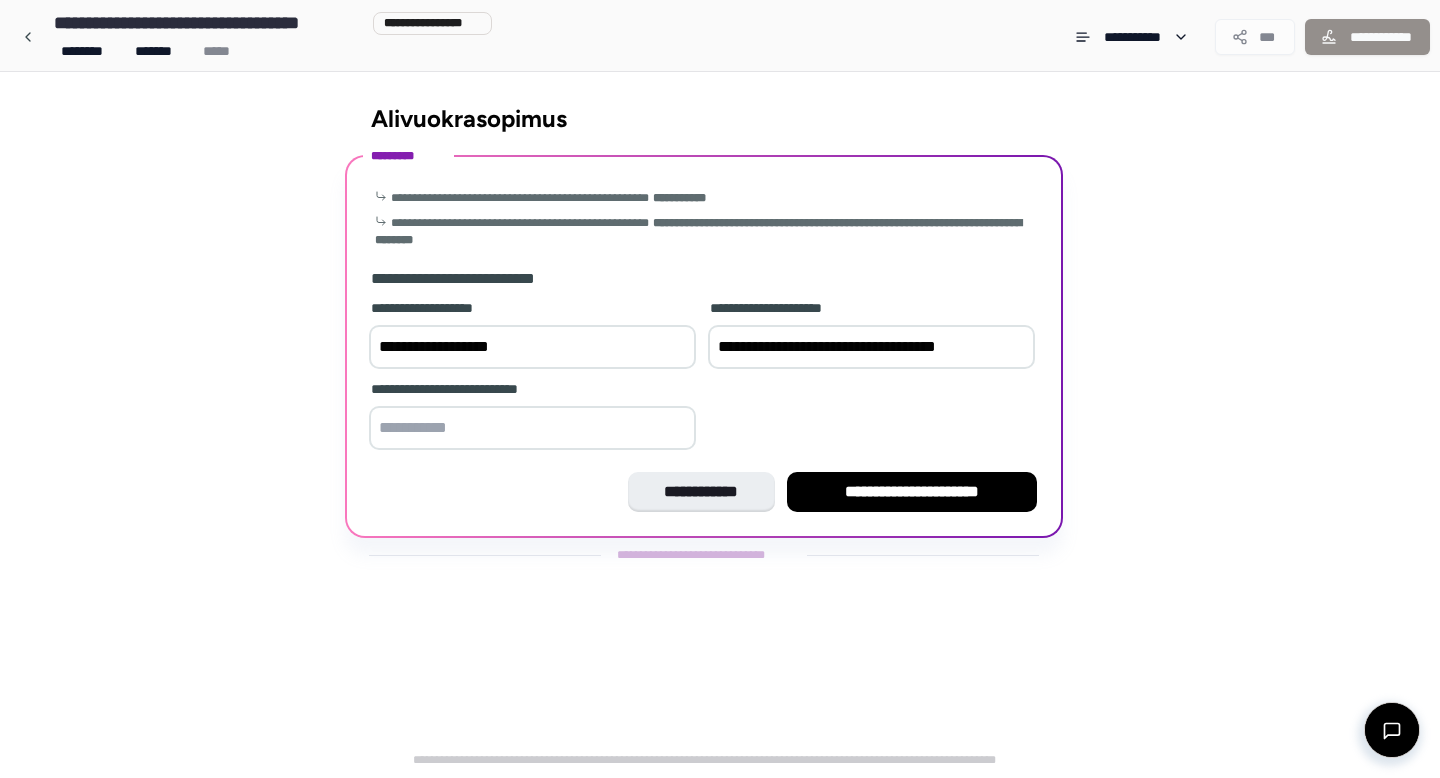 type on "**********" 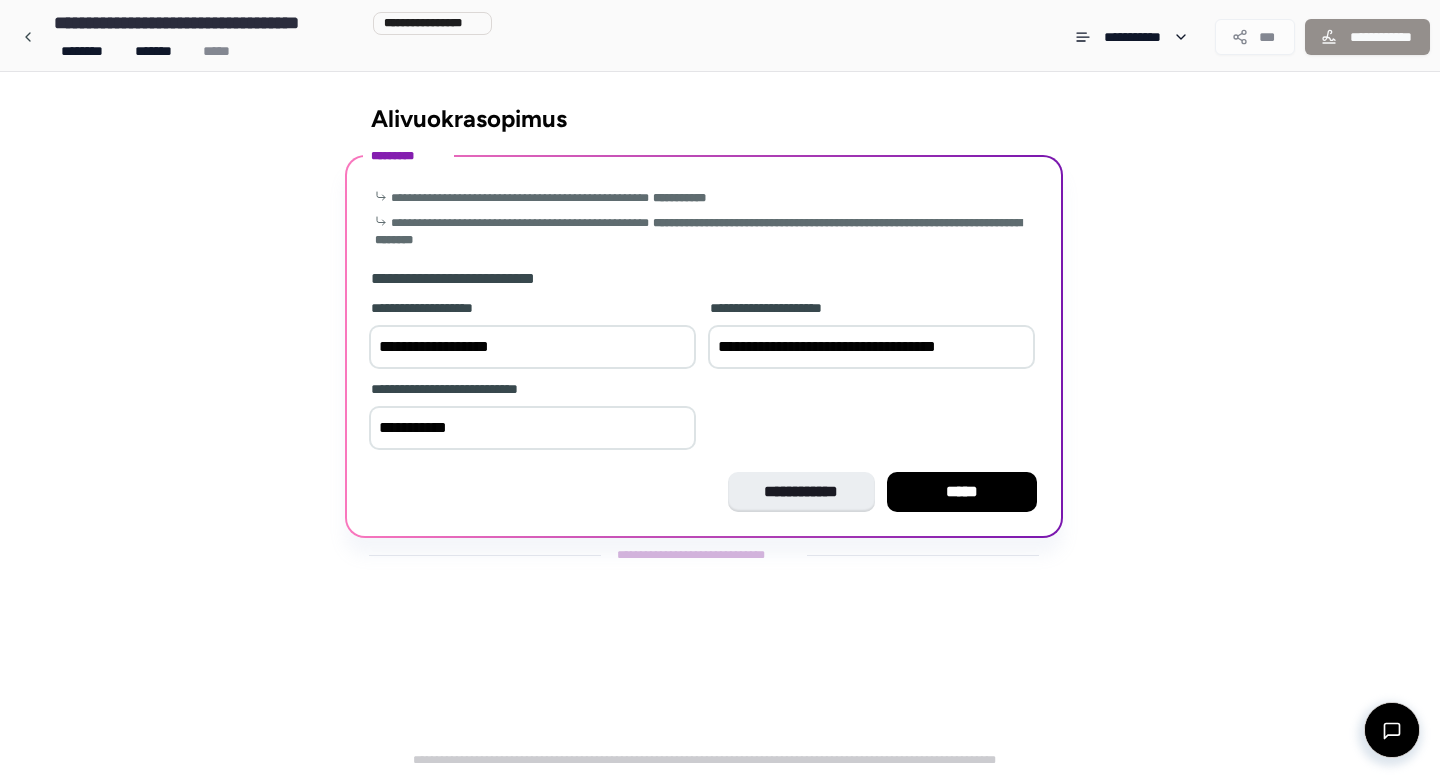 type on "**********" 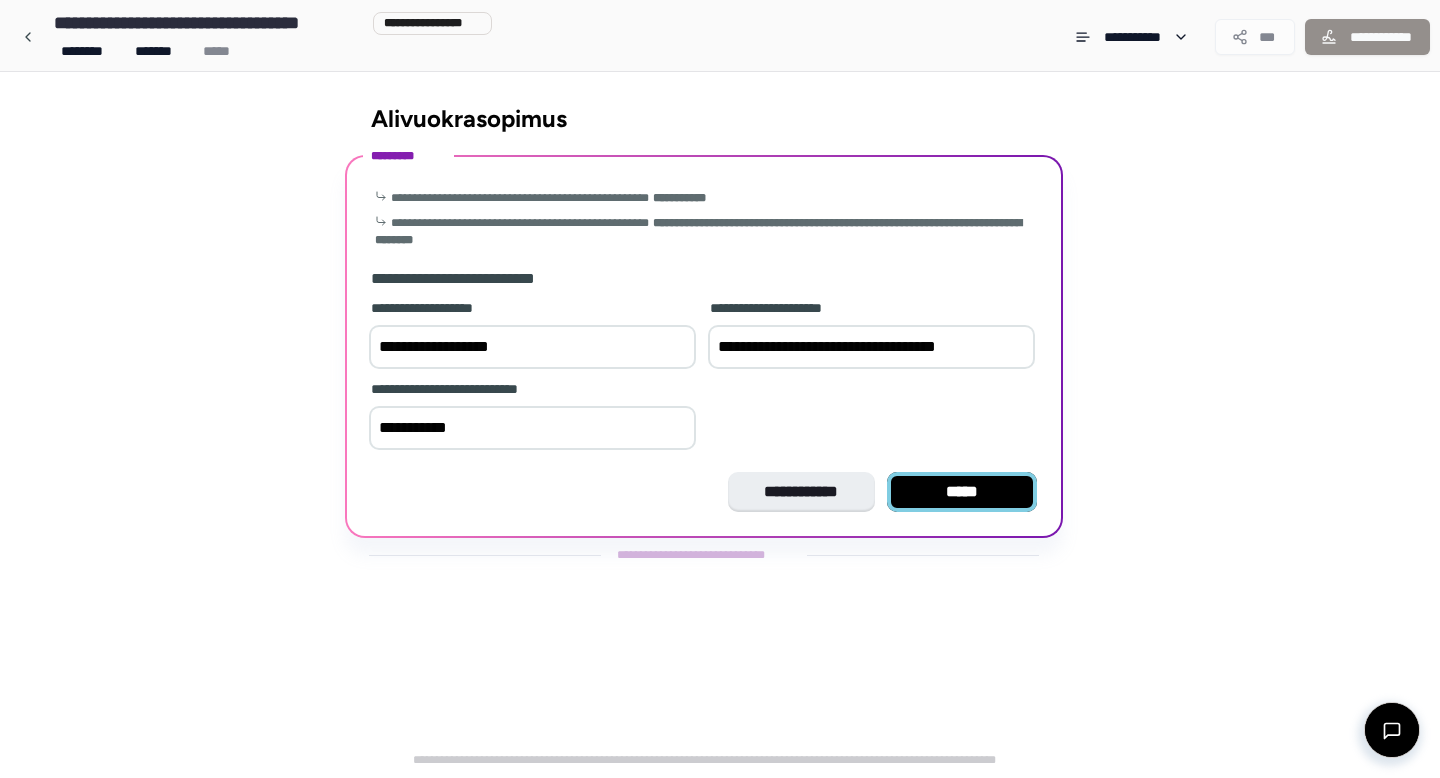 click on "*****" at bounding box center [962, 492] 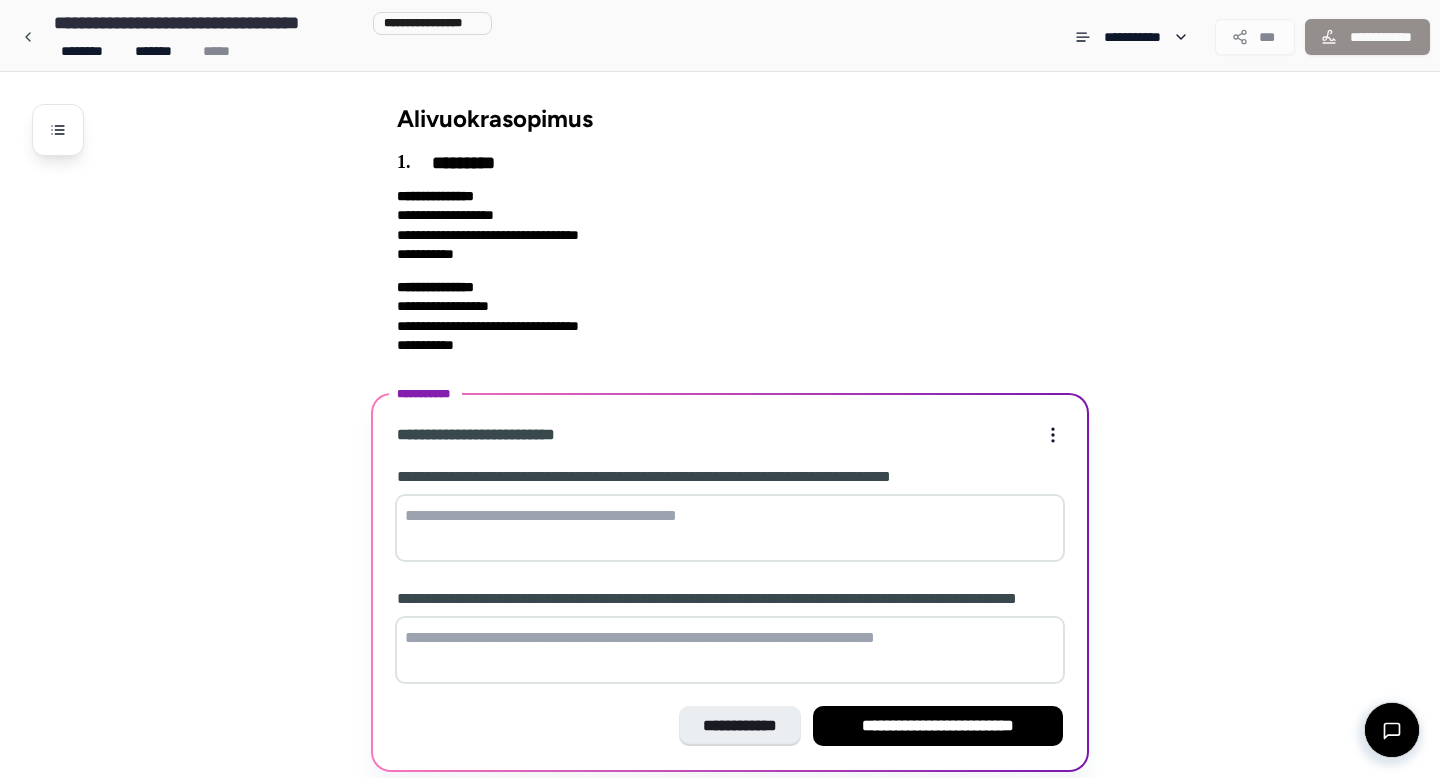 scroll, scrollTop: 94, scrollLeft: 0, axis: vertical 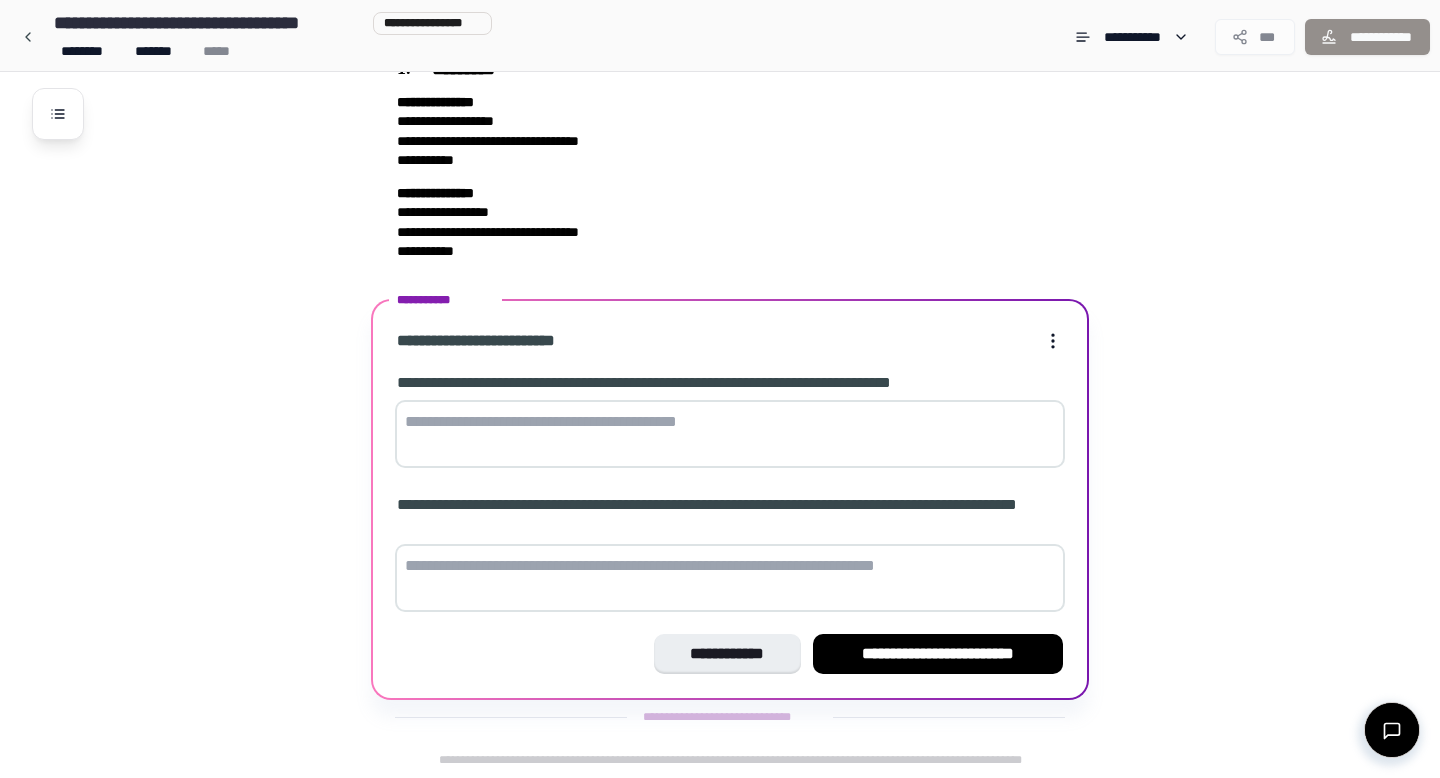 click at bounding box center [730, 434] 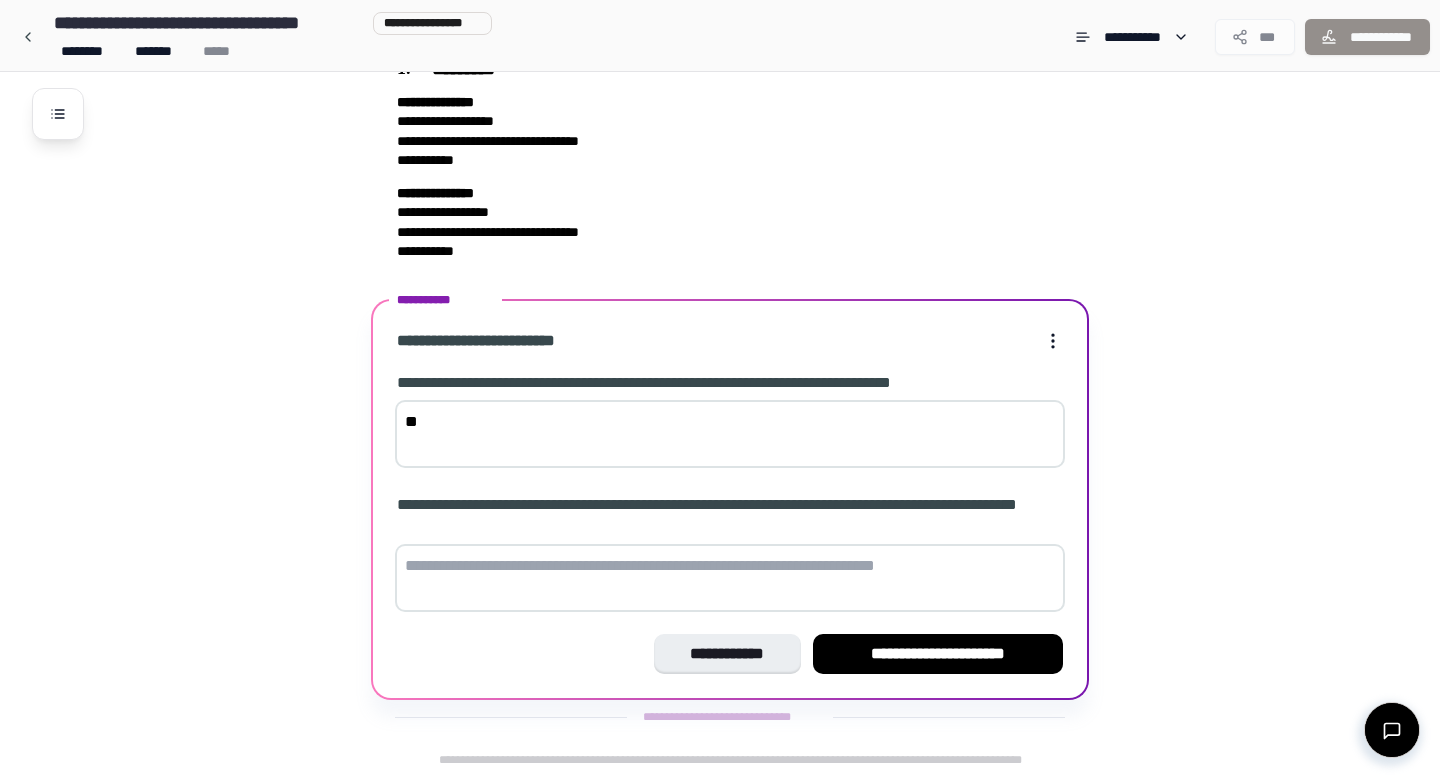 type on "*" 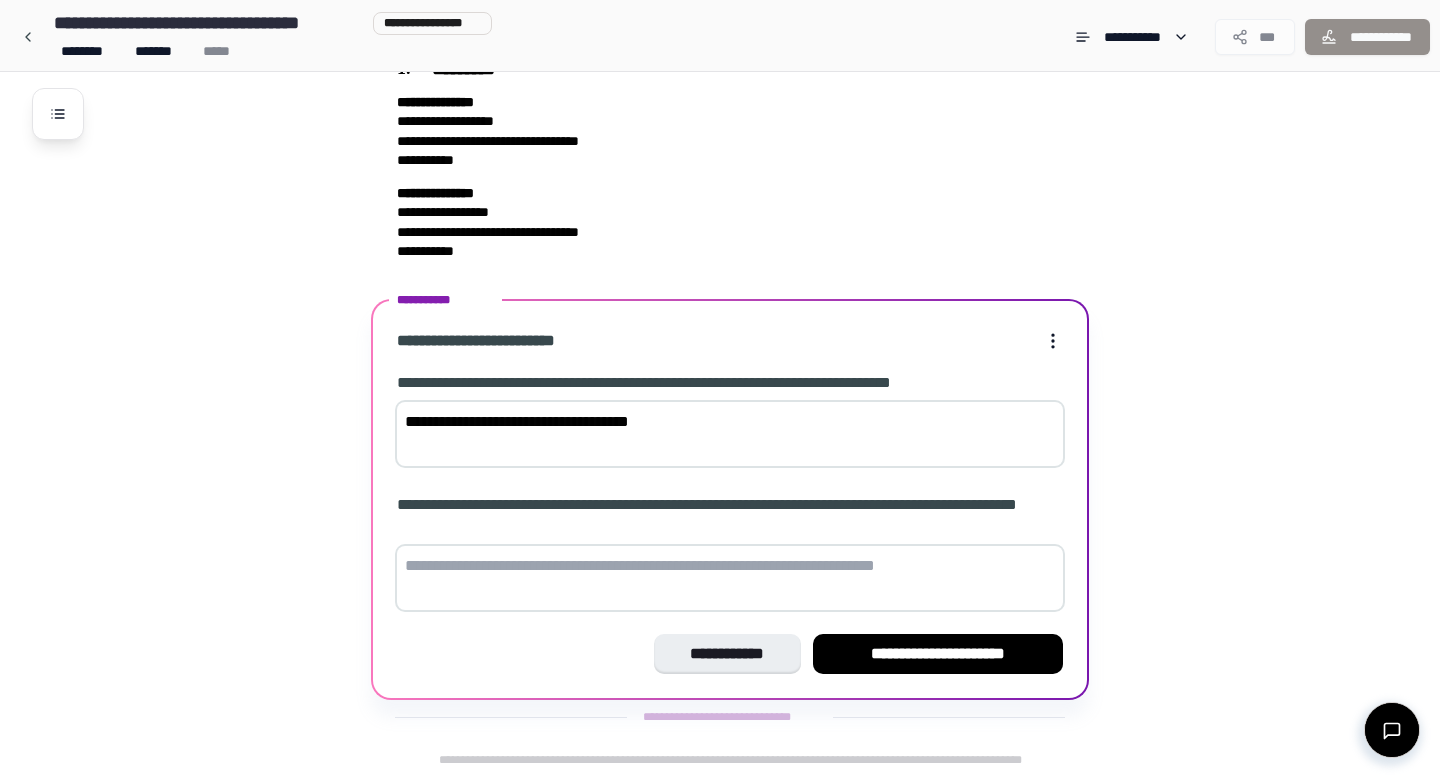 type on "**********" 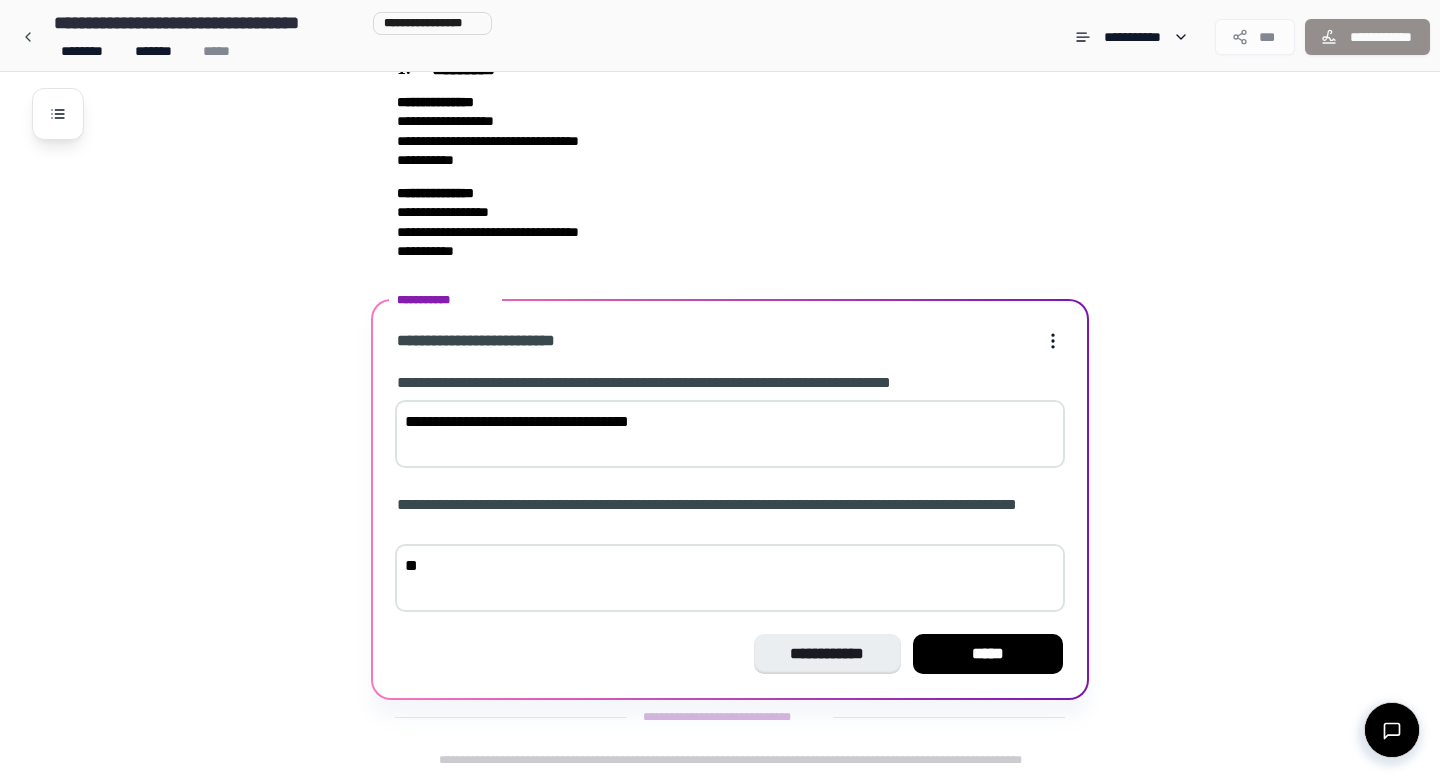 type on "*" 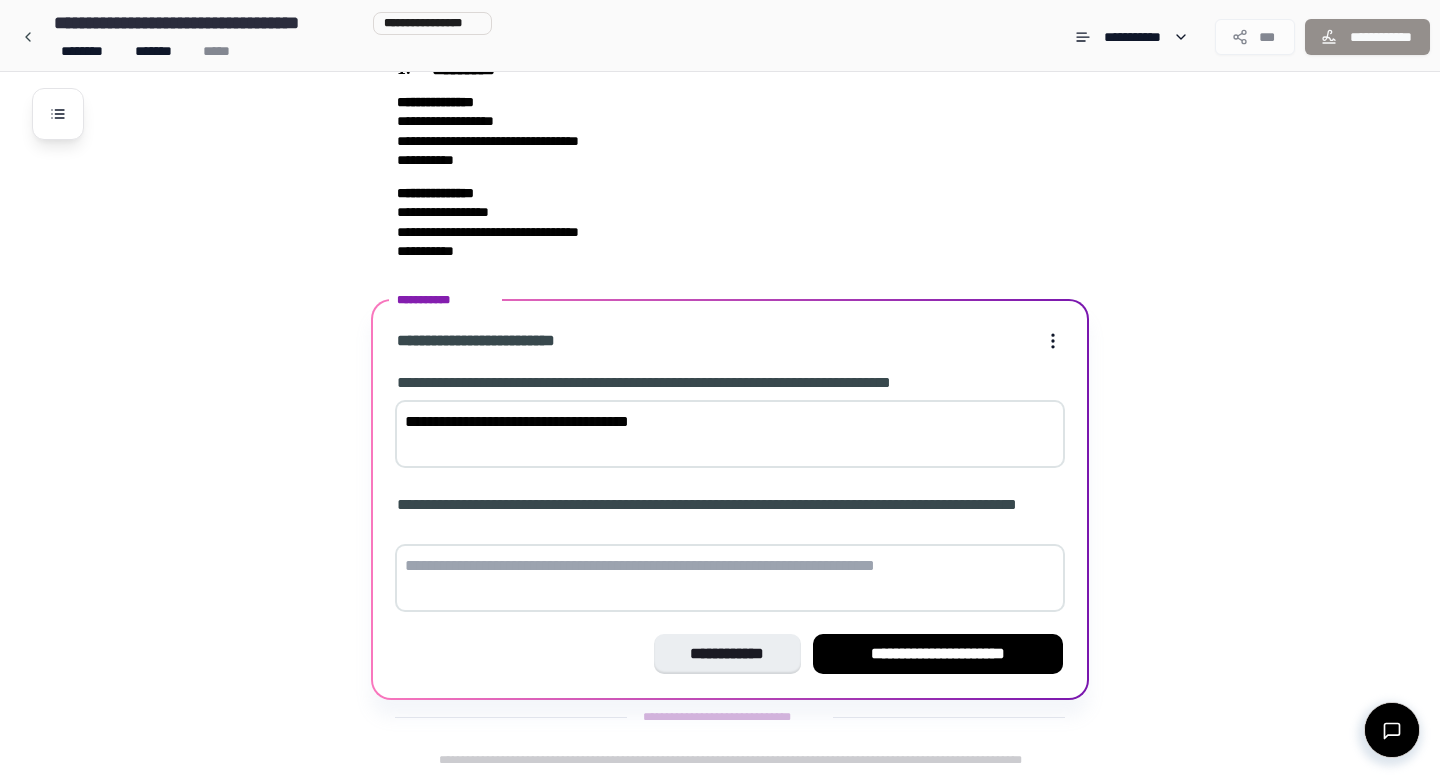 drag, startPoint x: 446, startPoint y: 565, endPoint x: 706, endPoint y: 555, distance: 260.19223 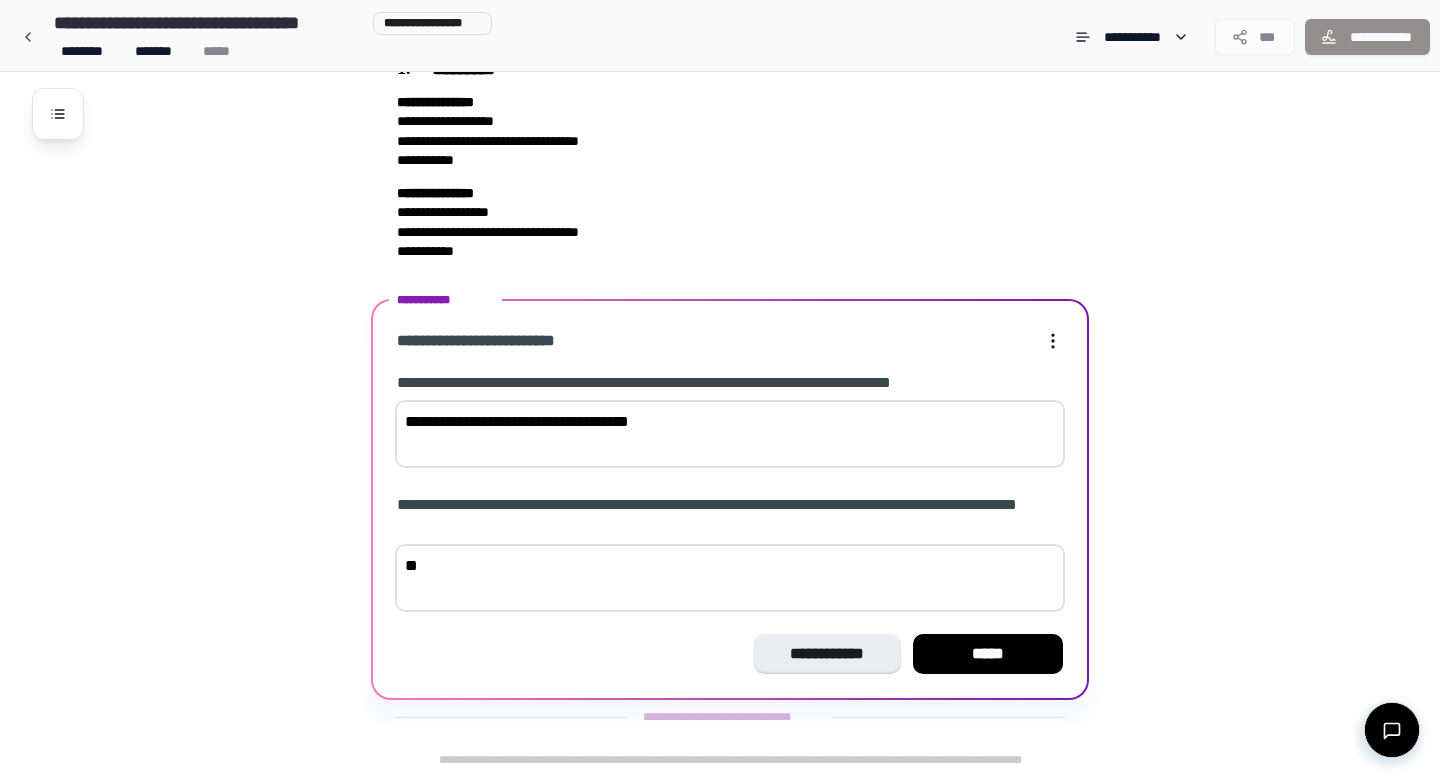 type on "*" 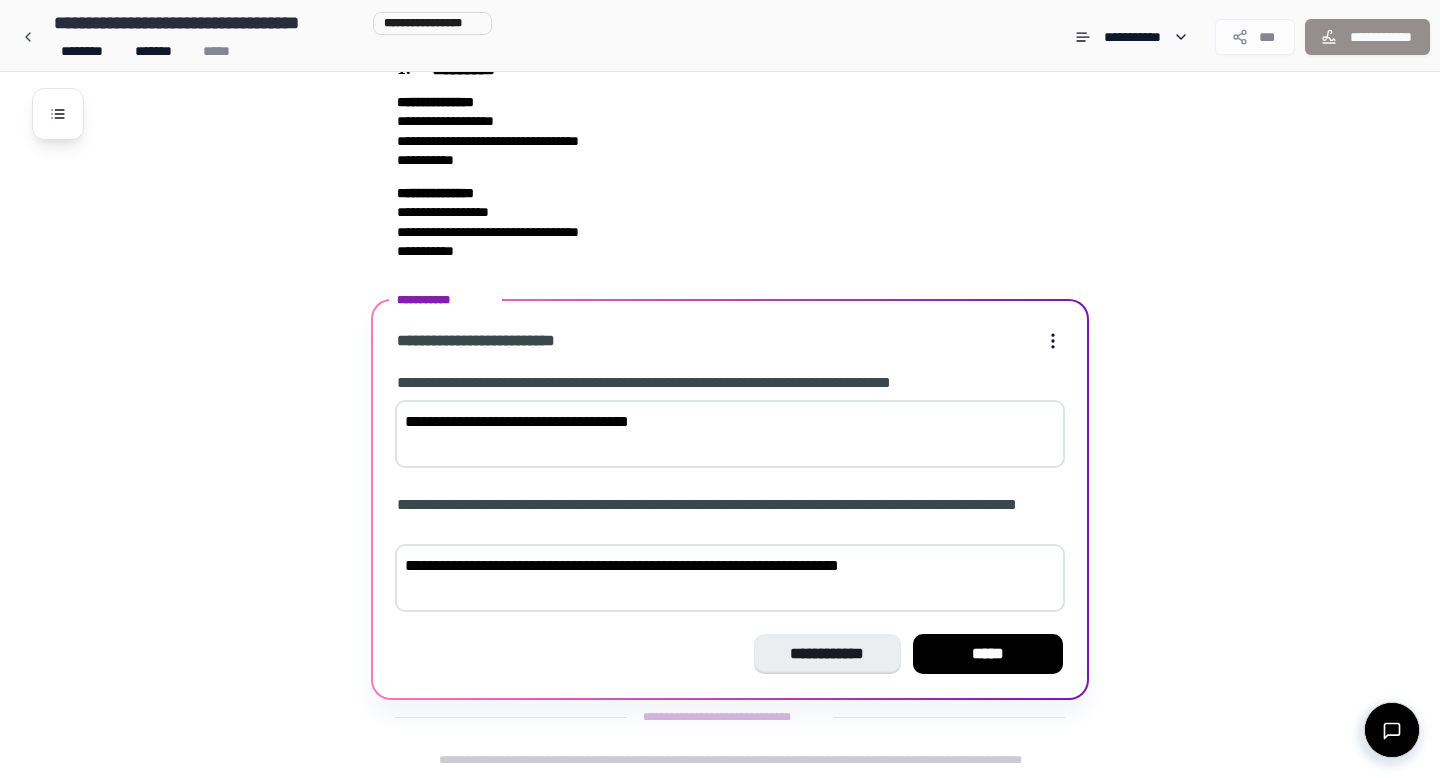 type on "**********" 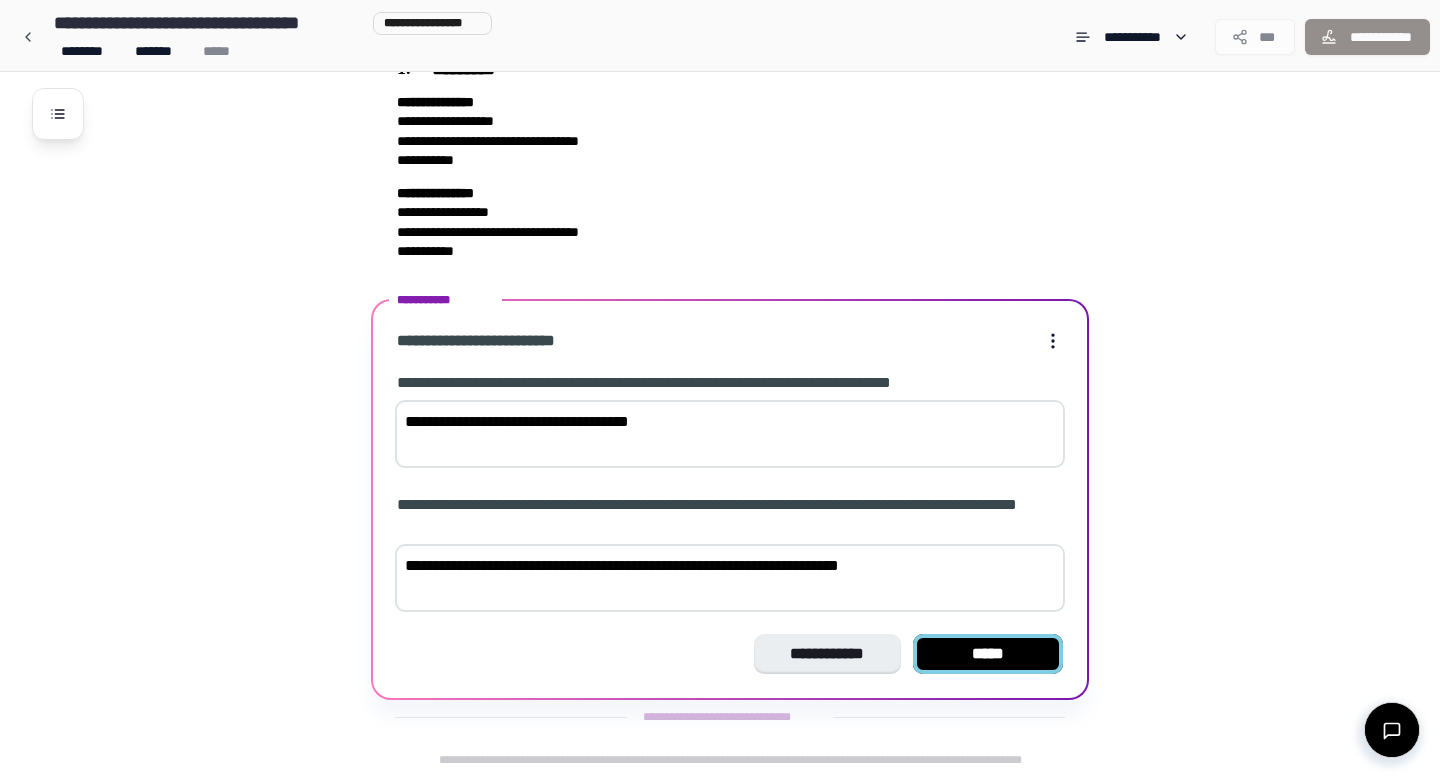 click on "*****" at bounding box center [988, 654] 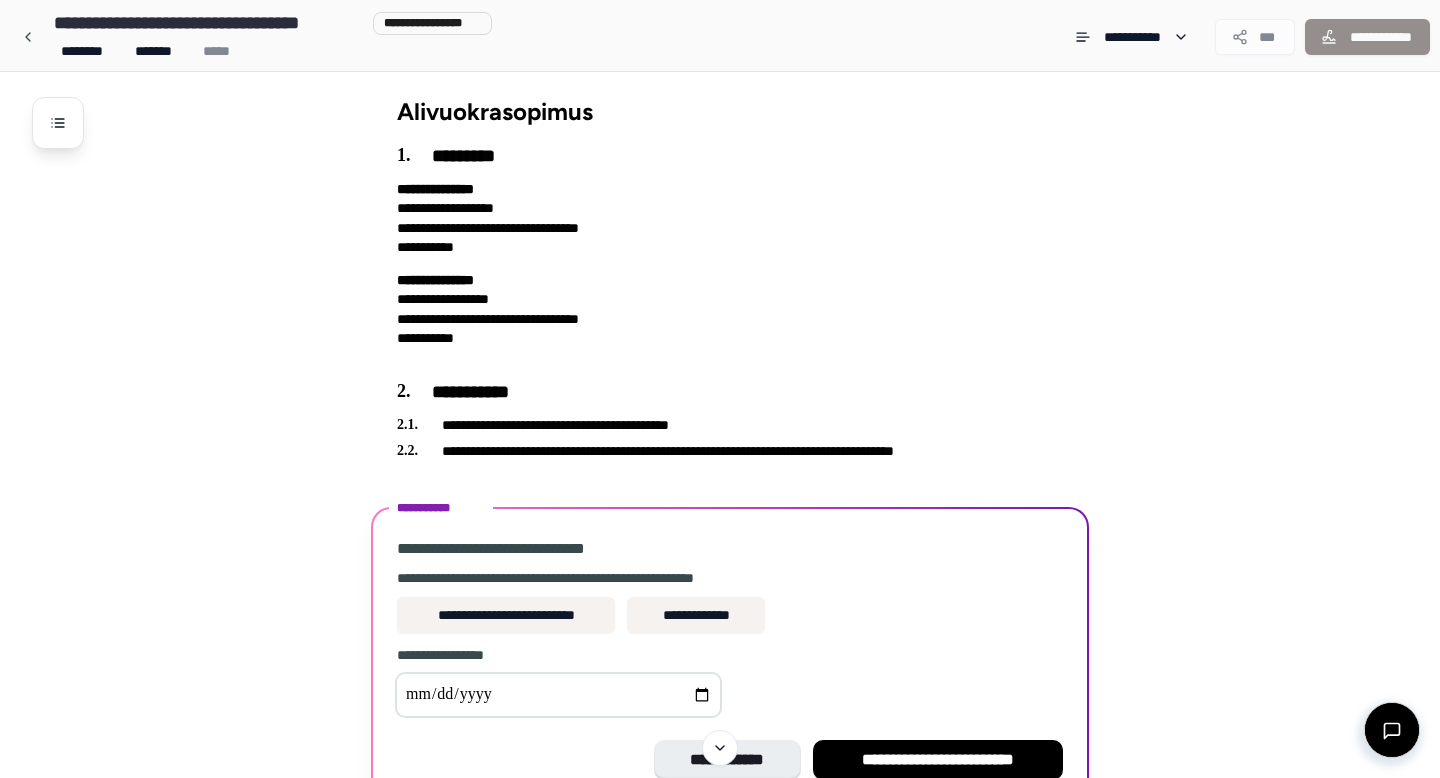 scroll, scrollTop: 6, scrollLeft: 0, axis: vertical 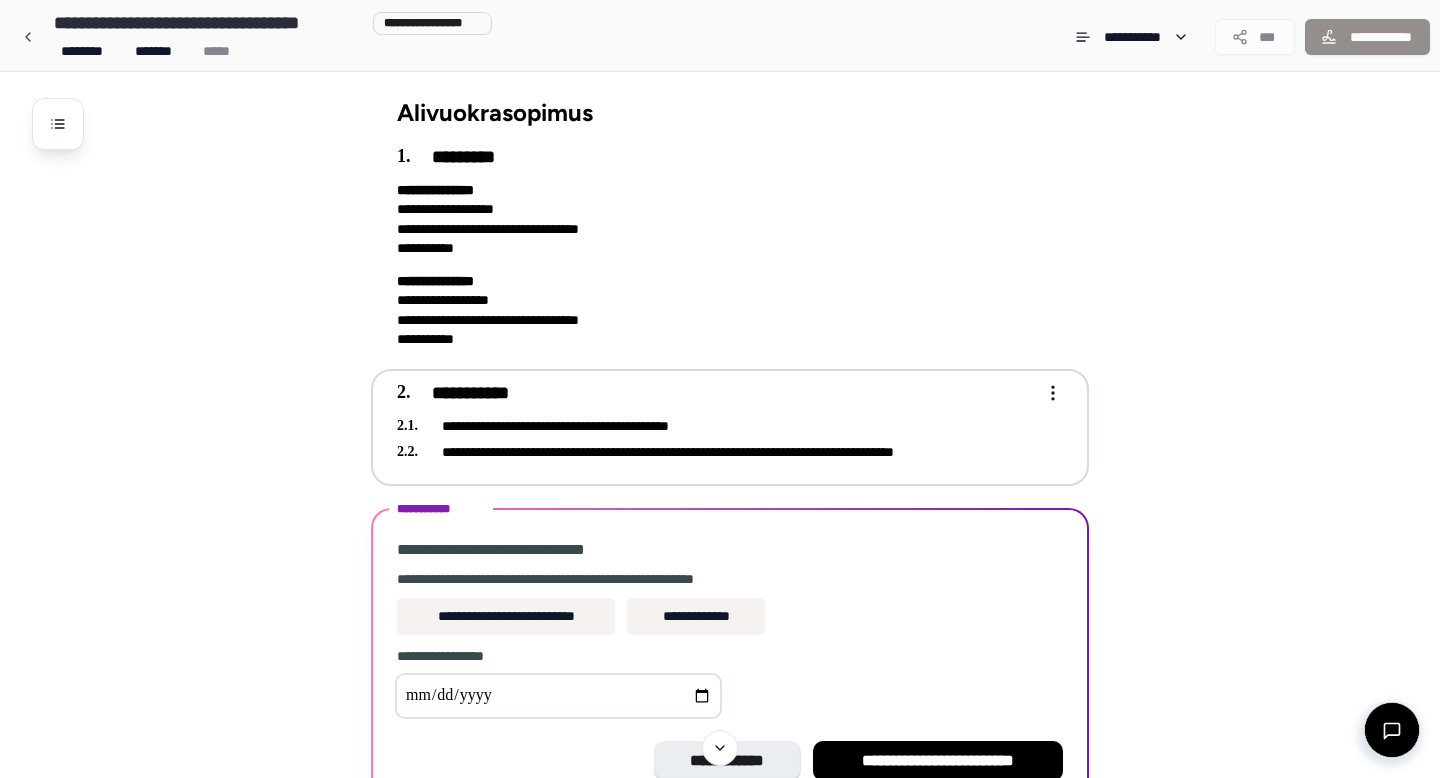 click on "**********" at bounding box center [716, 426] 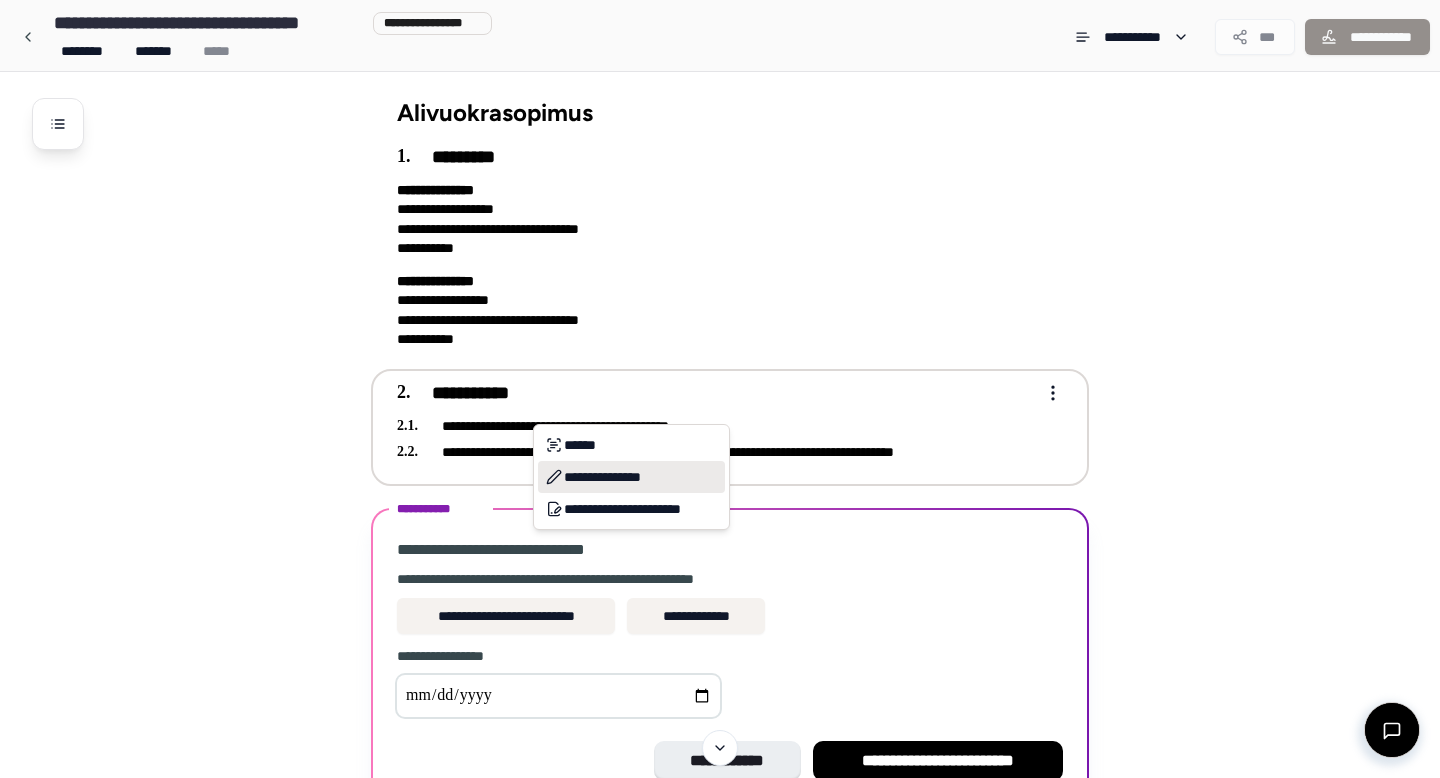 click 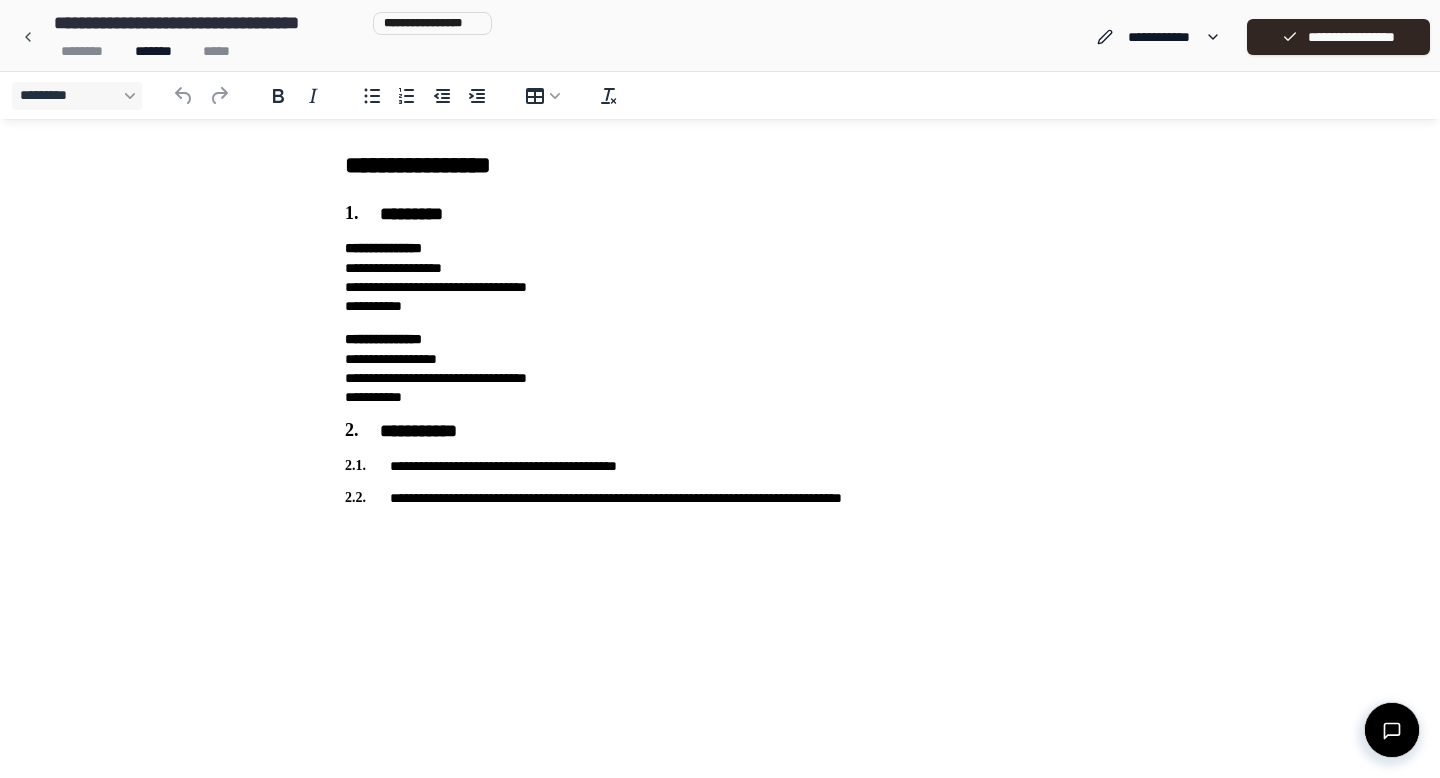 scroll, scrollTop: 0, scrollLeft: 0, axis: both 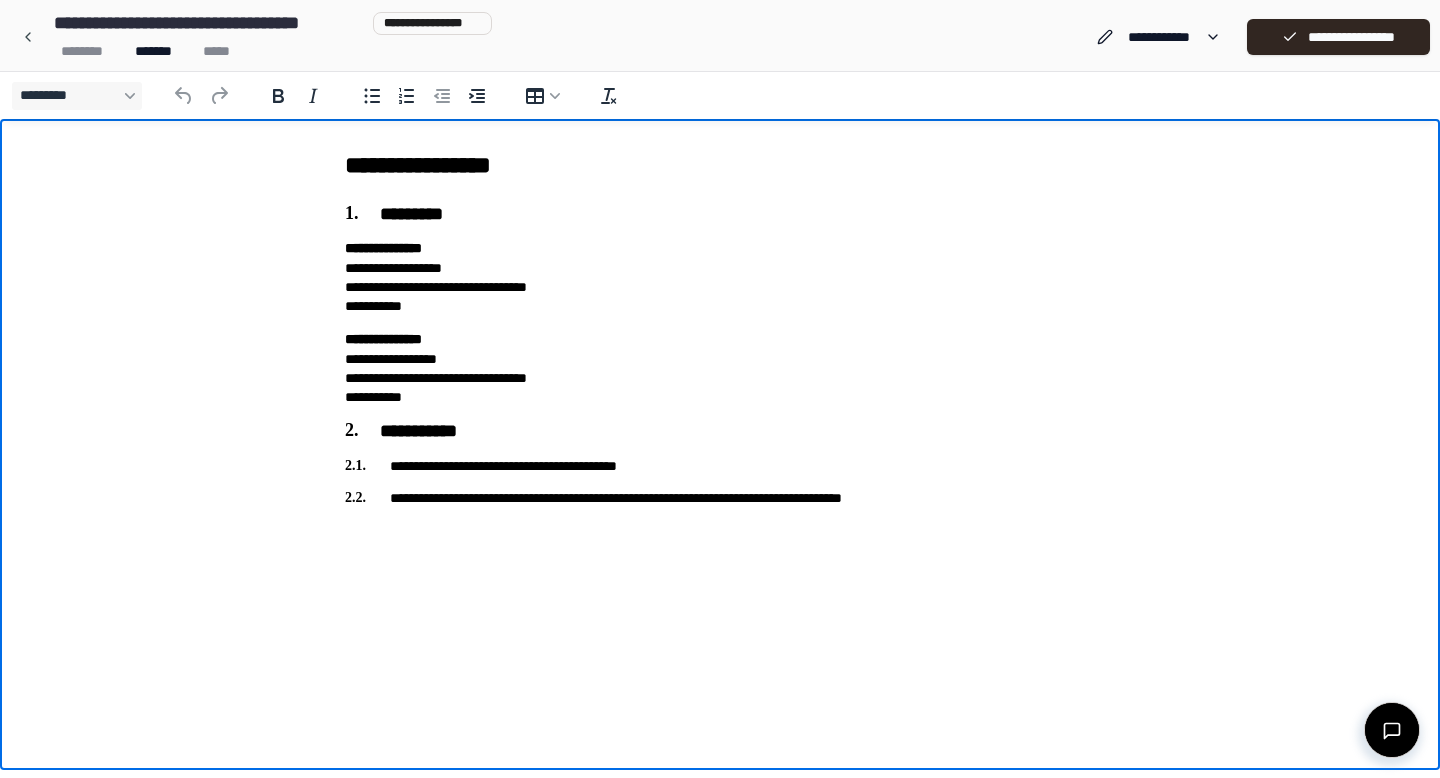 click on "**********" at bounding box center [720, 498] 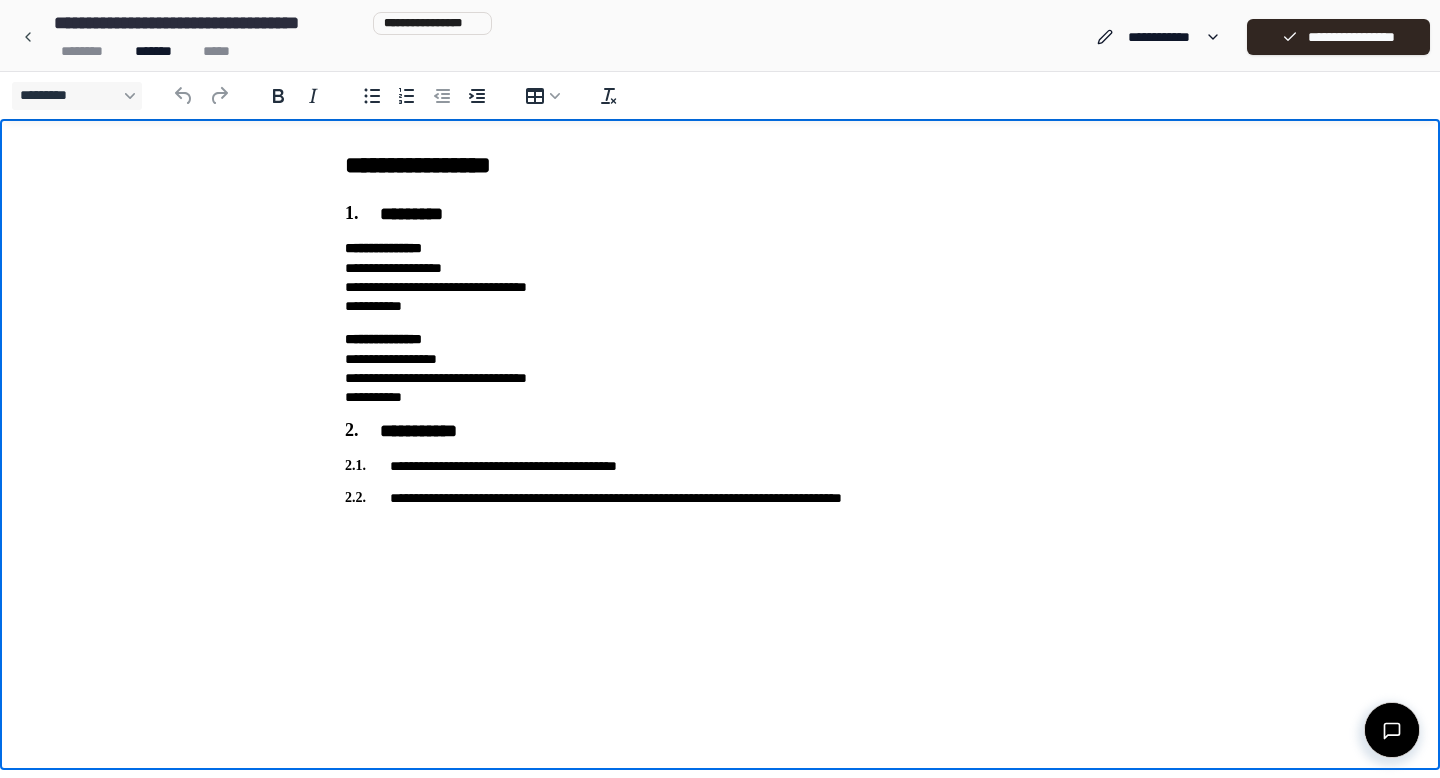 type 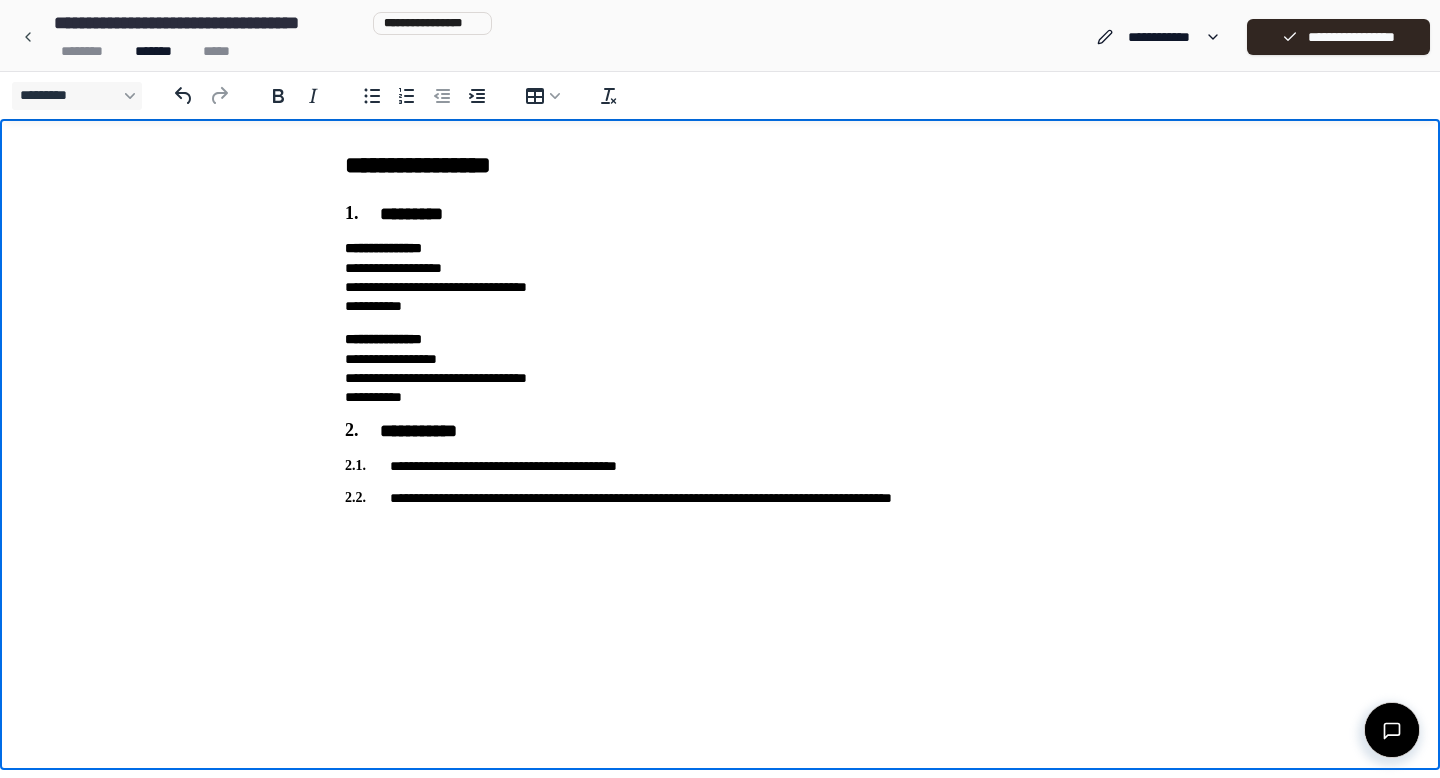click on "**********" at bounding box center [720, 324] 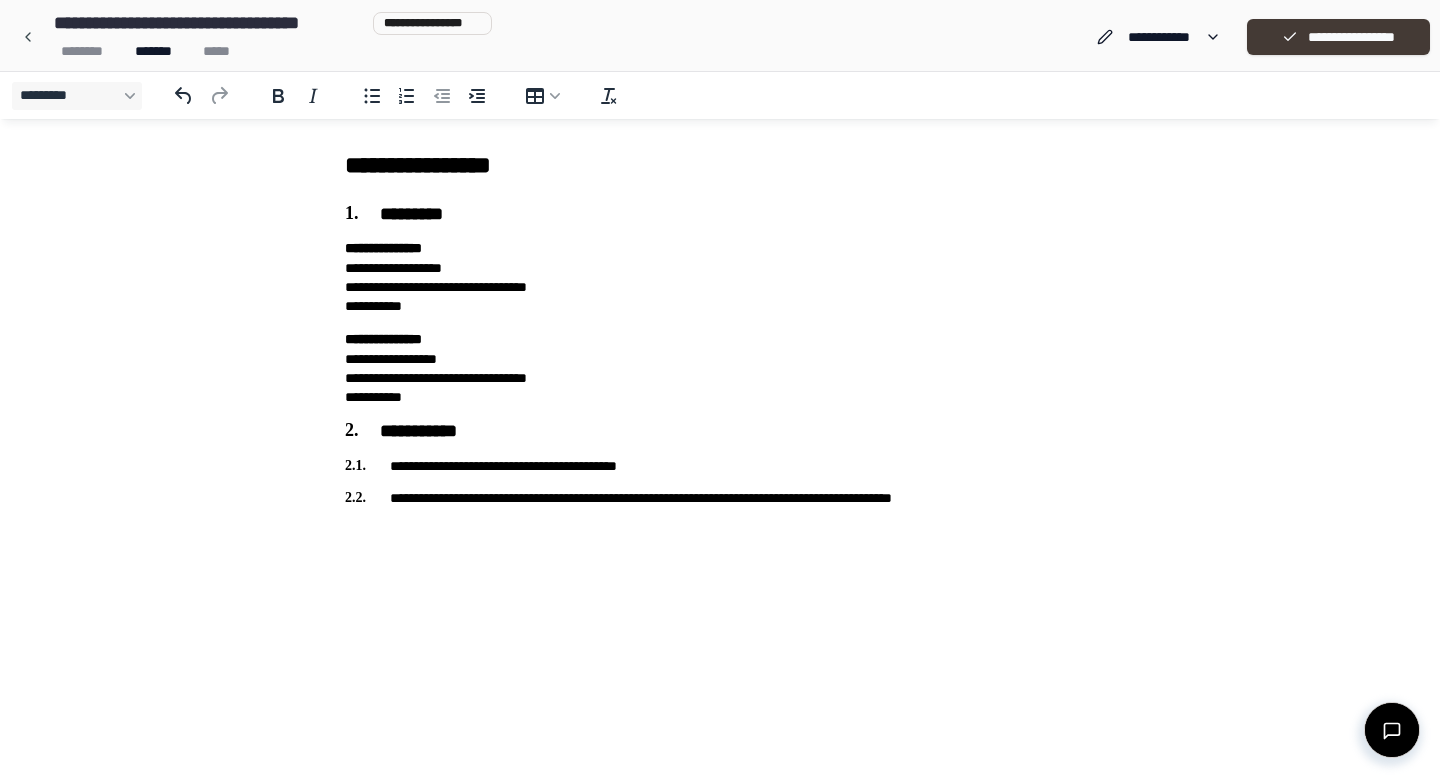 click on "**********" at bounding box center [1338, 37] 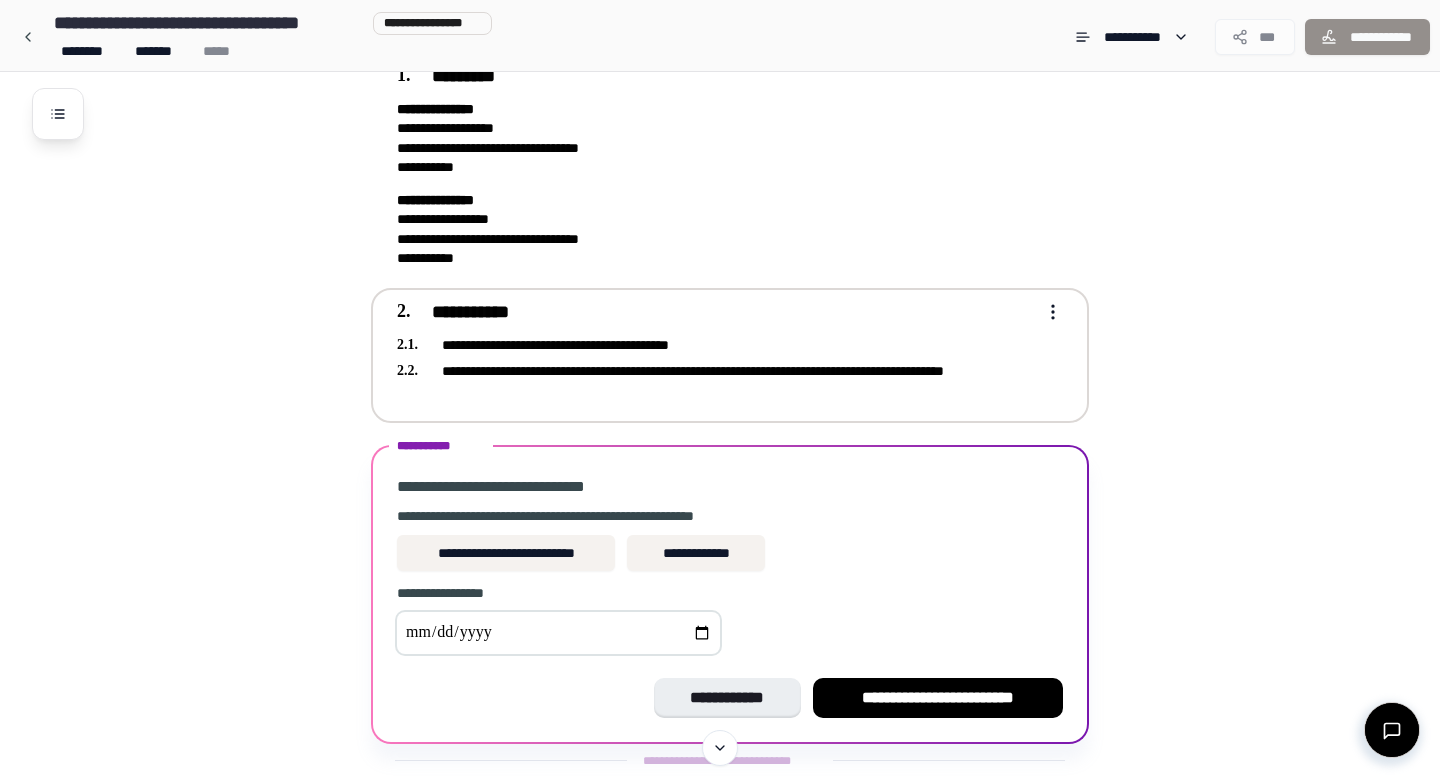 scroll, scrollTop: 97, scrollLeft: 0, axis: vertical 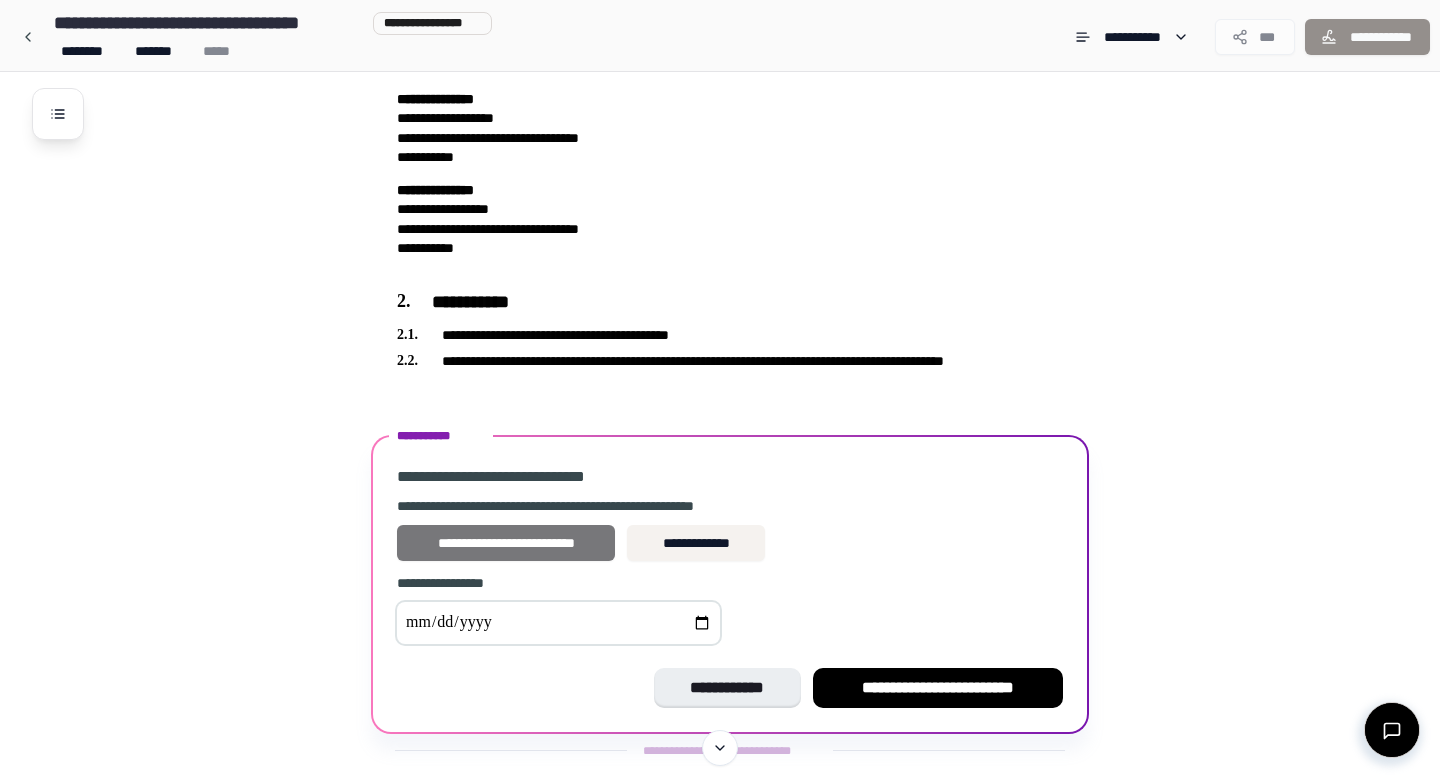 click on "**********" at bounding box center [506, 543] 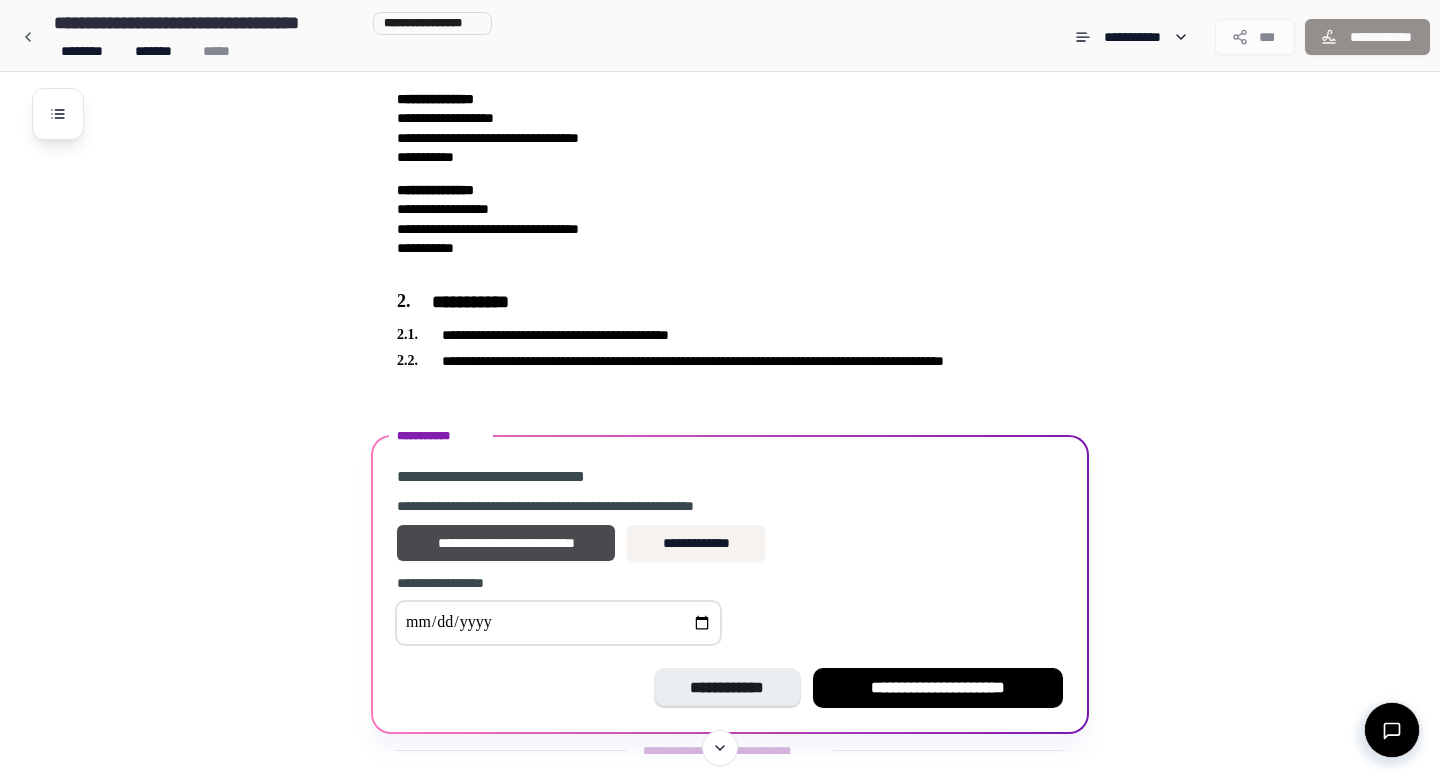 click at bounding box center (558, 623) 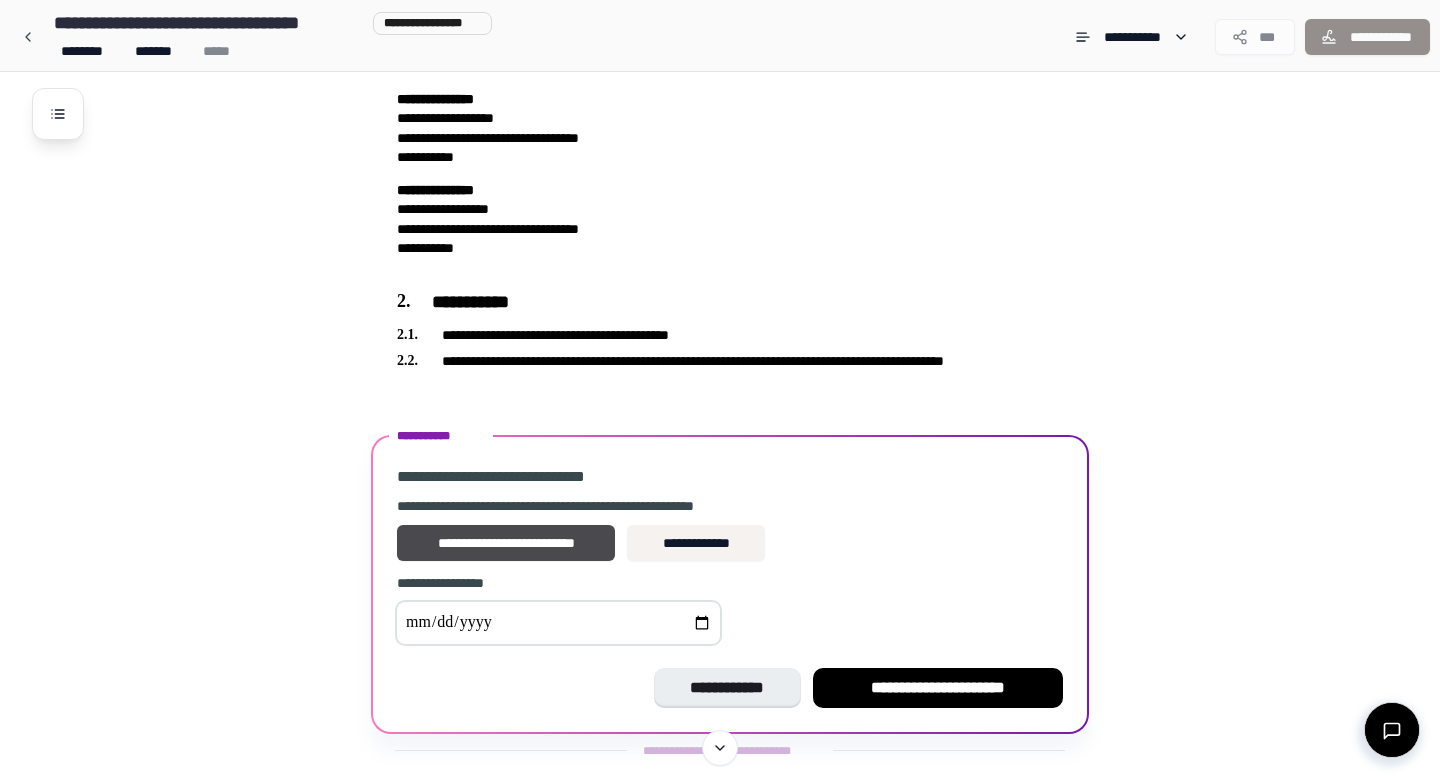 click at bounding box center (558, 623) 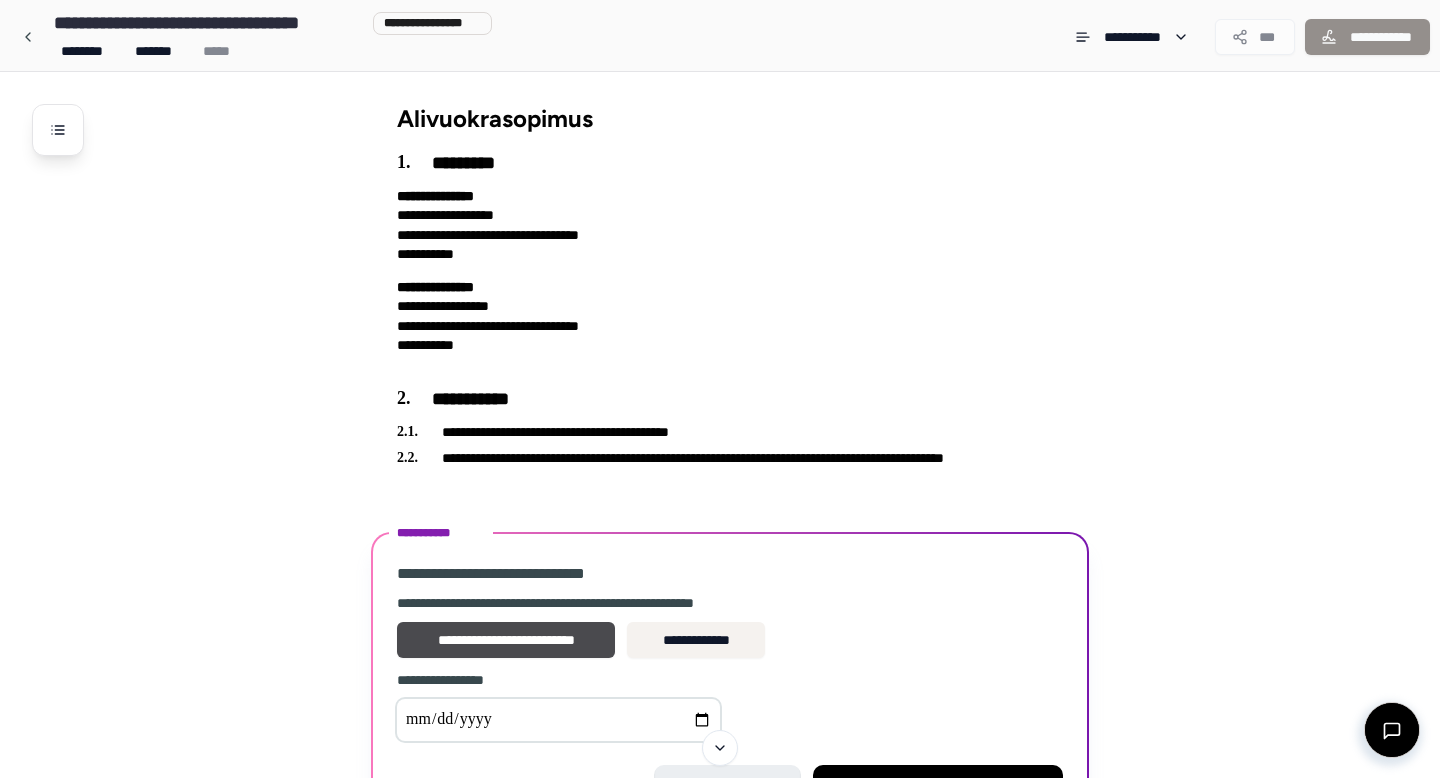 scroll, scrollTop: 131, scrollLeft: 0, axis: vertical 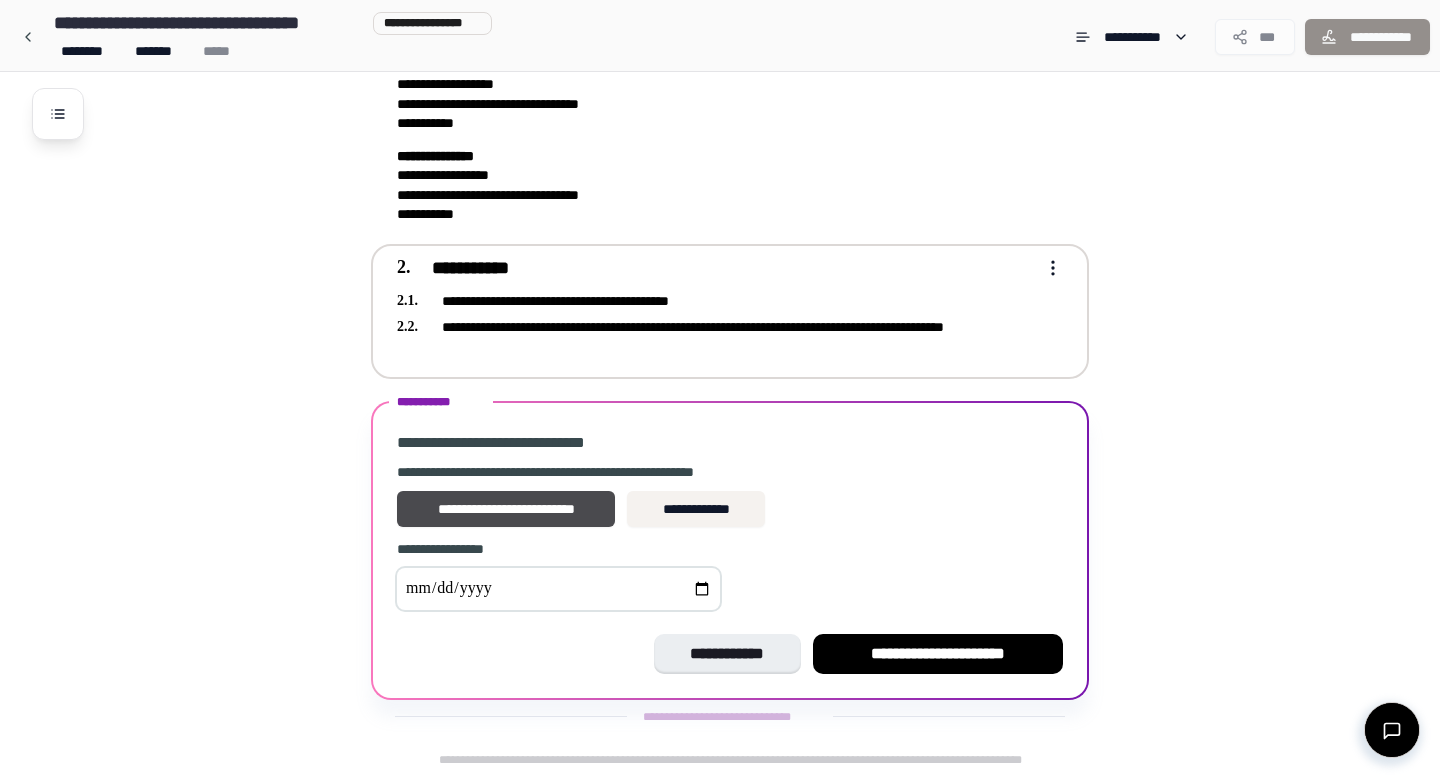 click on "**********" at bounding box center [716, 269] 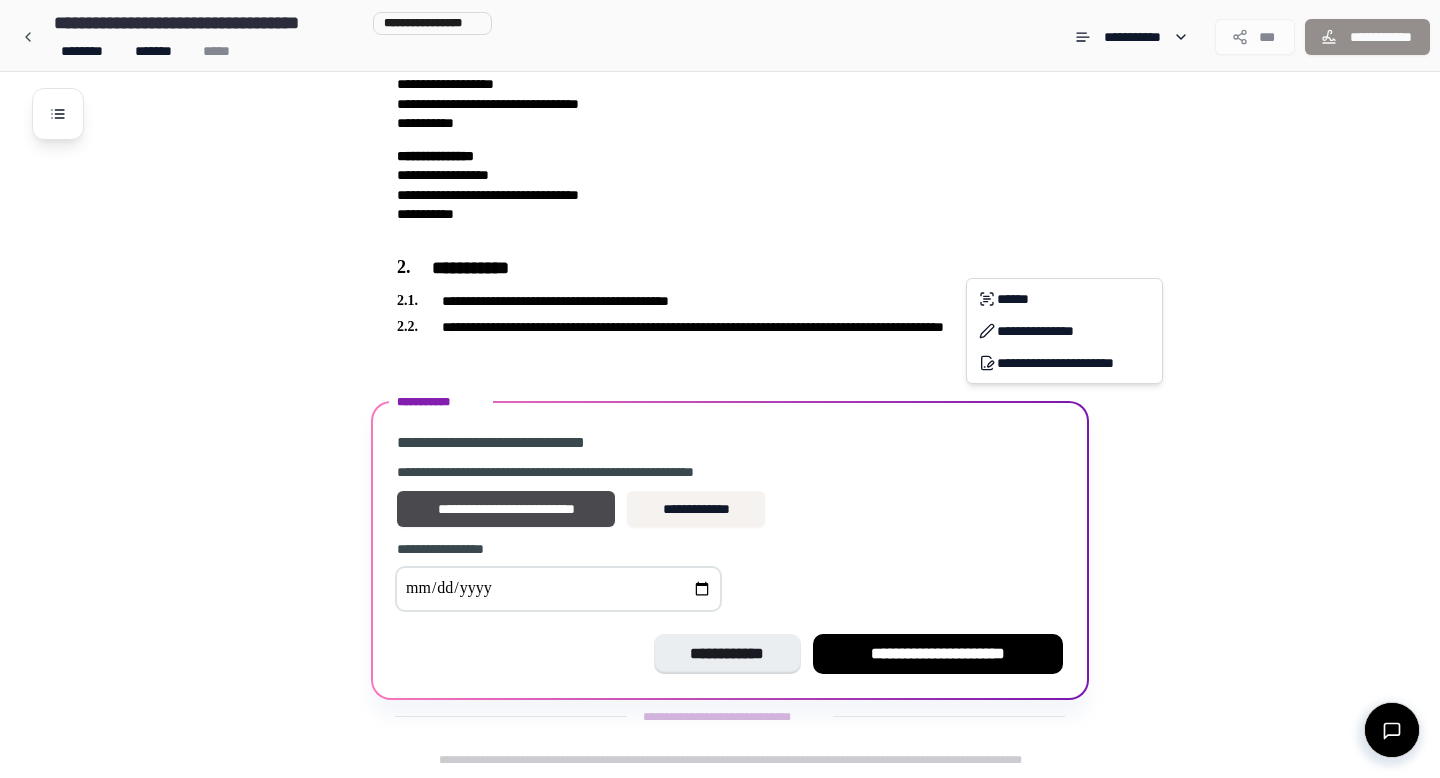 click on "**********" at bounding box center (720, 323) 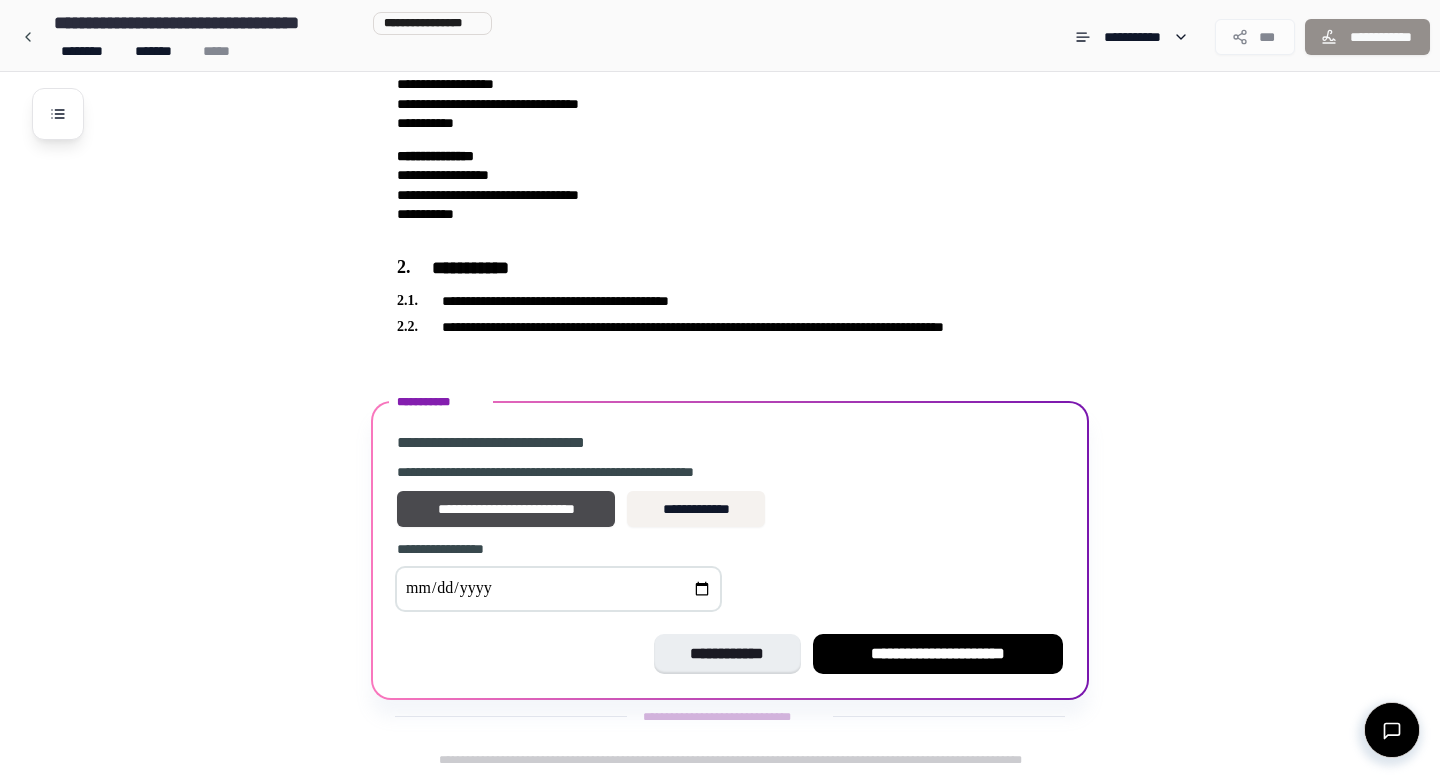 click at bounding box center [558, 589] 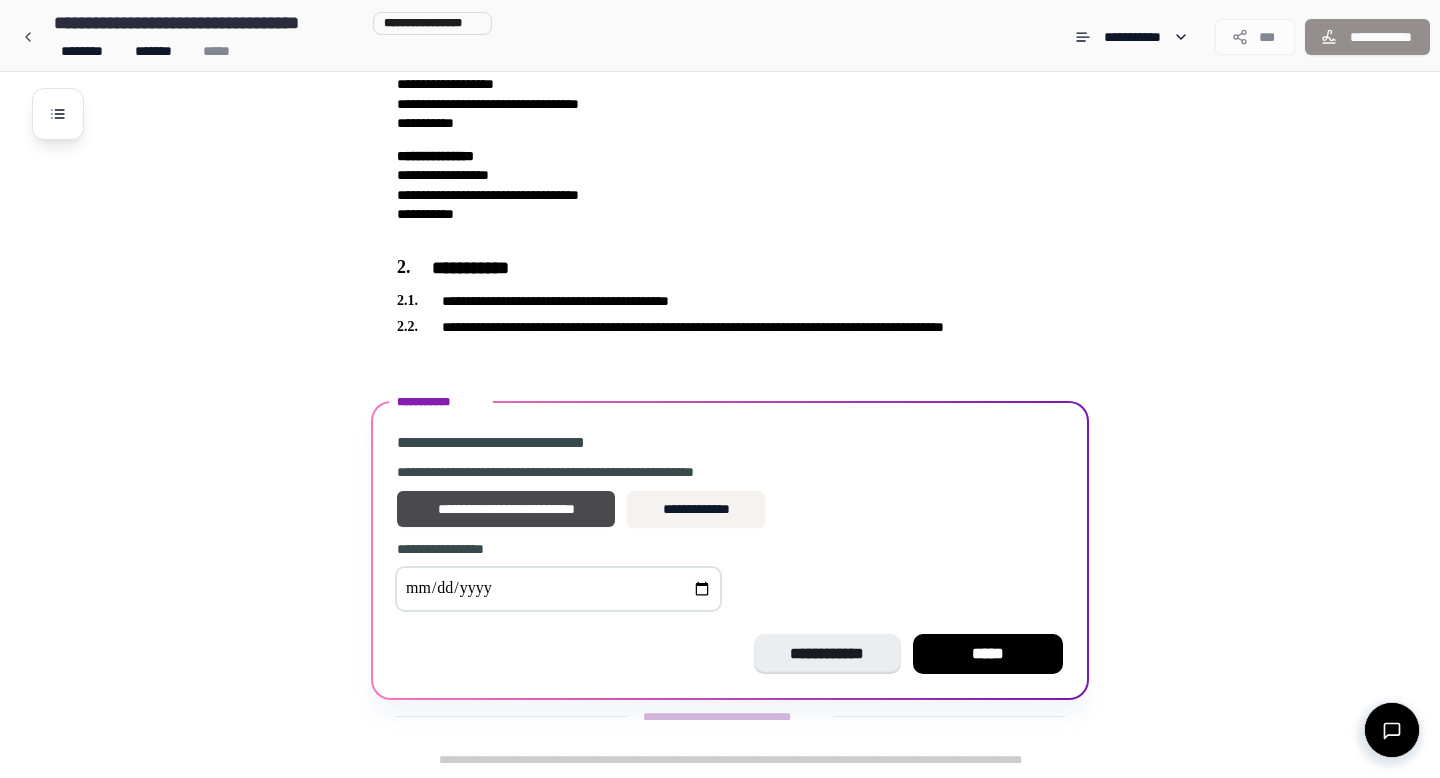 type on "**********" 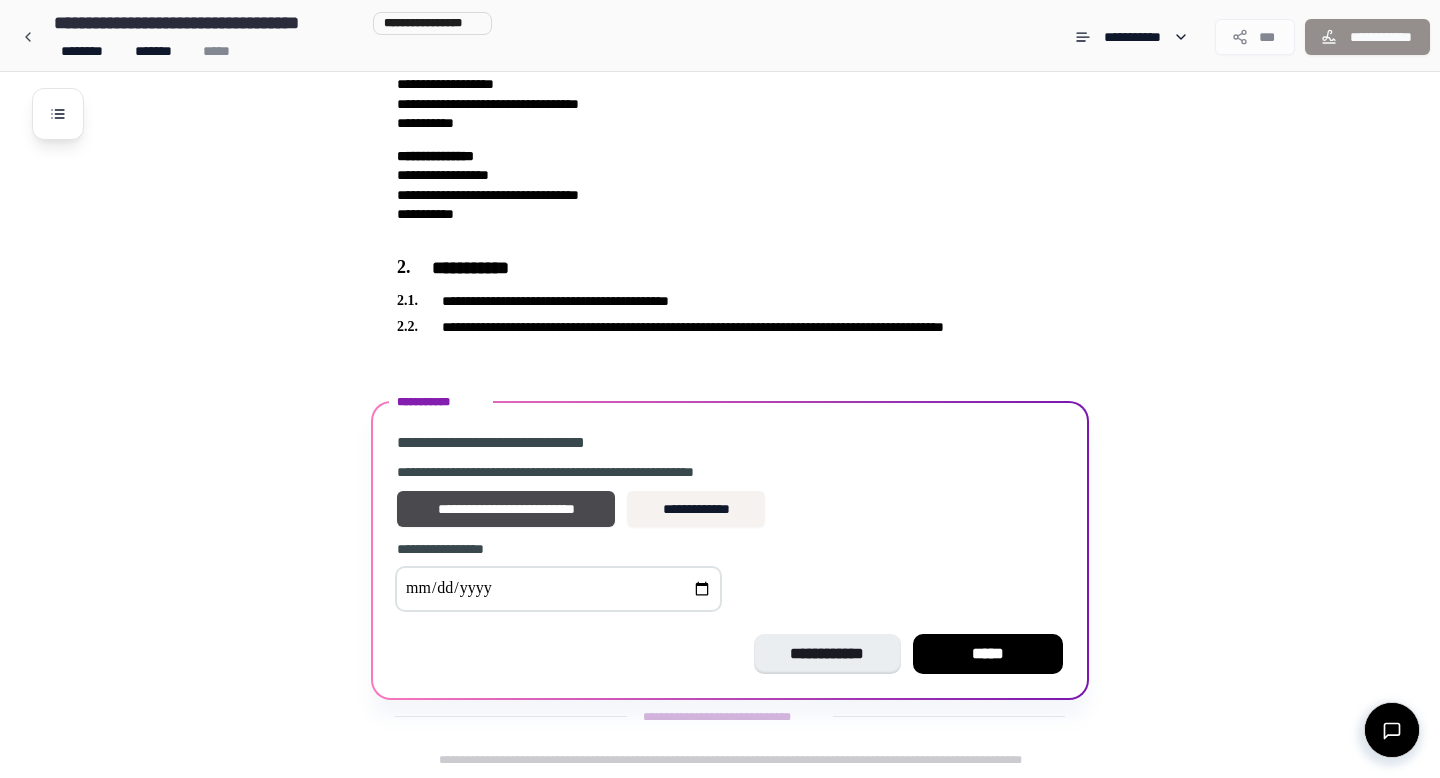 click on "**********" at bounding box center [746, 359] 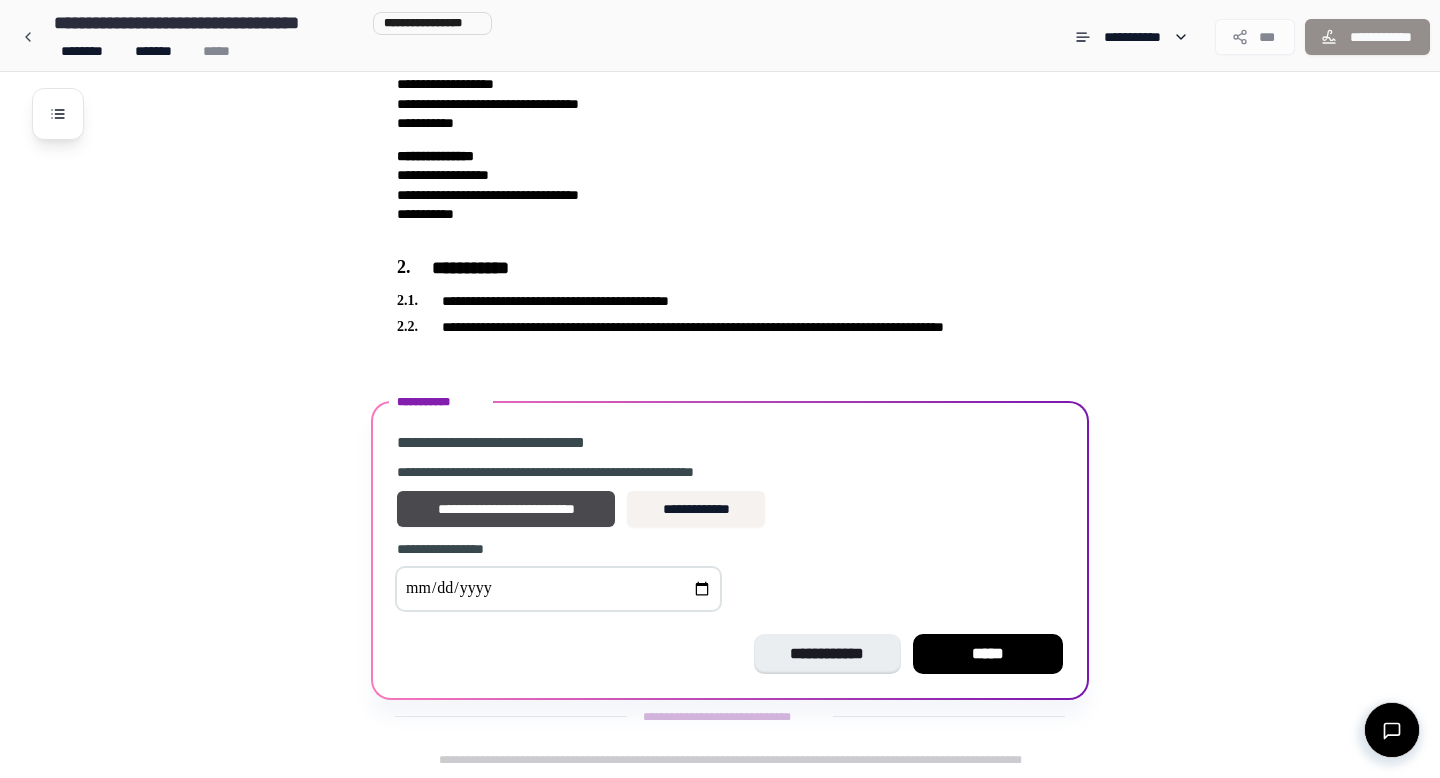click on "**********" at bounding box center [558, 589] 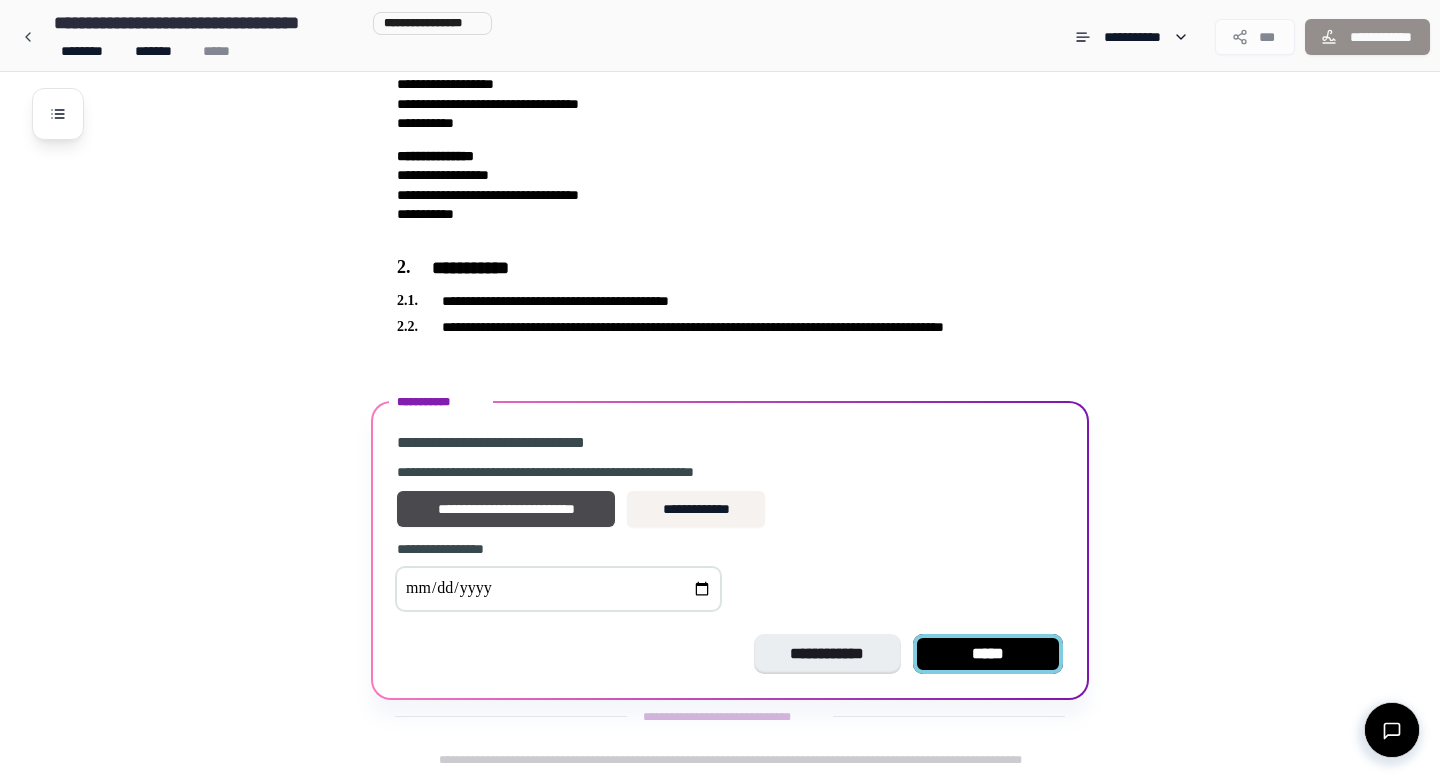 click on "*****" at bounding box center [988, 654] 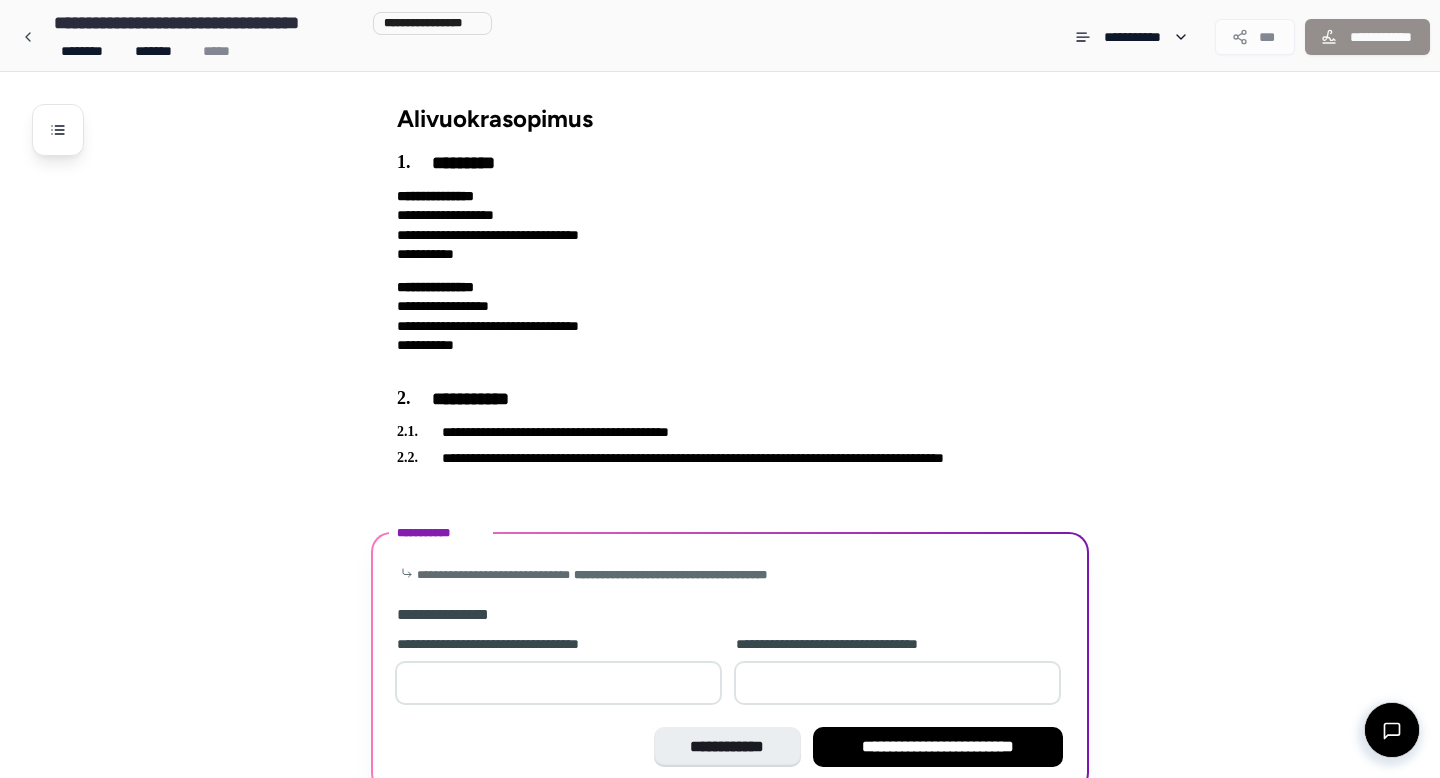 scroll, scrollTop: 93, scrollLeft: 0, axis: vertical 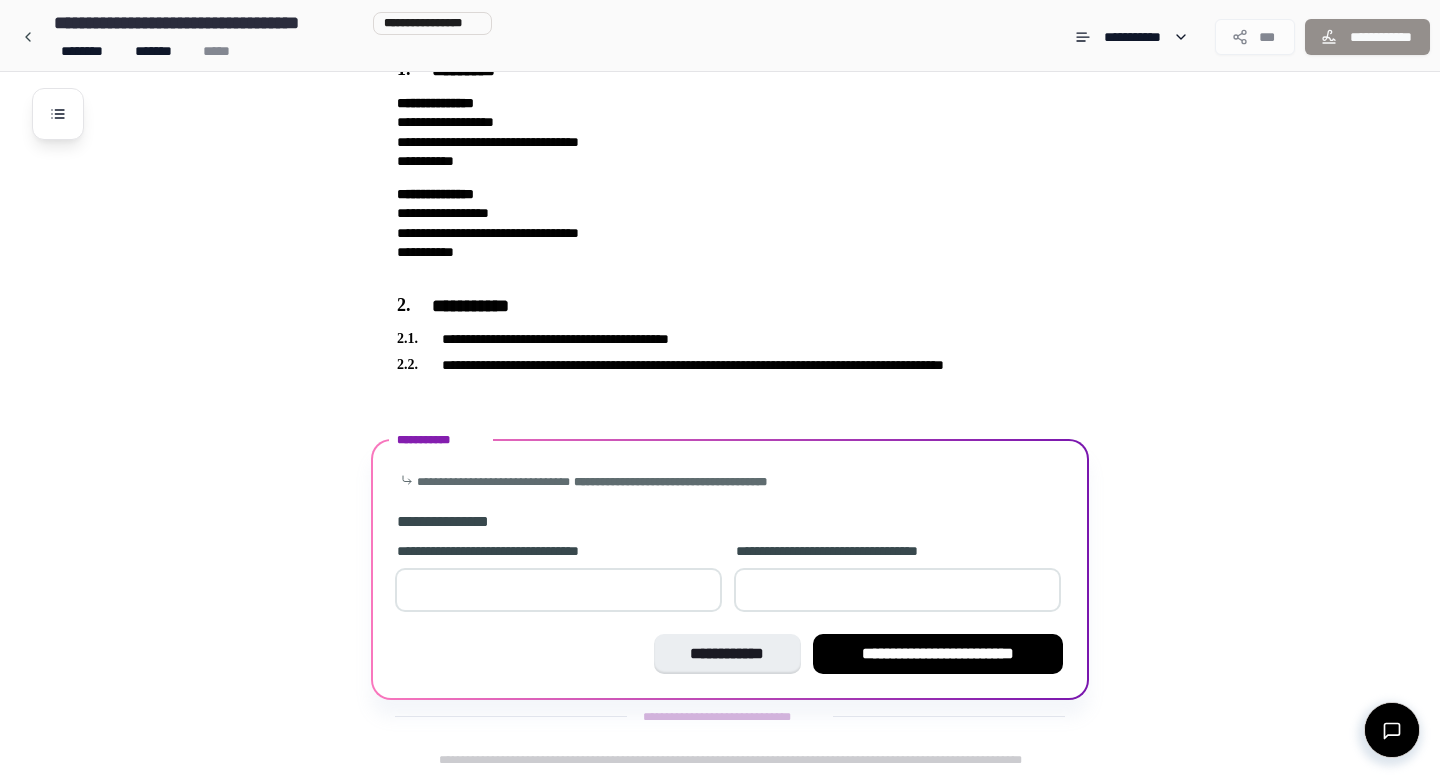 click at bounding box center [558, 590] 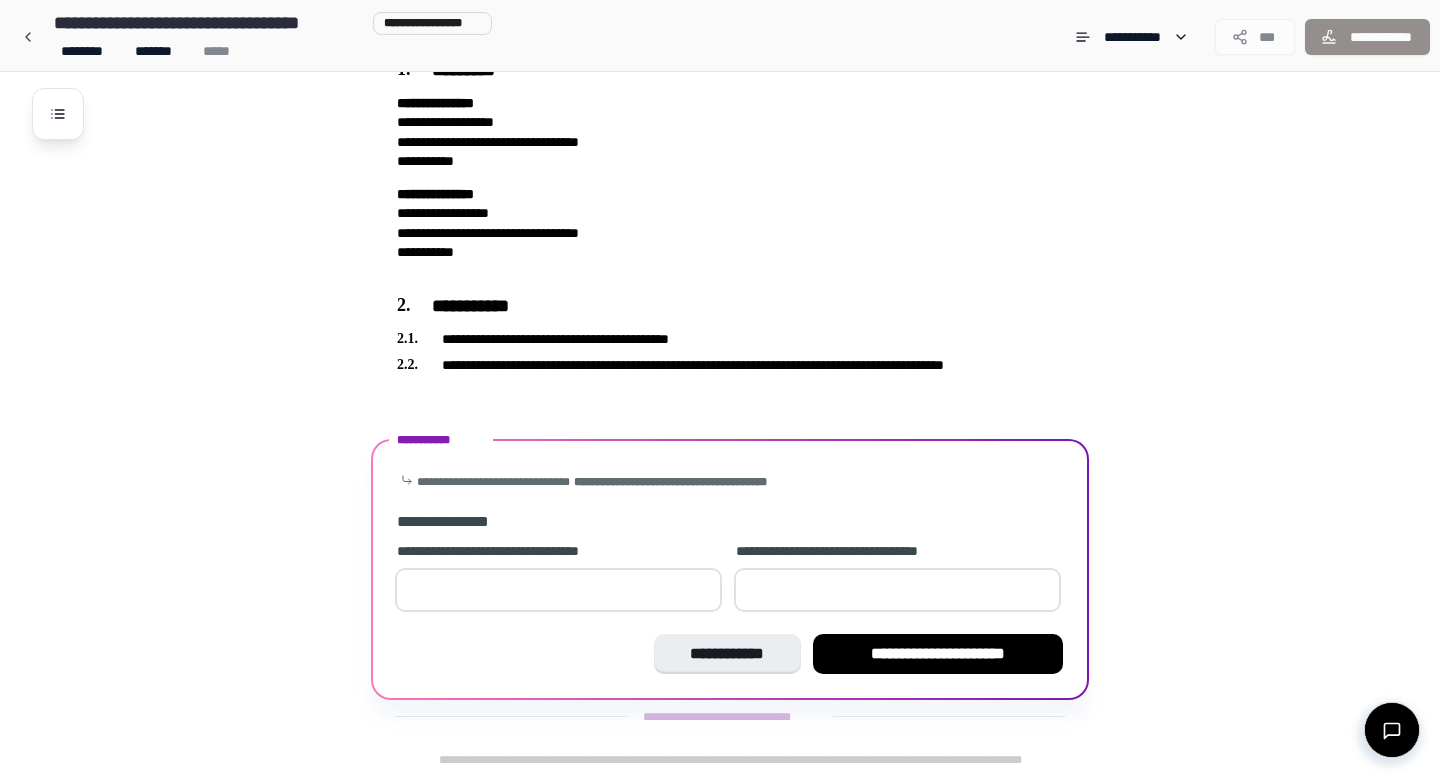 click on "*" at bounding box center (558, 590) 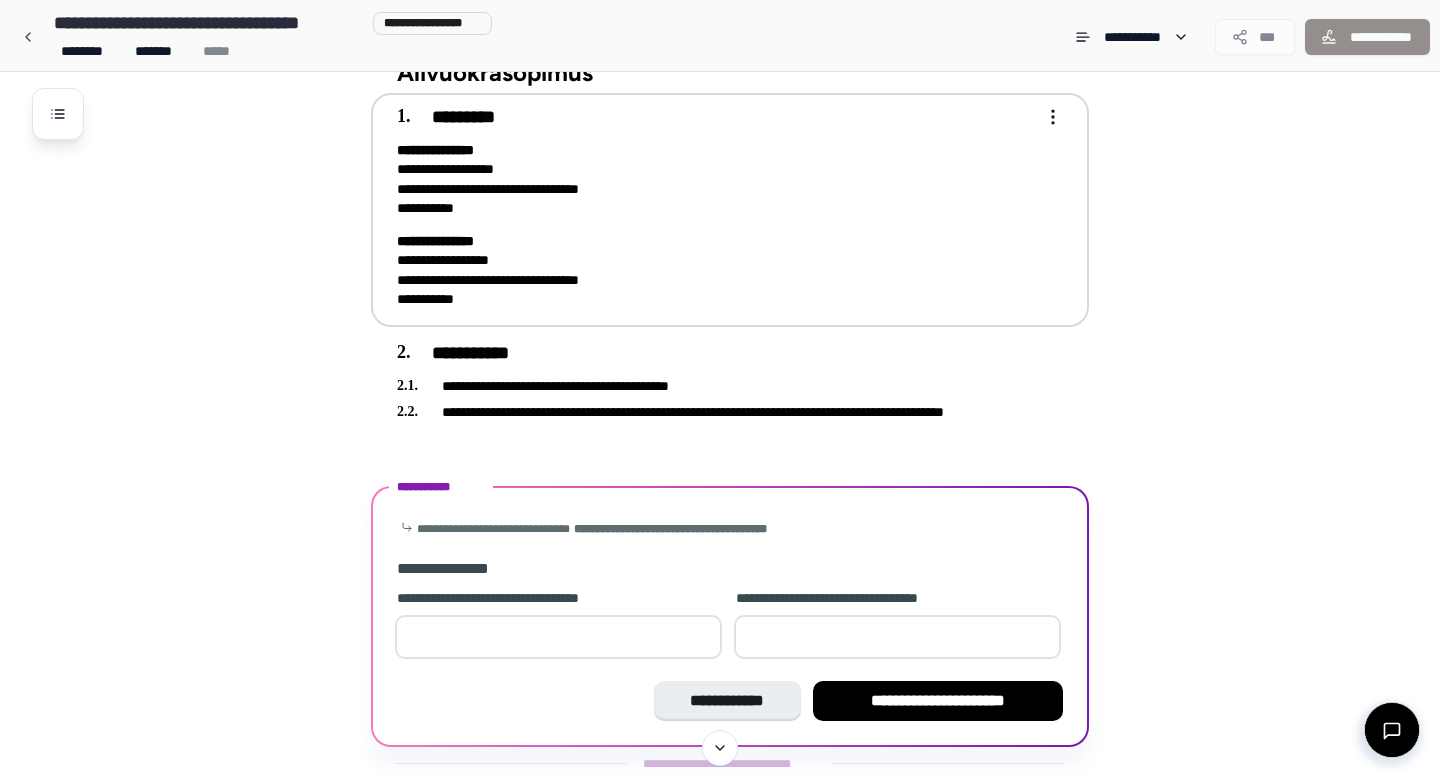 scroll, scrollTop: 42, scrollLeft: 0, axis: vertical 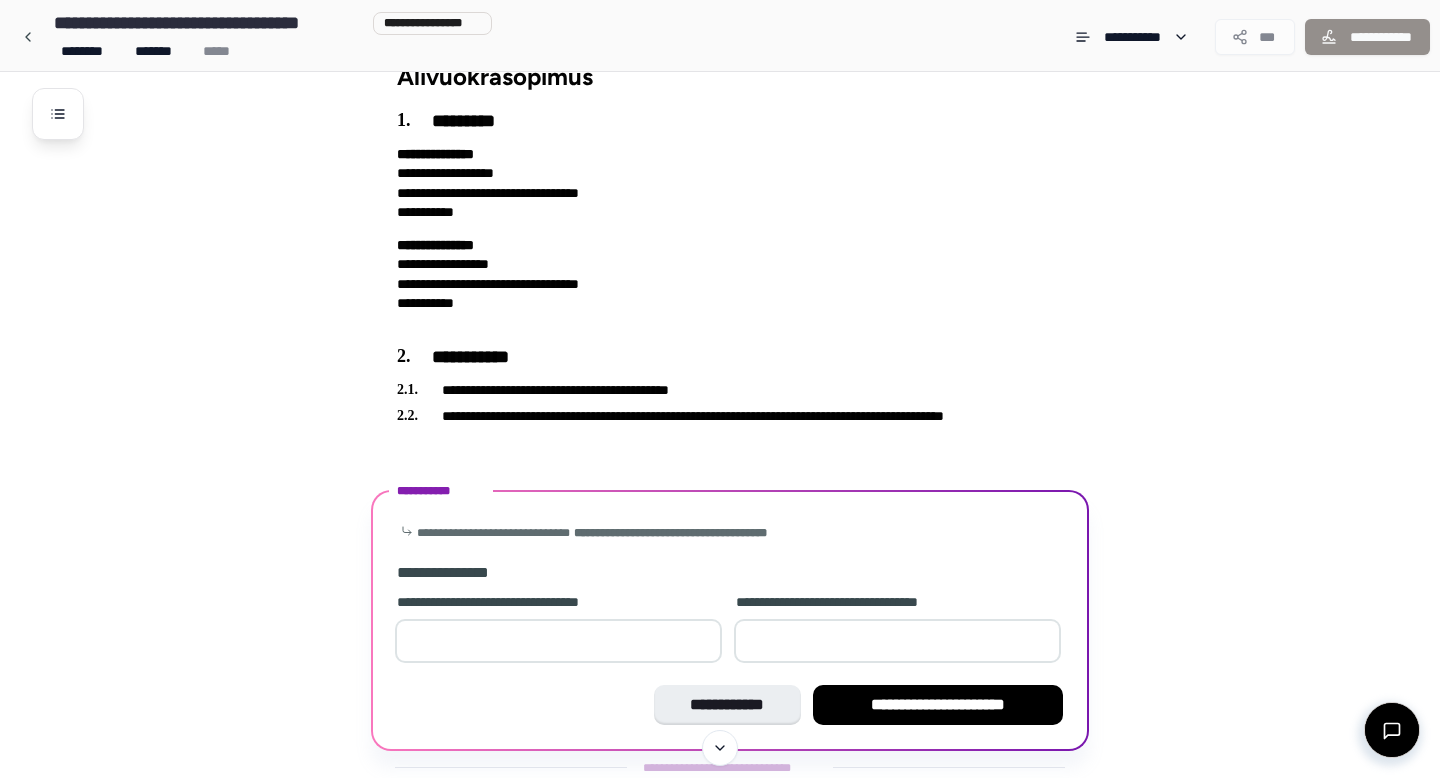 click on "**********" at bounding box center [746, 429] 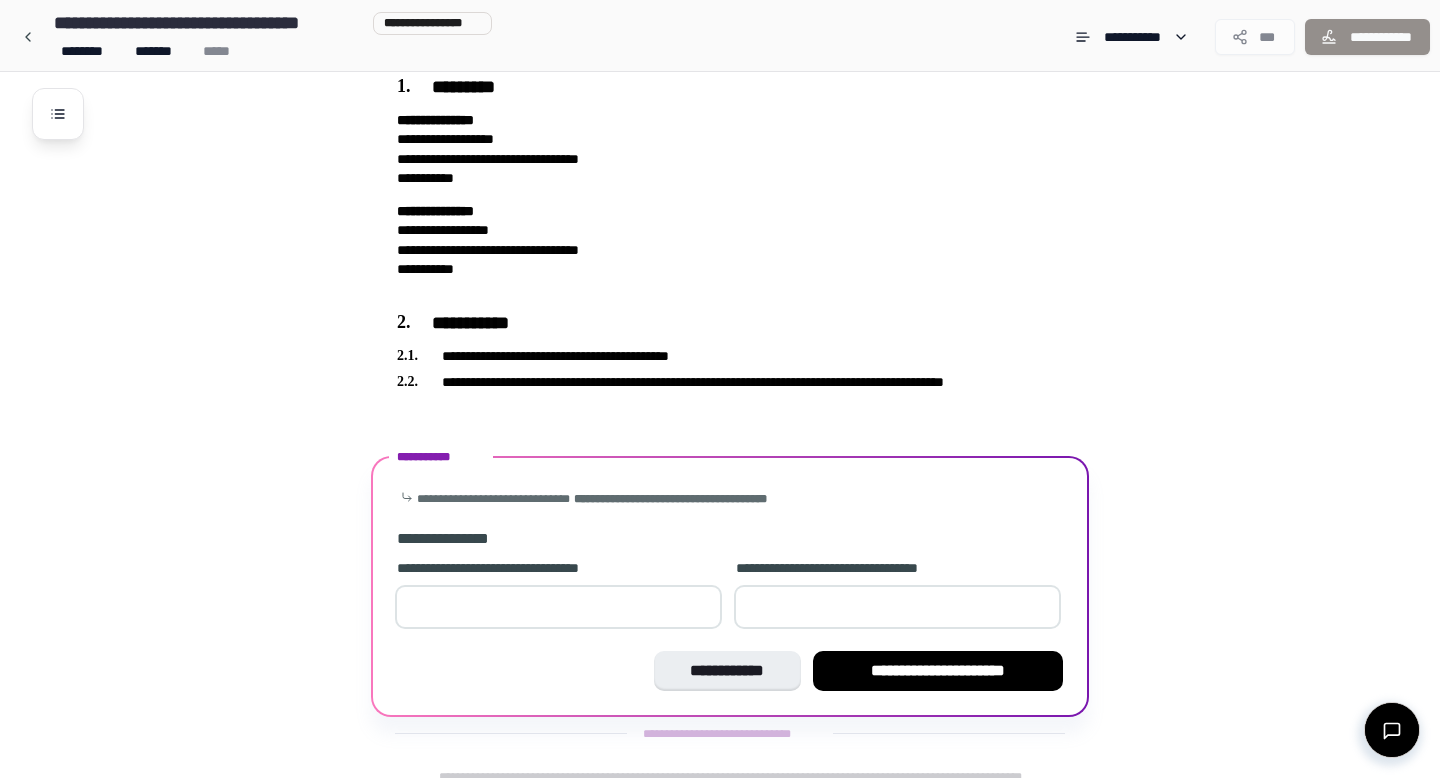 scroll, scrollTop: 84, scrollLeft: 0, axis: vertical 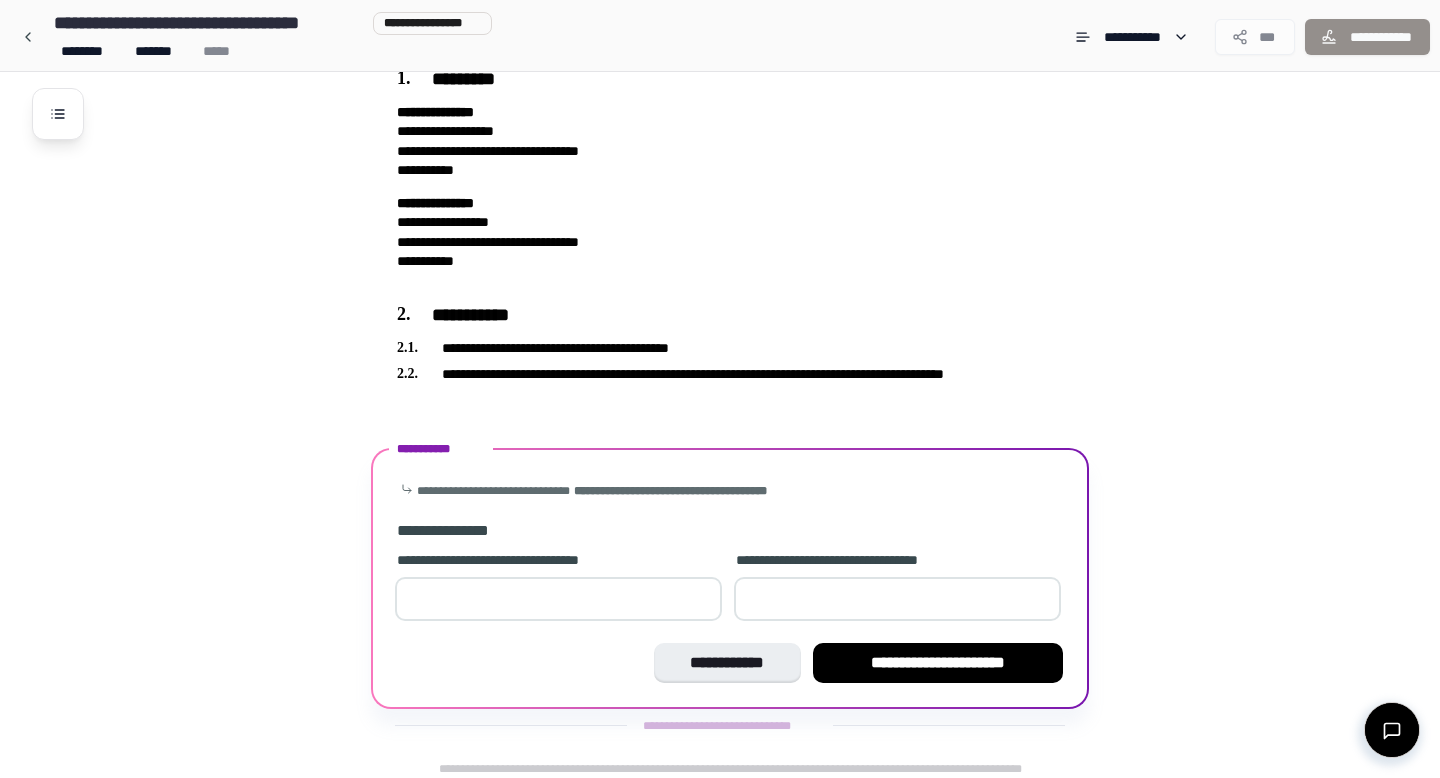 click on "**********" at bounding box center (558, 588) 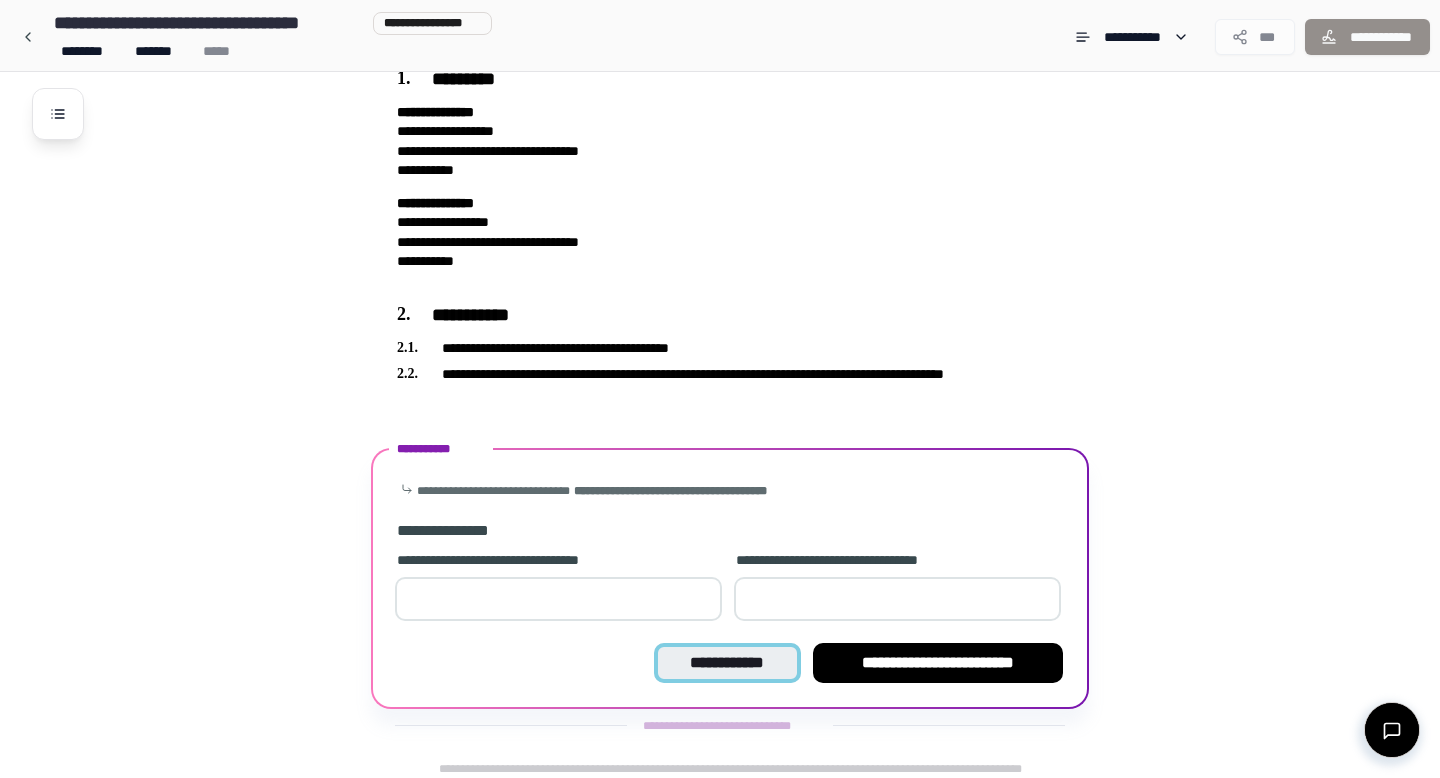 type 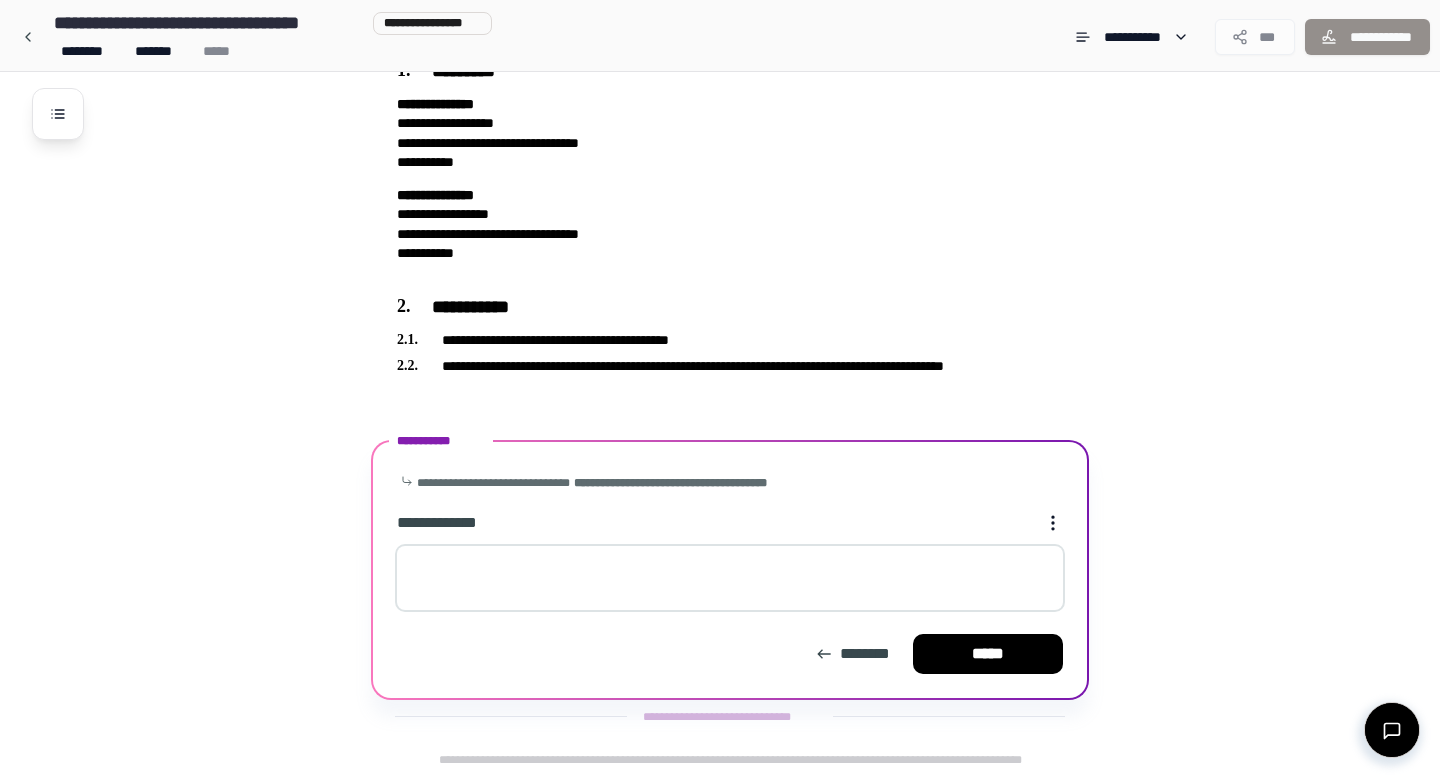 click at bounding box center (730, 578) 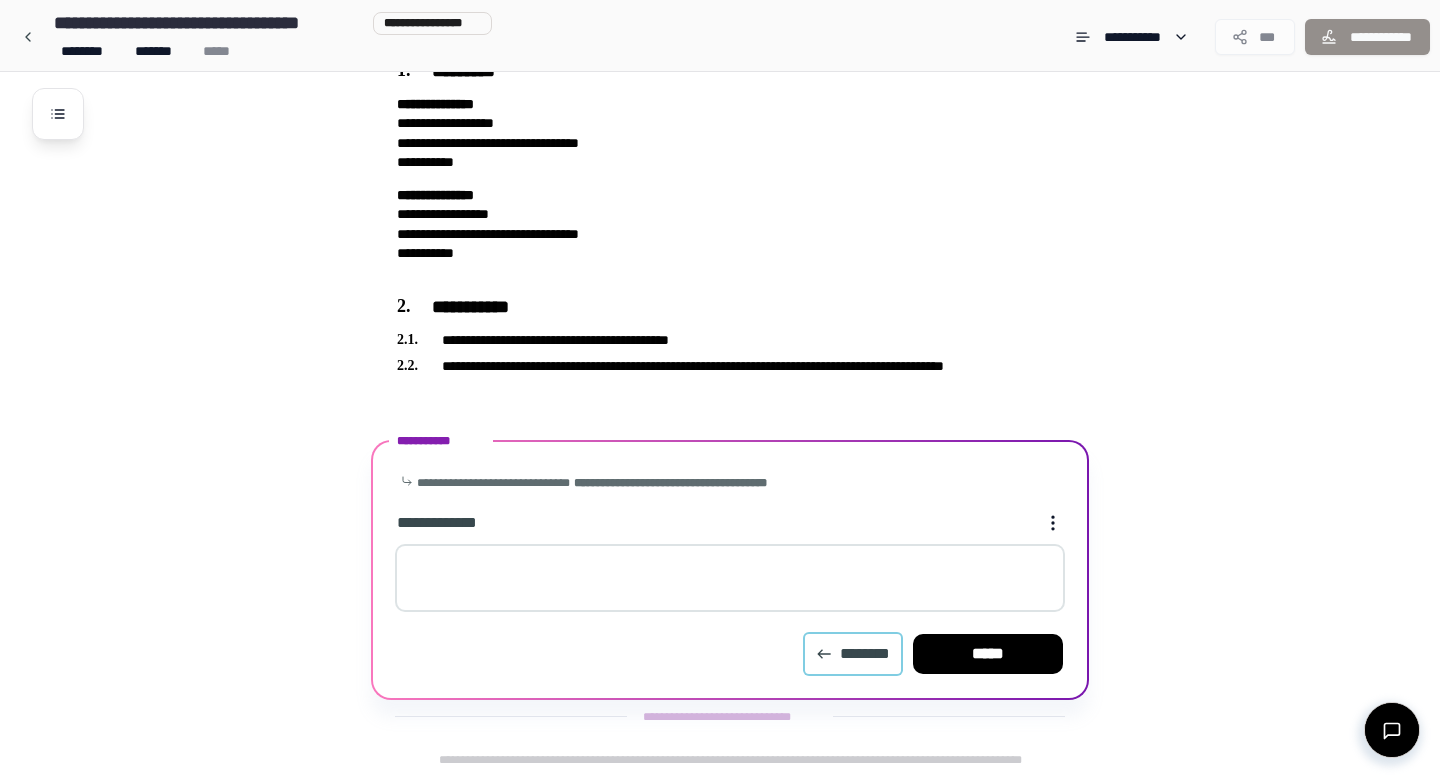click on "********" at bounding box center (853, 654) 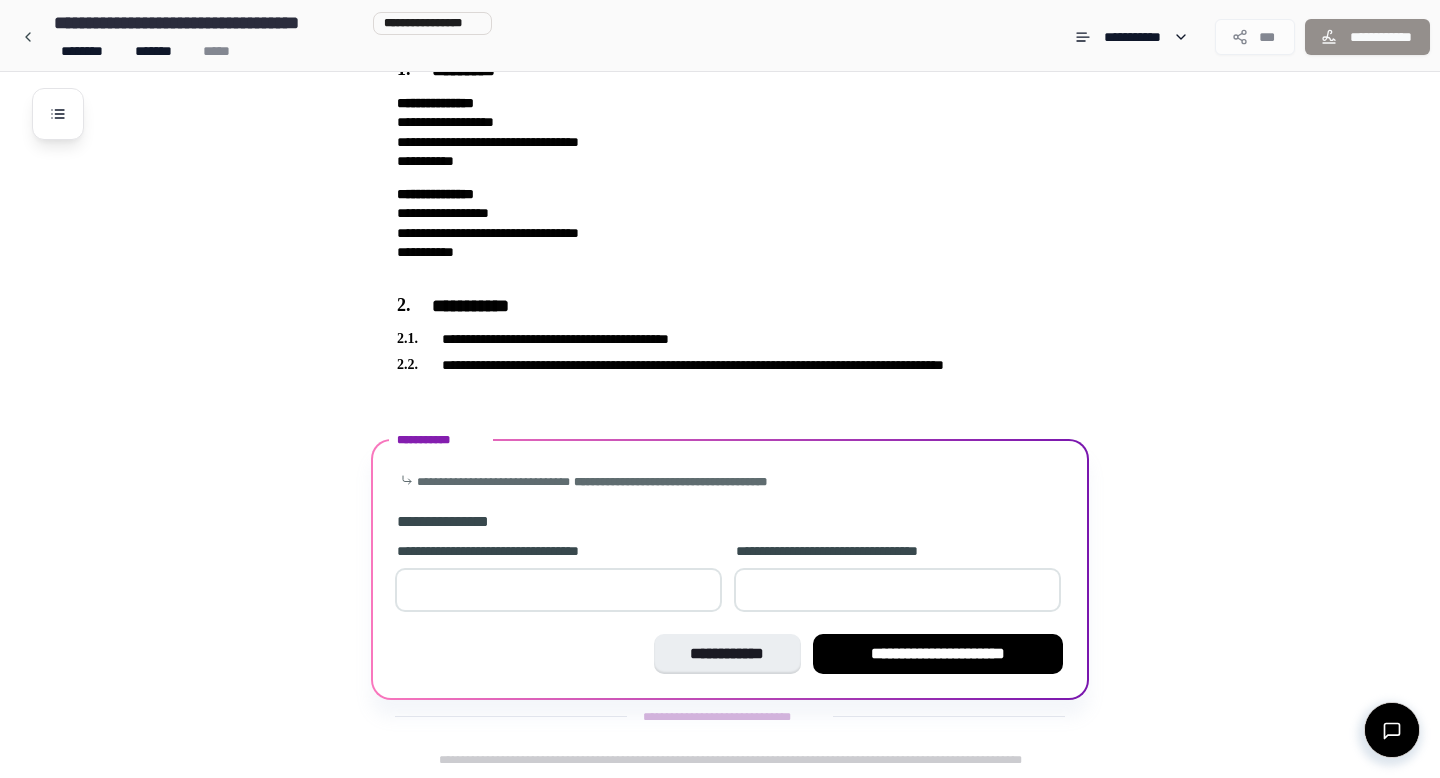 click on "*" at bounding box center (558, 590) 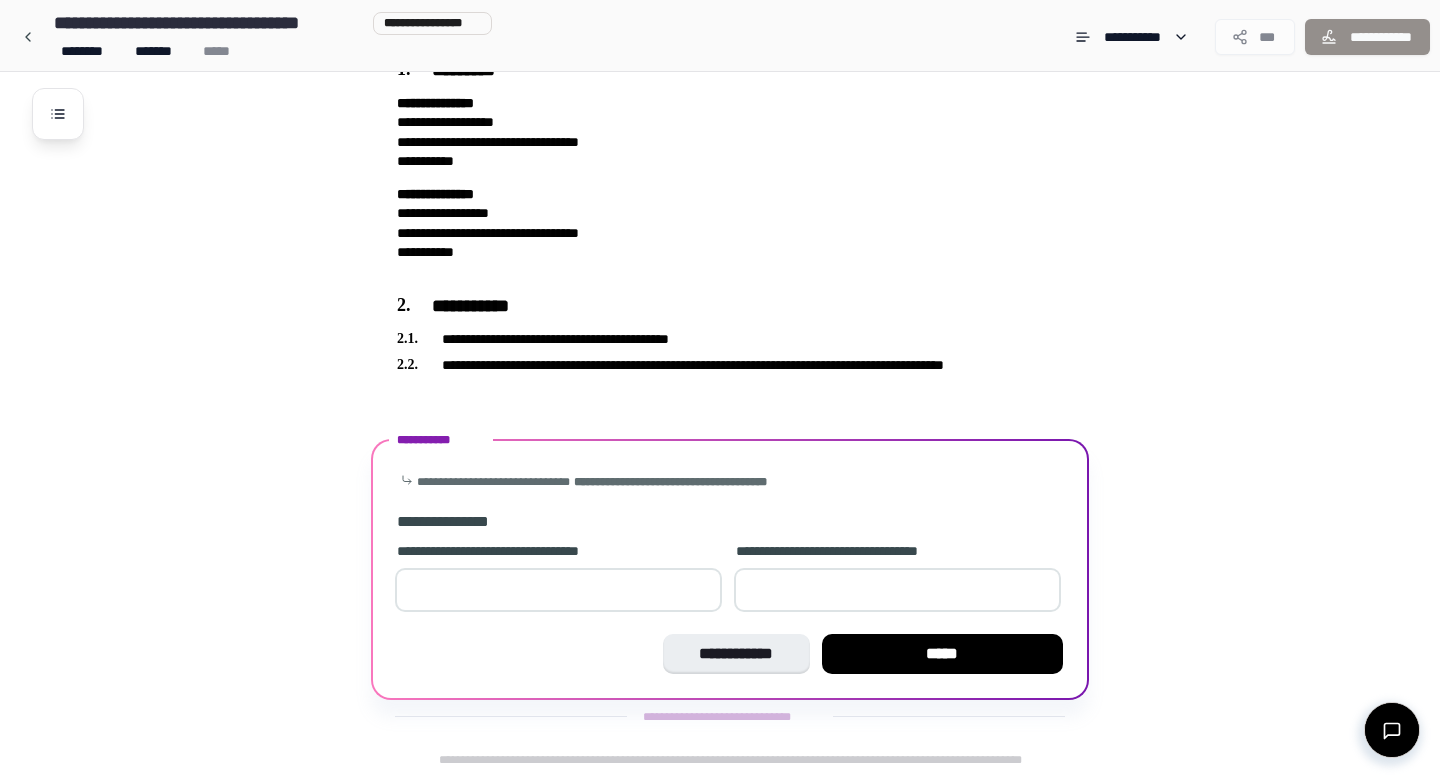 click on "*" at bounding box center (897, 590) 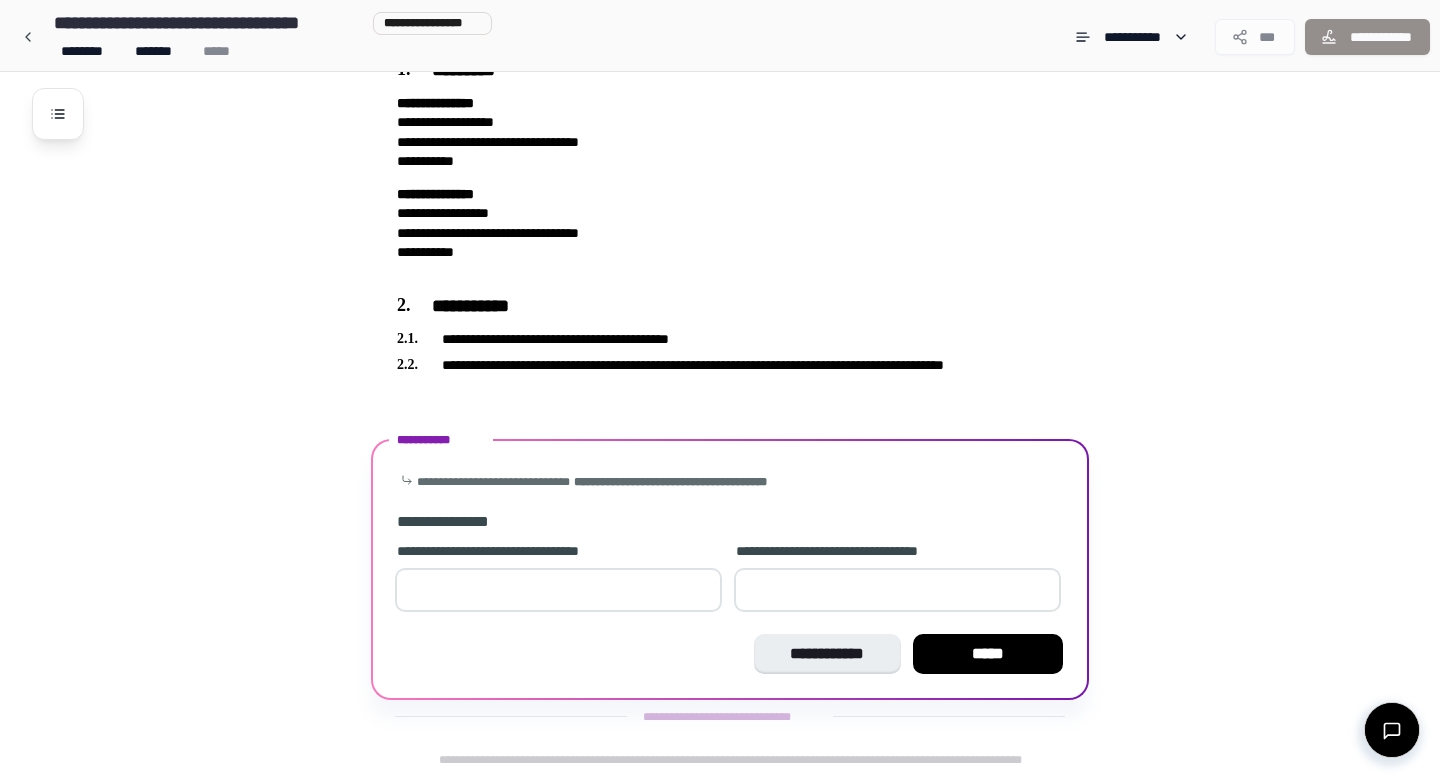 click on "*" at bounding box center [897, 590] 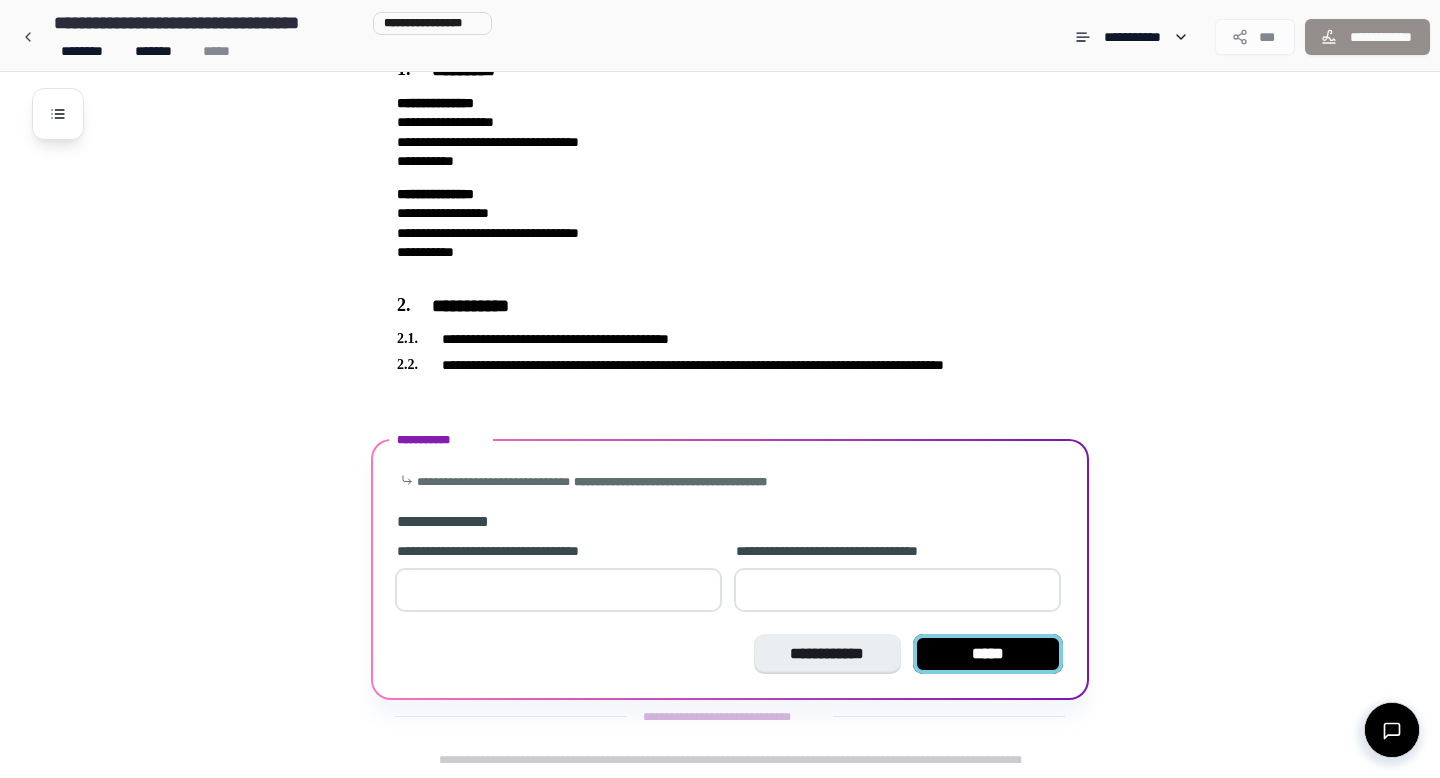click on "*****" at bounding box center (988, 654) 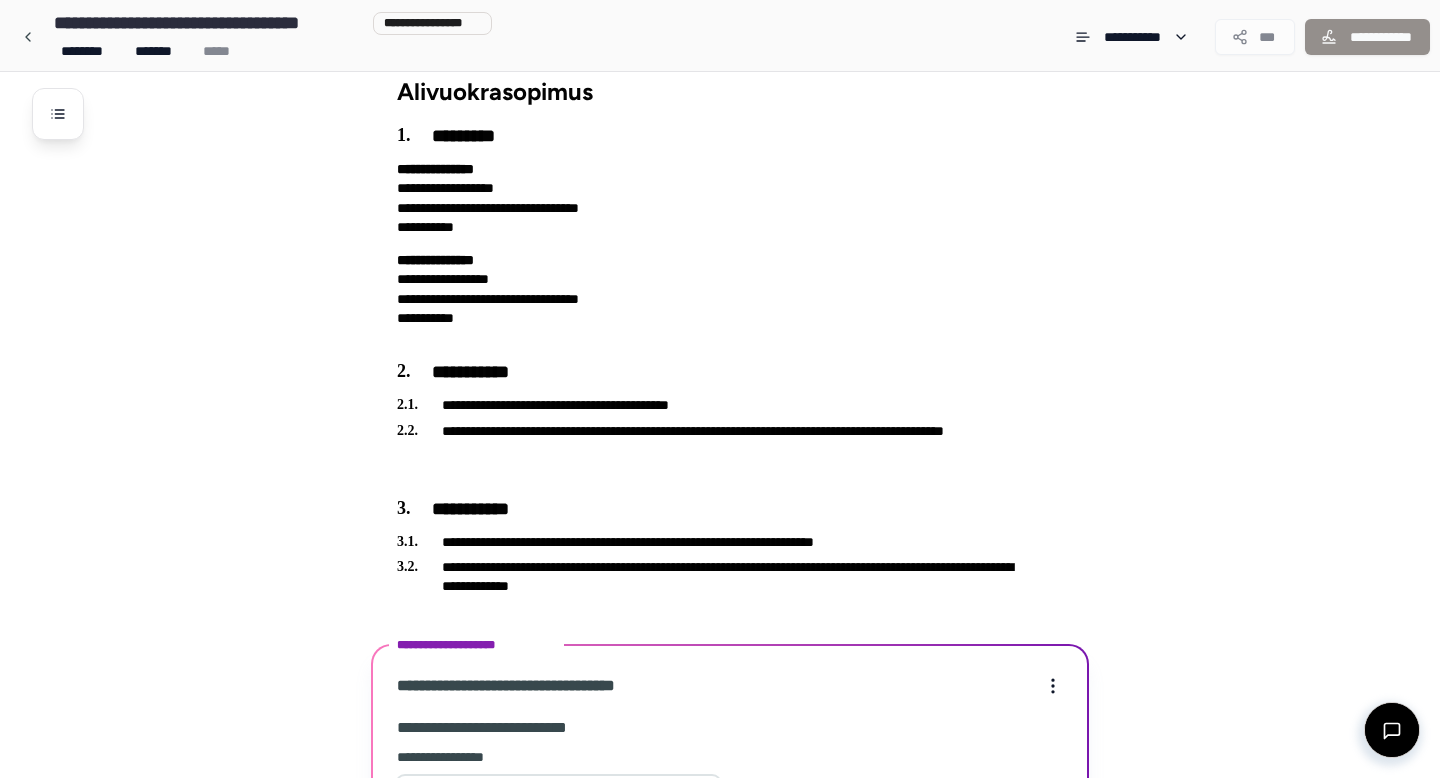 scroll, scrollTop: 561, scrollLeft: 0, axis: vertical 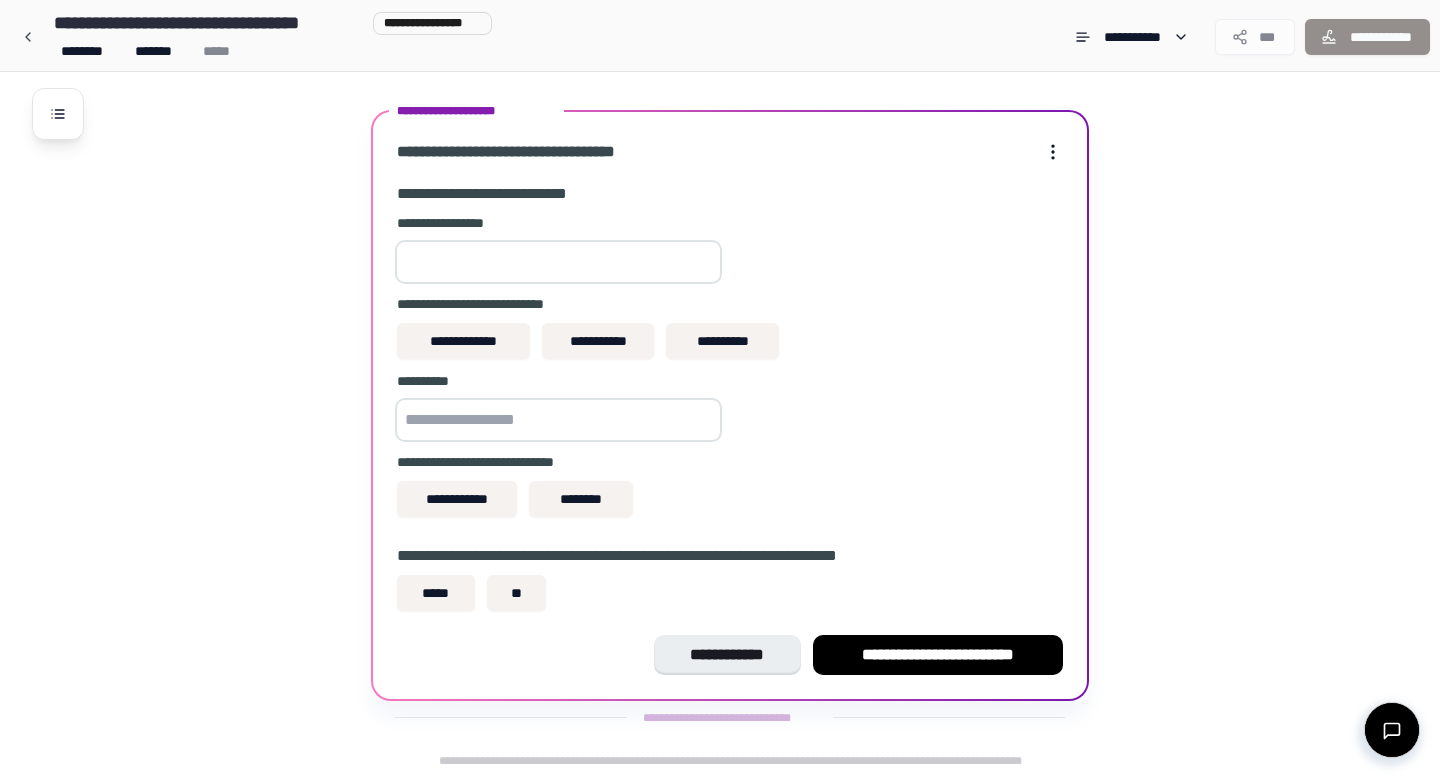 click at bounding box center [558, 262] 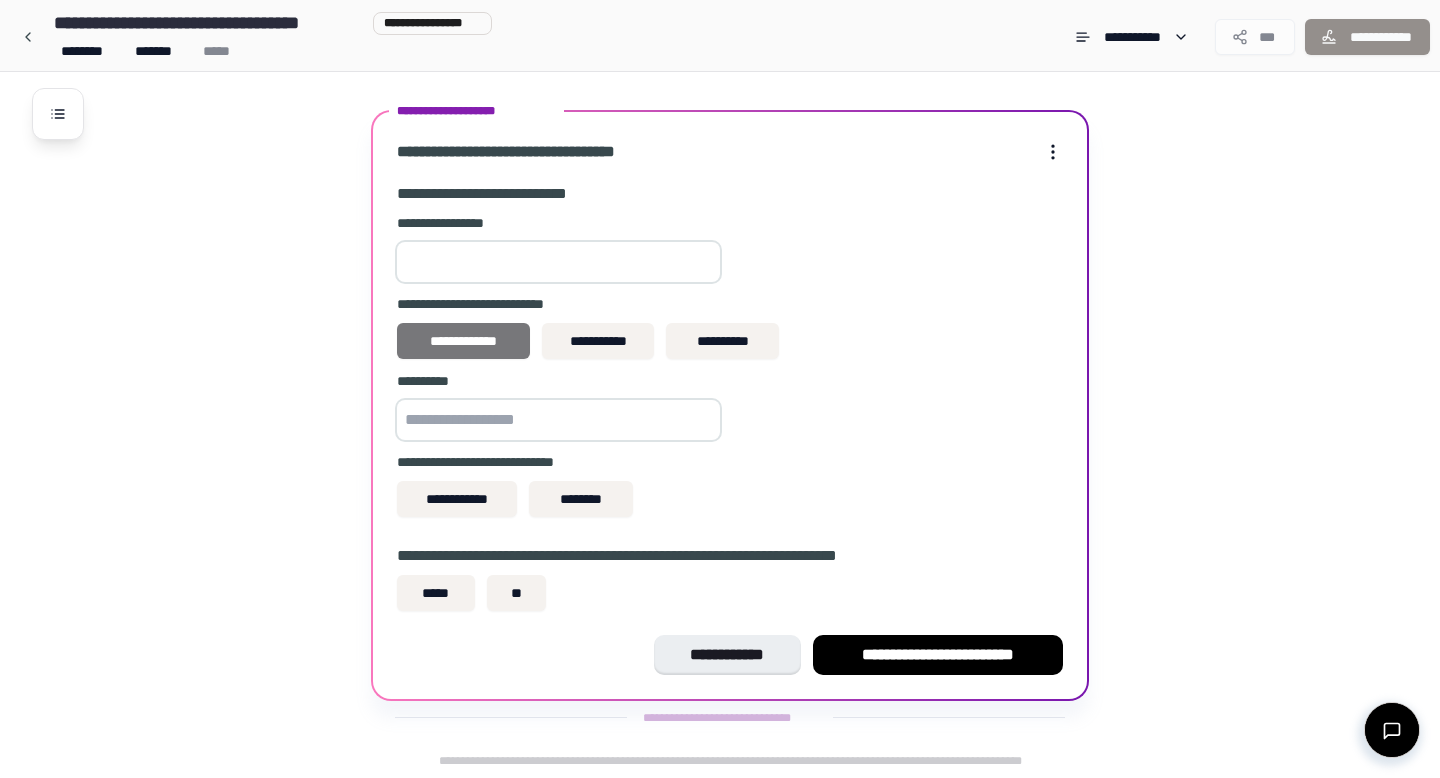 click on "**********" at bounding box center (463, 341) 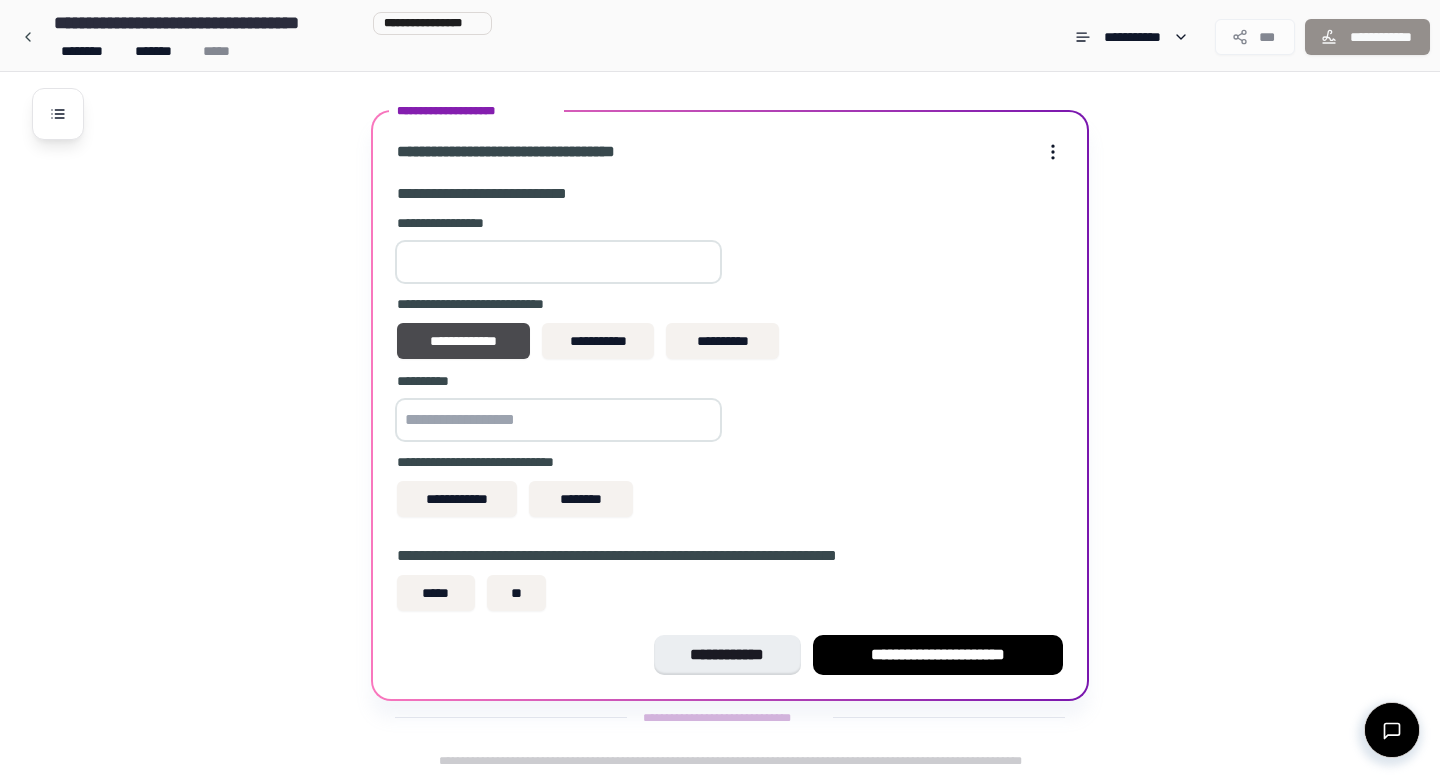 click on "**********" at bounding box center [558, 251] 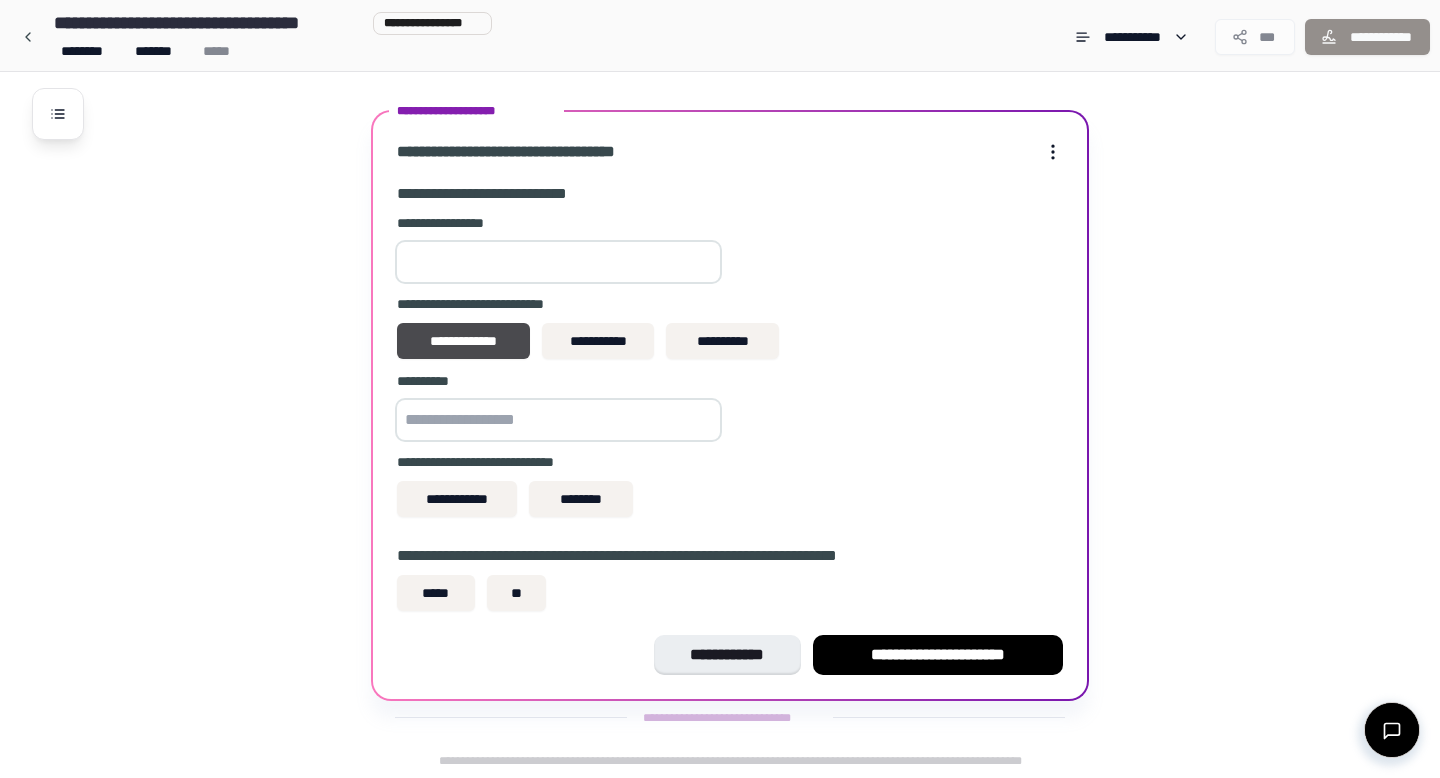 click at bounding box center (558, 262) 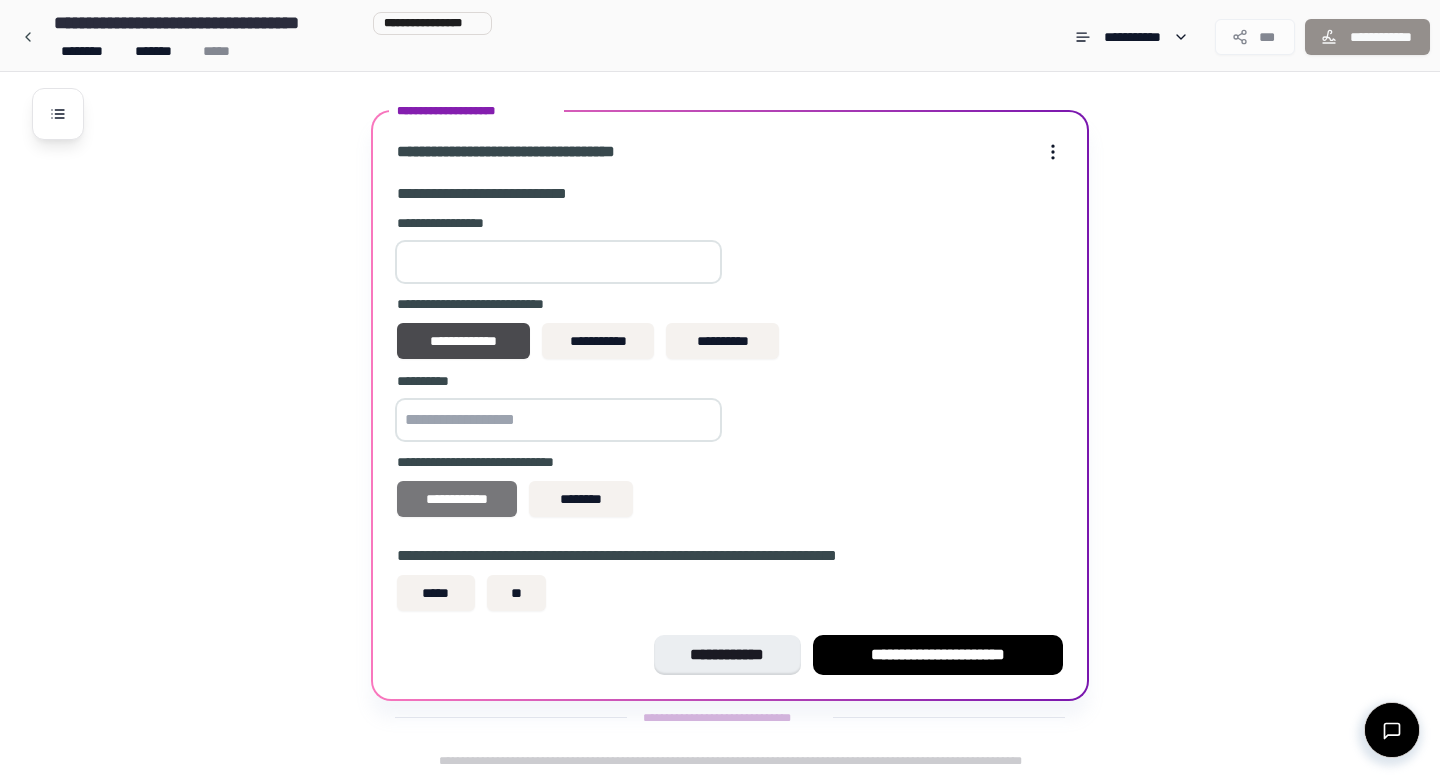 click on "**********" at bounding box center [457, 499] 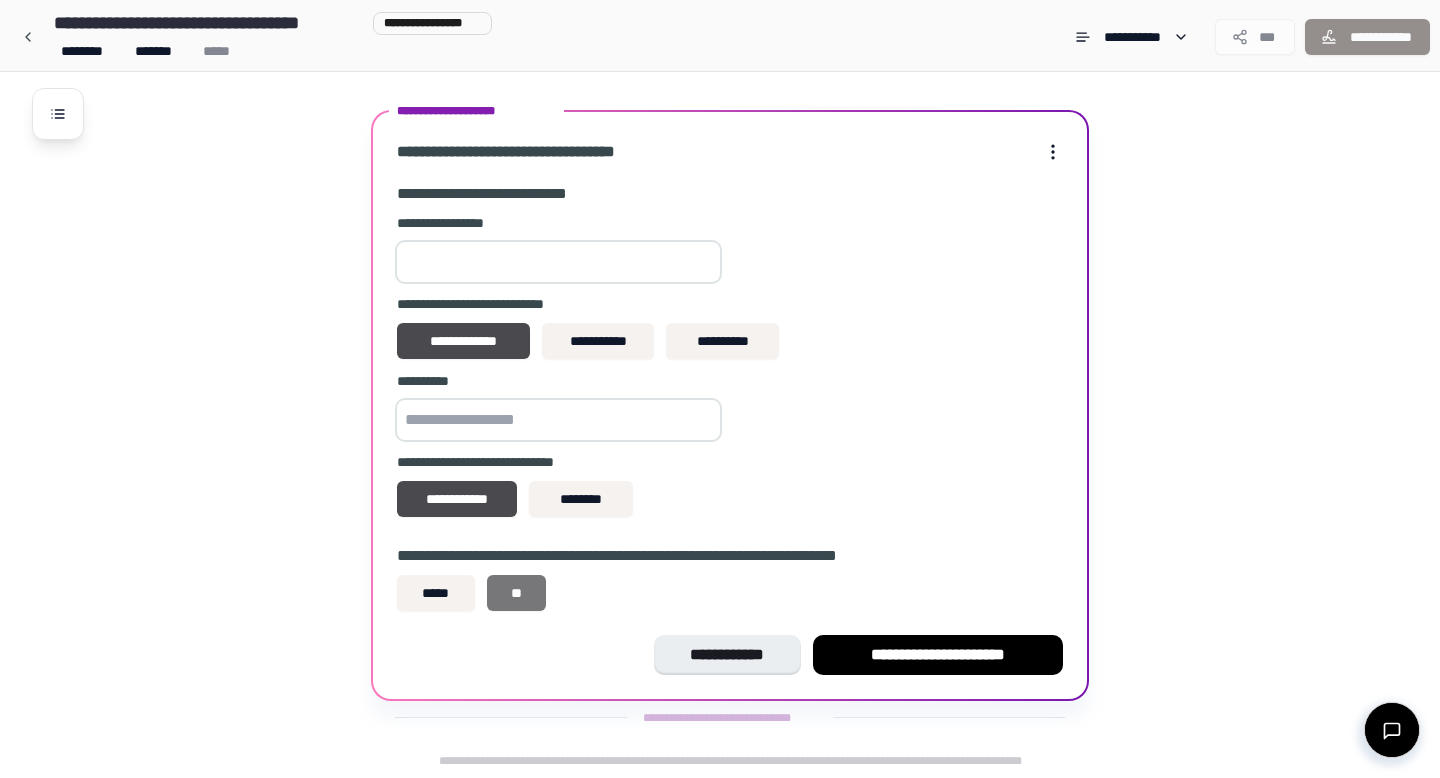 click on "**" at bounding box center [517, 593] 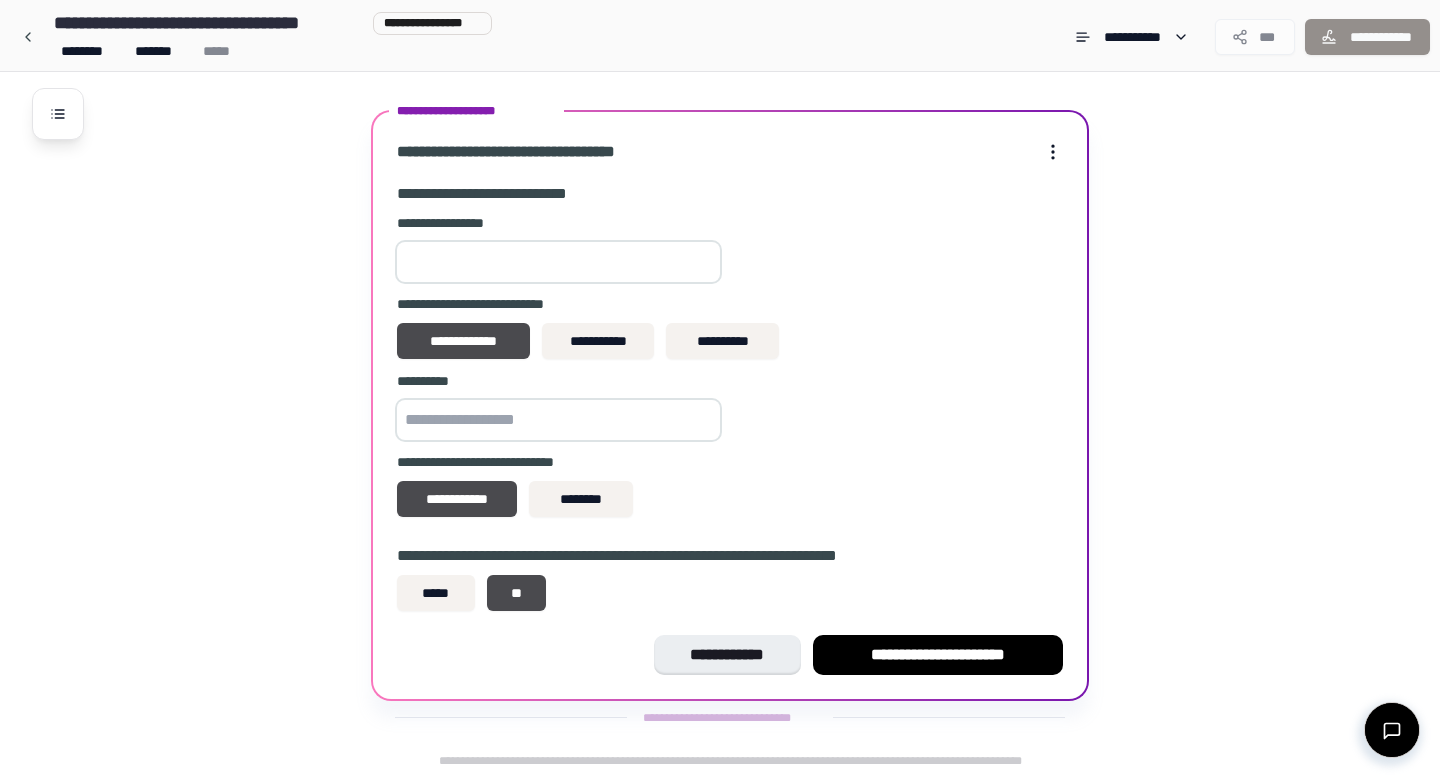 click at bounding box center (558, 420) 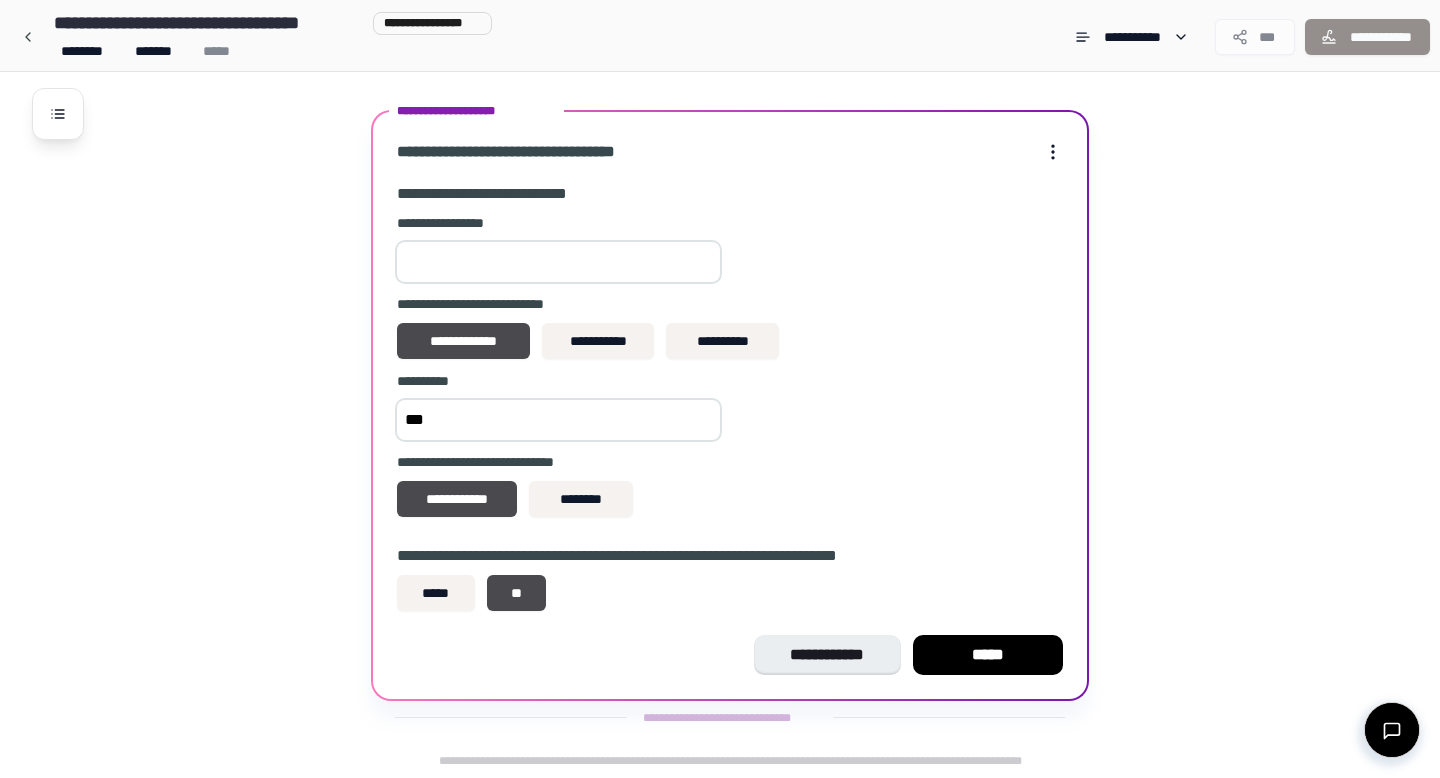 click on "**********" at bounding box center [746, 145] 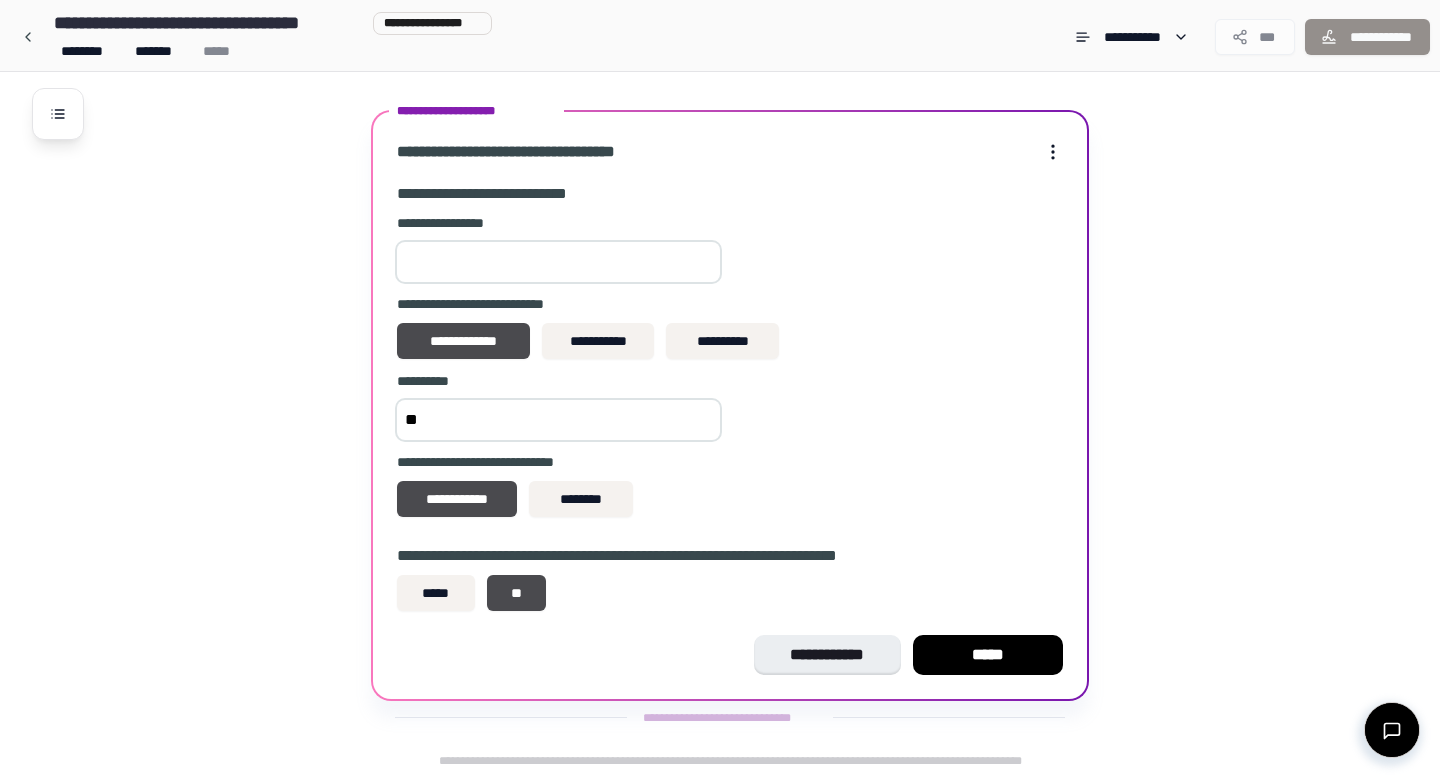 type on "*" 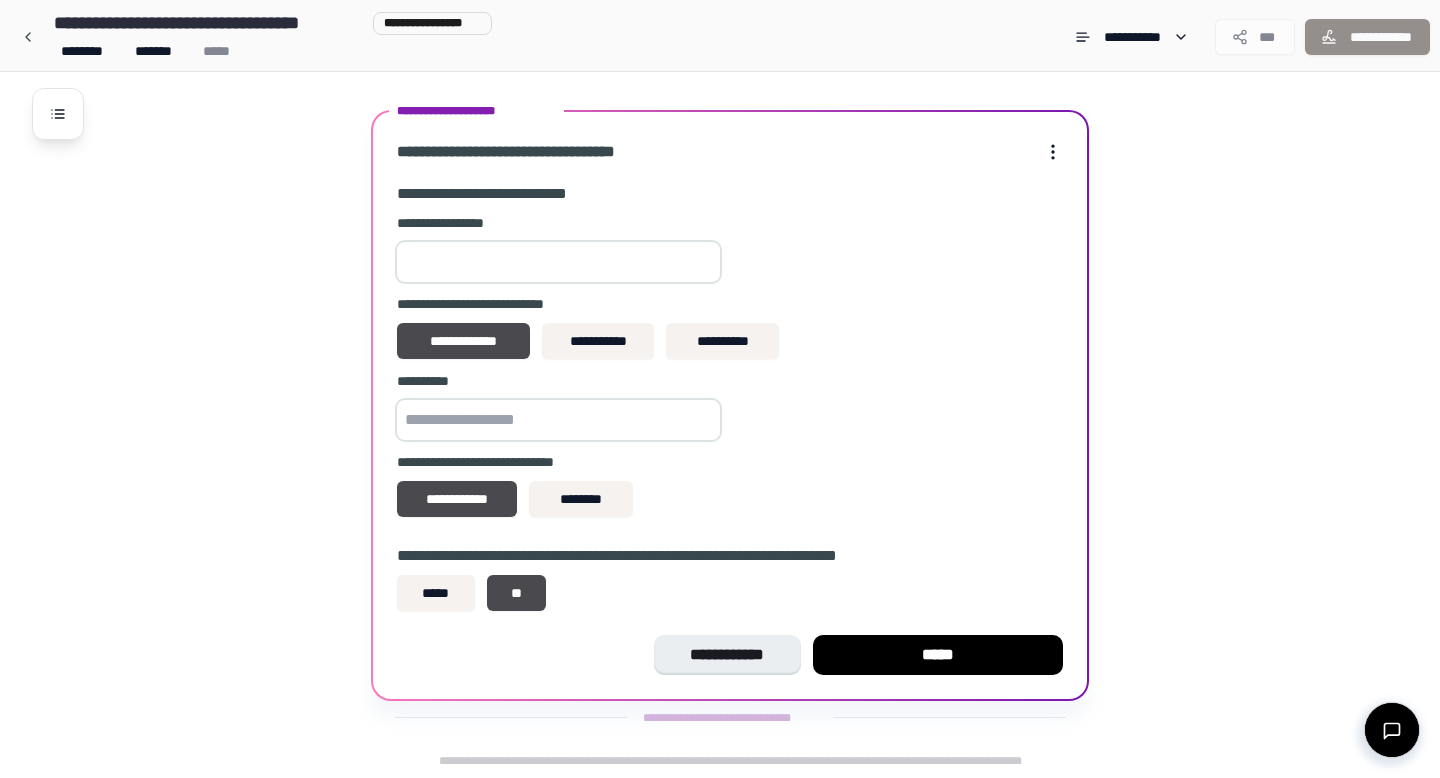 type on "*" 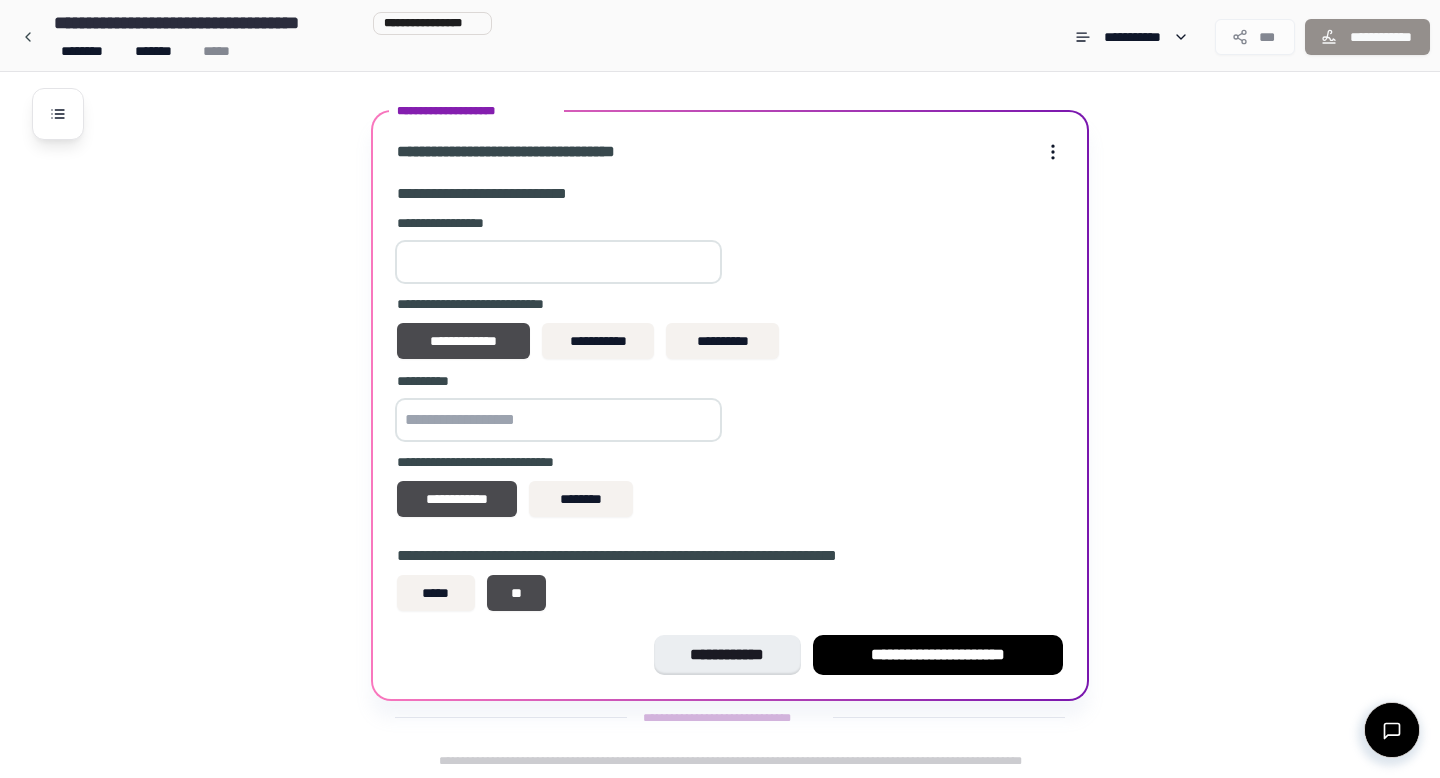 type on "*" 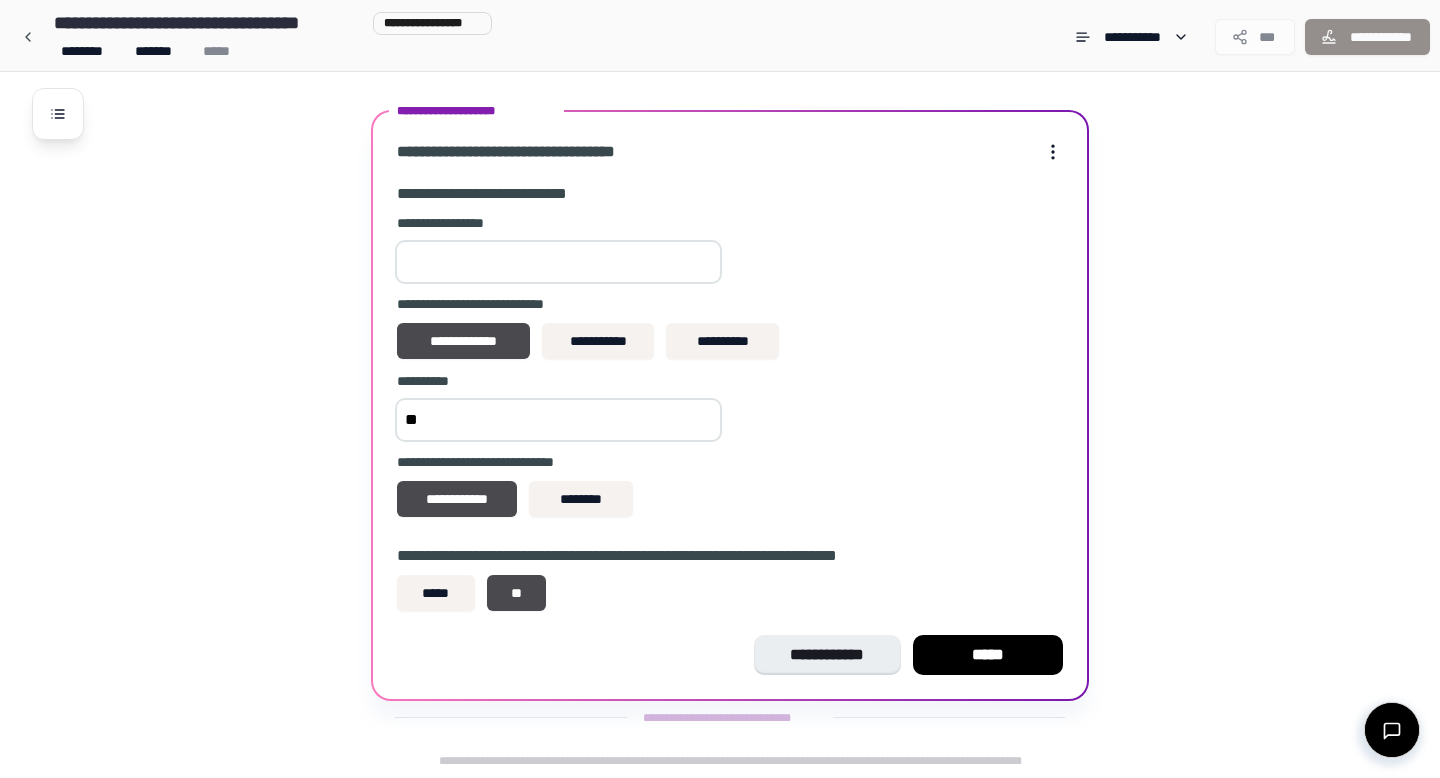 type on "*" 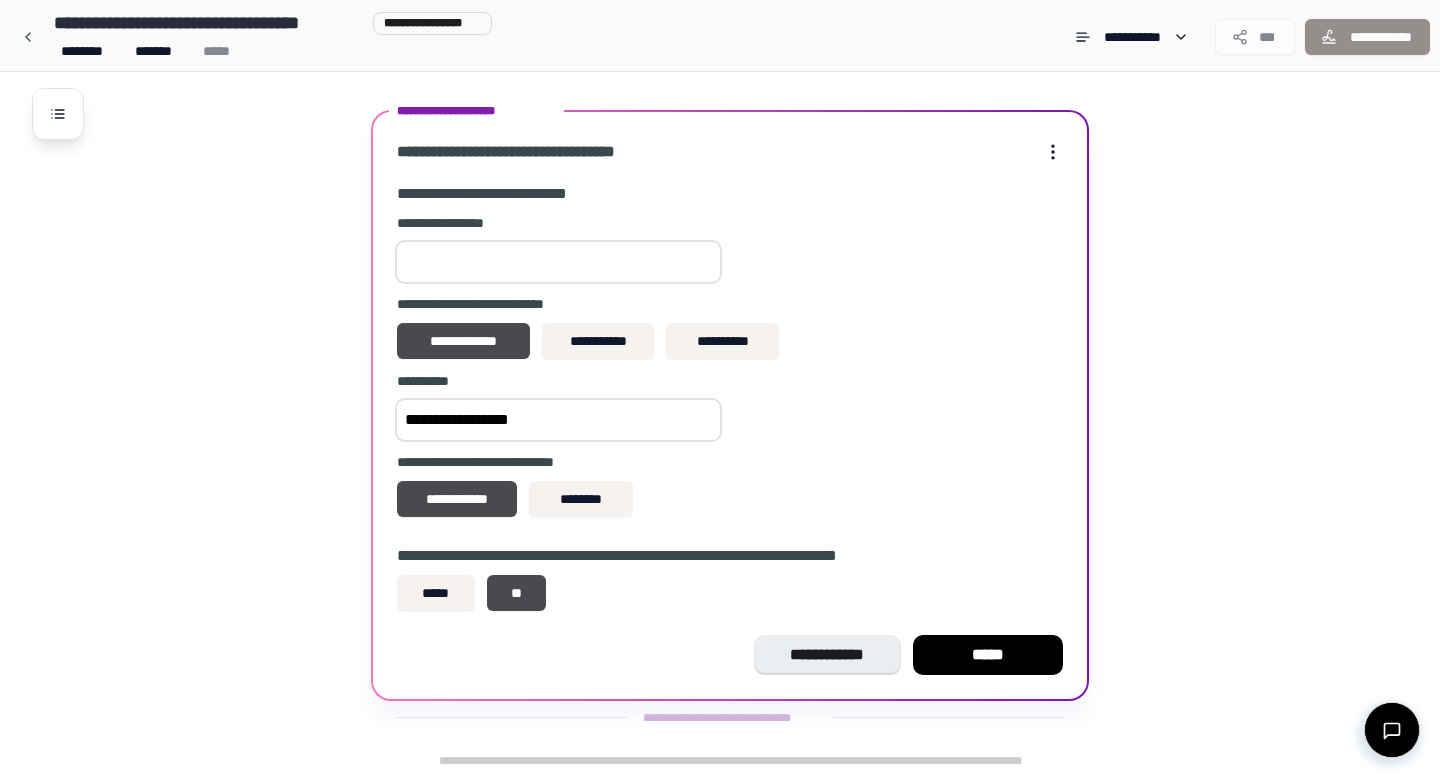 type on "**********" 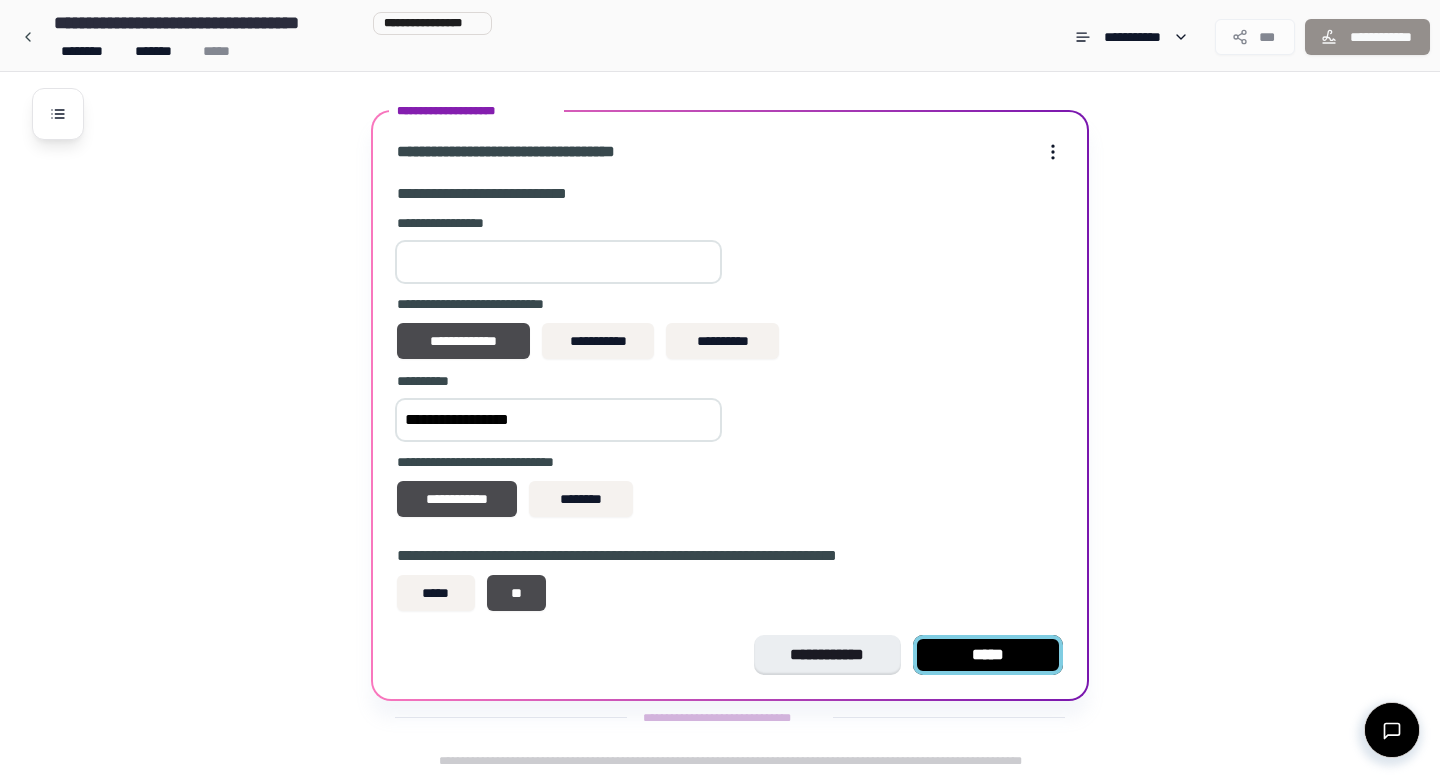 click on "*****" at bounding box center (988, 655) 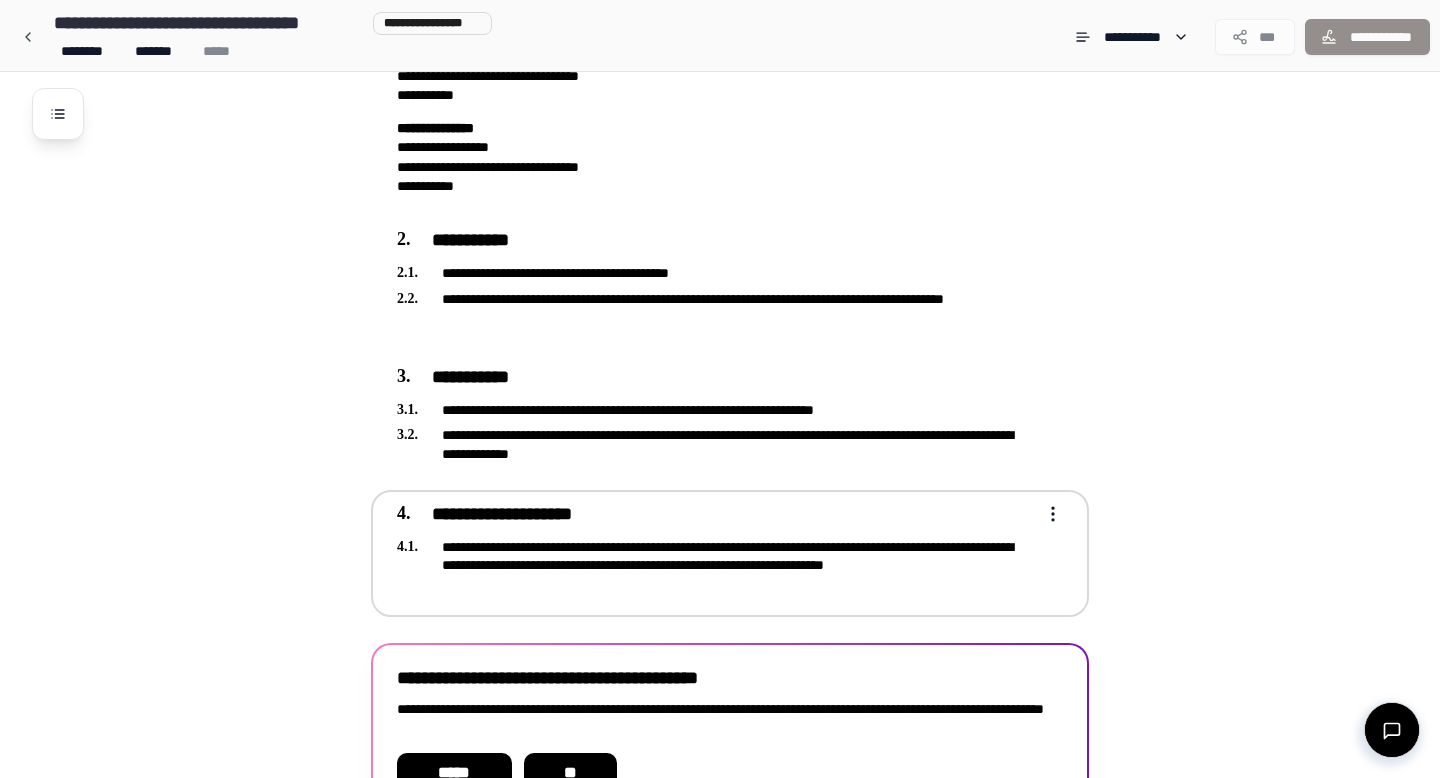scroll, scrollTop: 278, scrollLeft: 0, axis: vertical 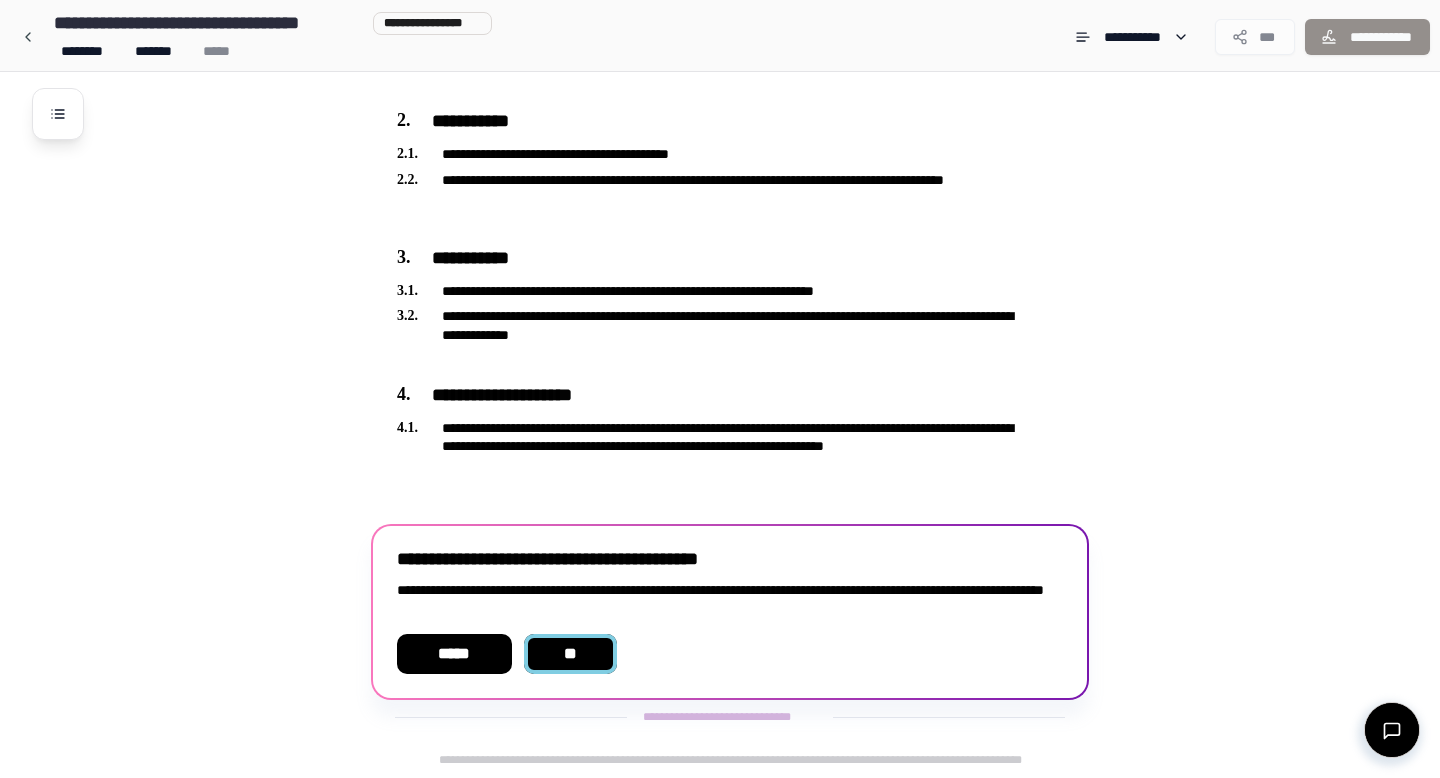 click on "**" at bounding box center [570, 654] 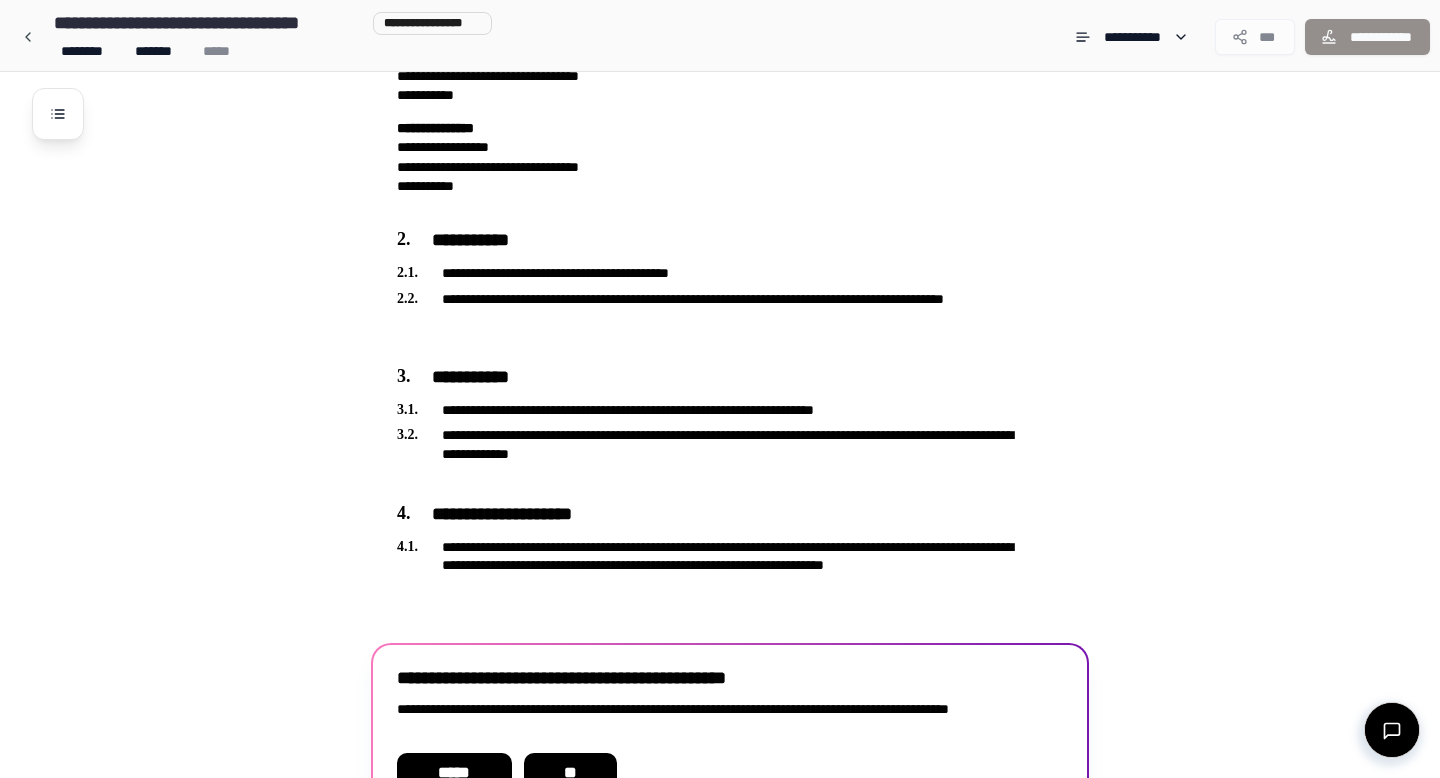 scroll, scrollTop: 278, scrollLeft: 0, axis: vertical 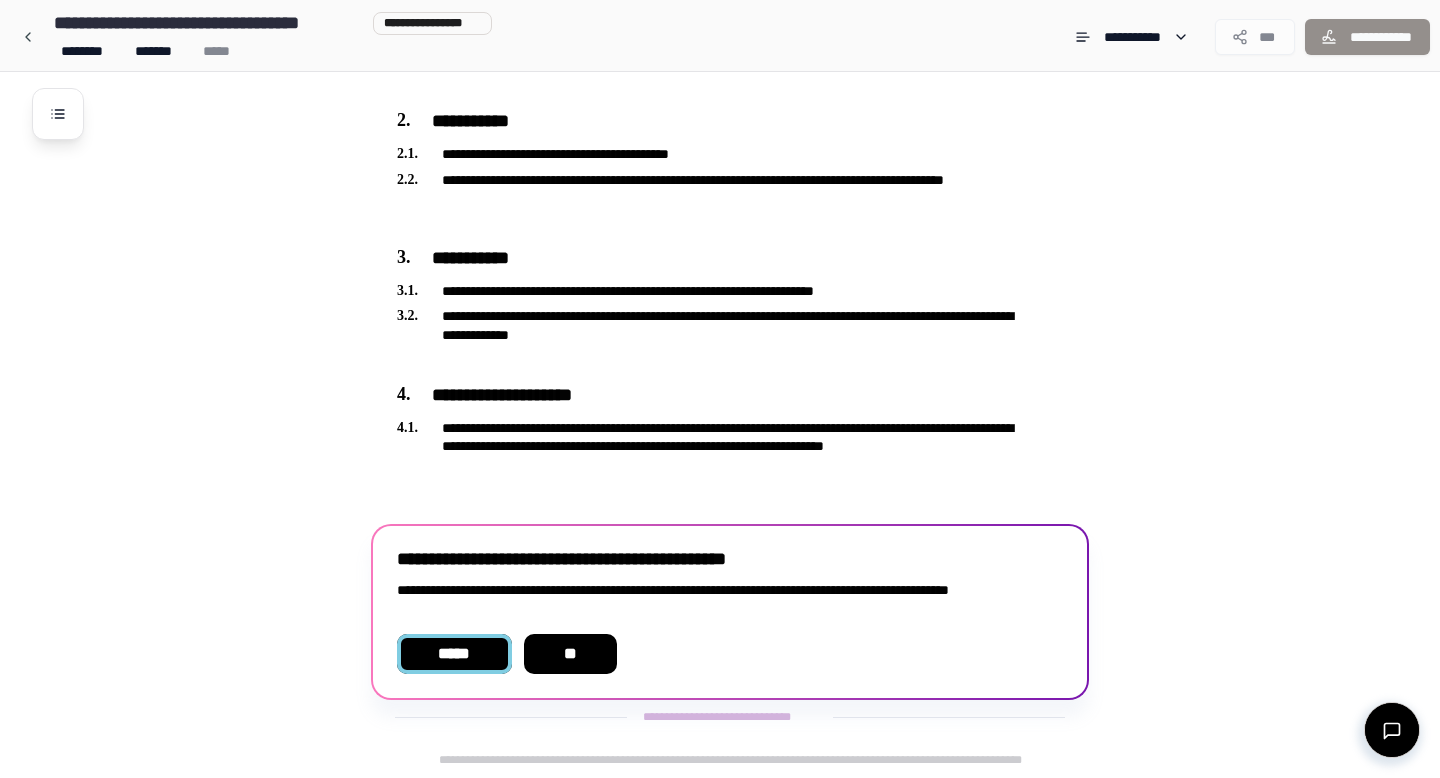 click on "*****" at bounding box center [454, 654] 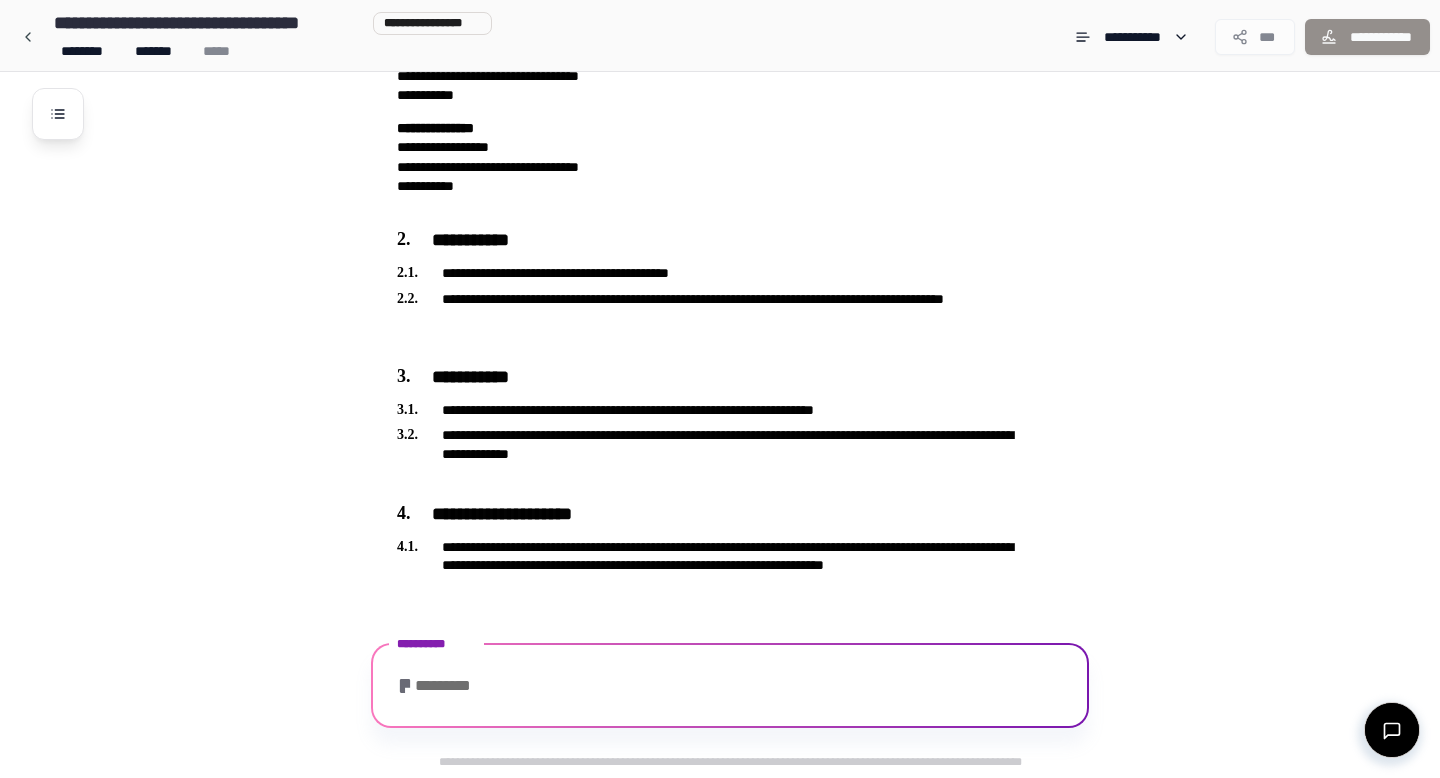 scroll, scrollTop: 285, scrollLeft: 0, axis: vertical 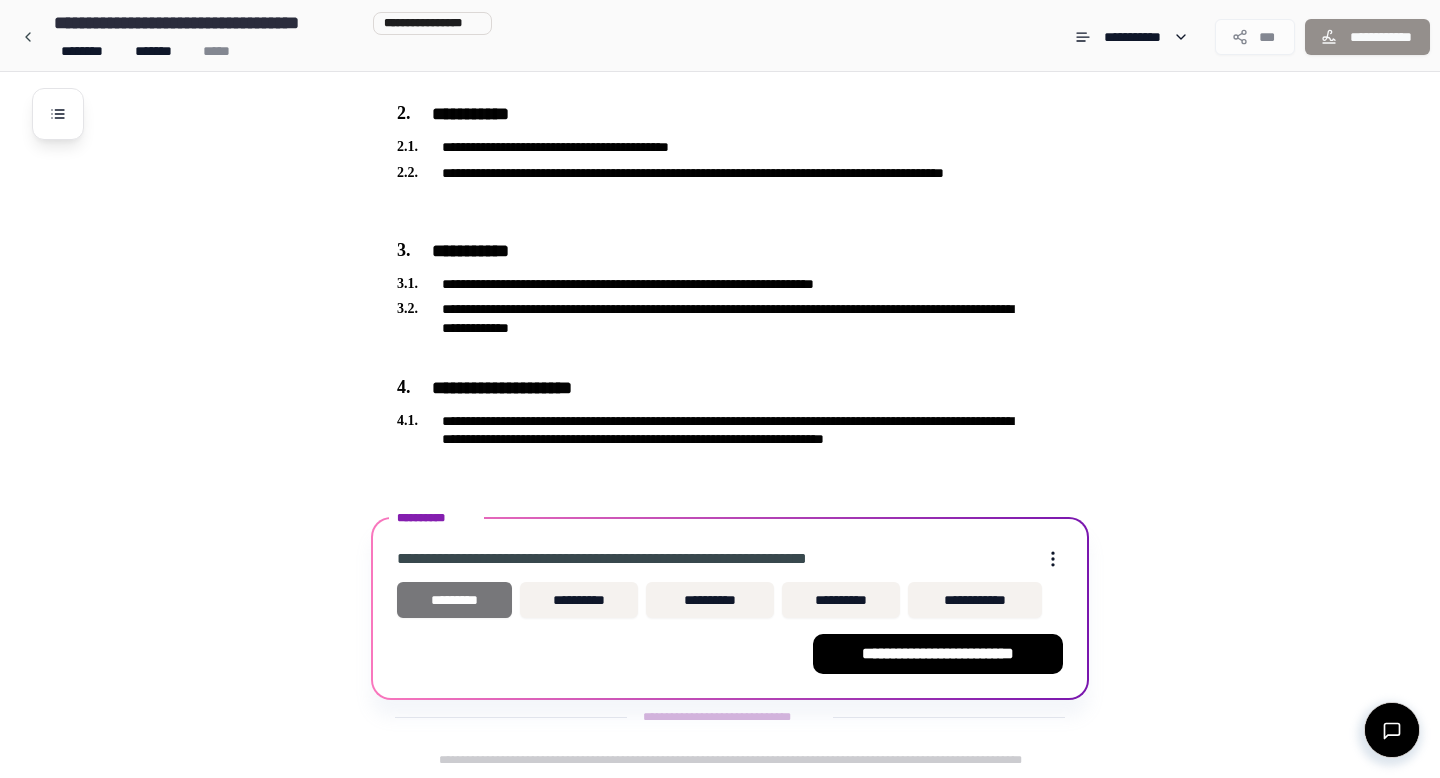click on "*********" at bounding box center [454, 600] 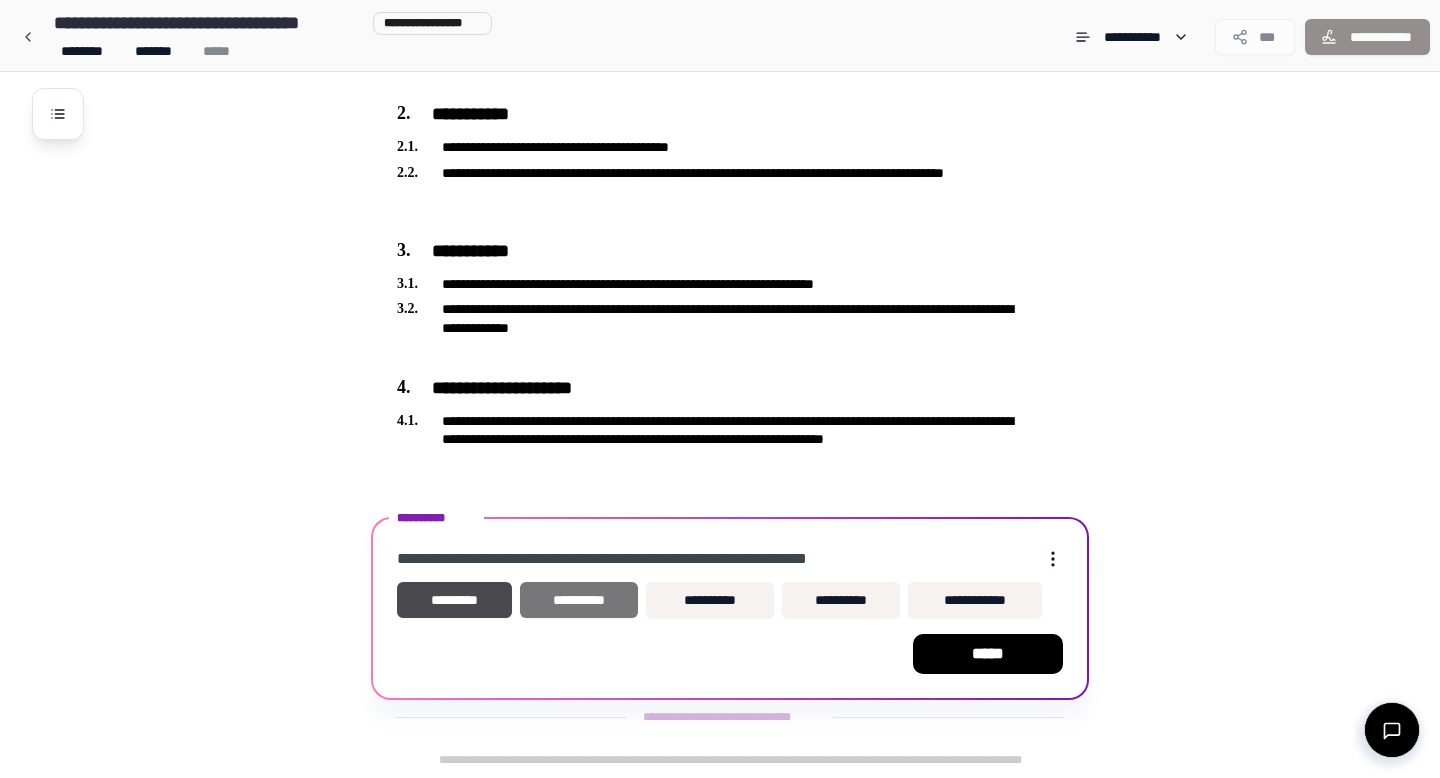 click on "**********" at bounding box center [579, 600] 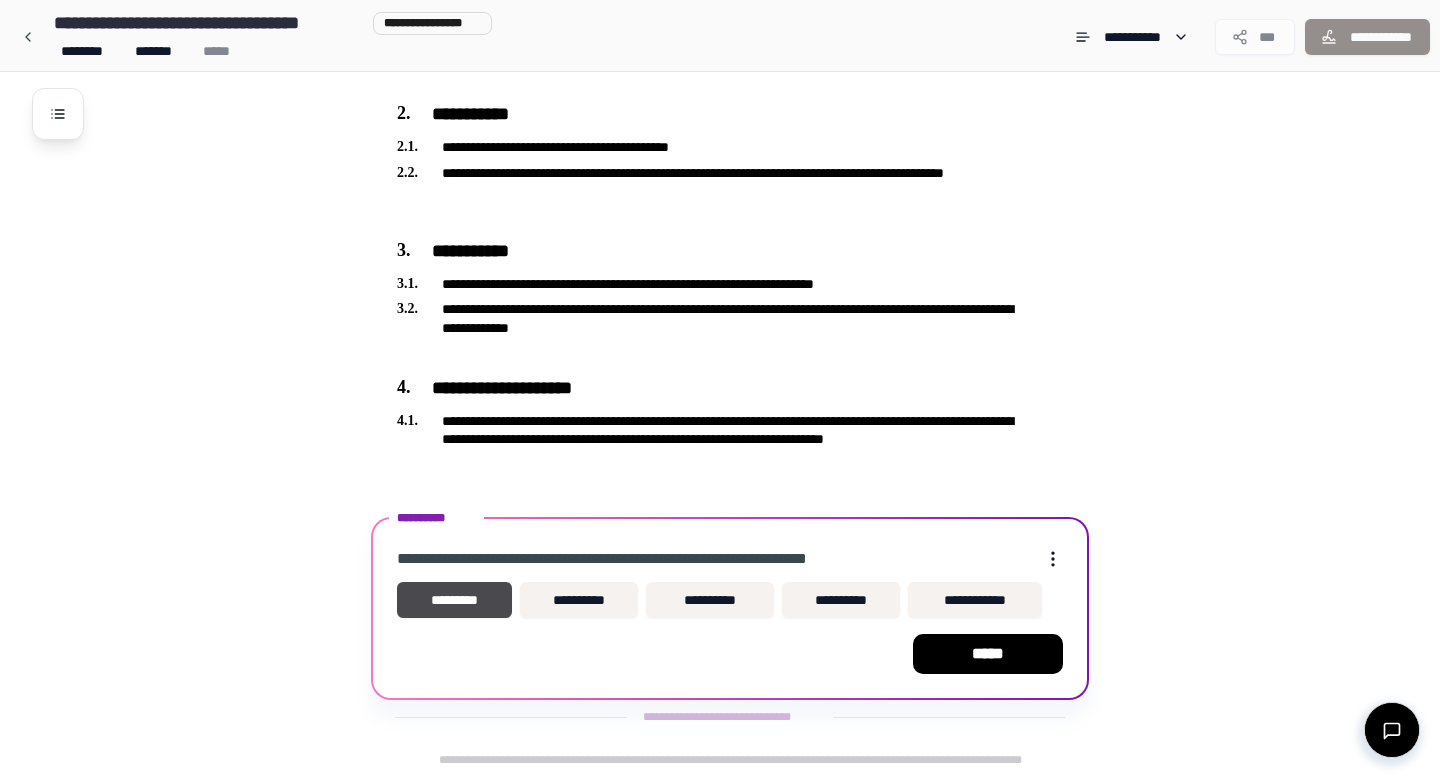 click on "**********" at bounding box center (720, 282) 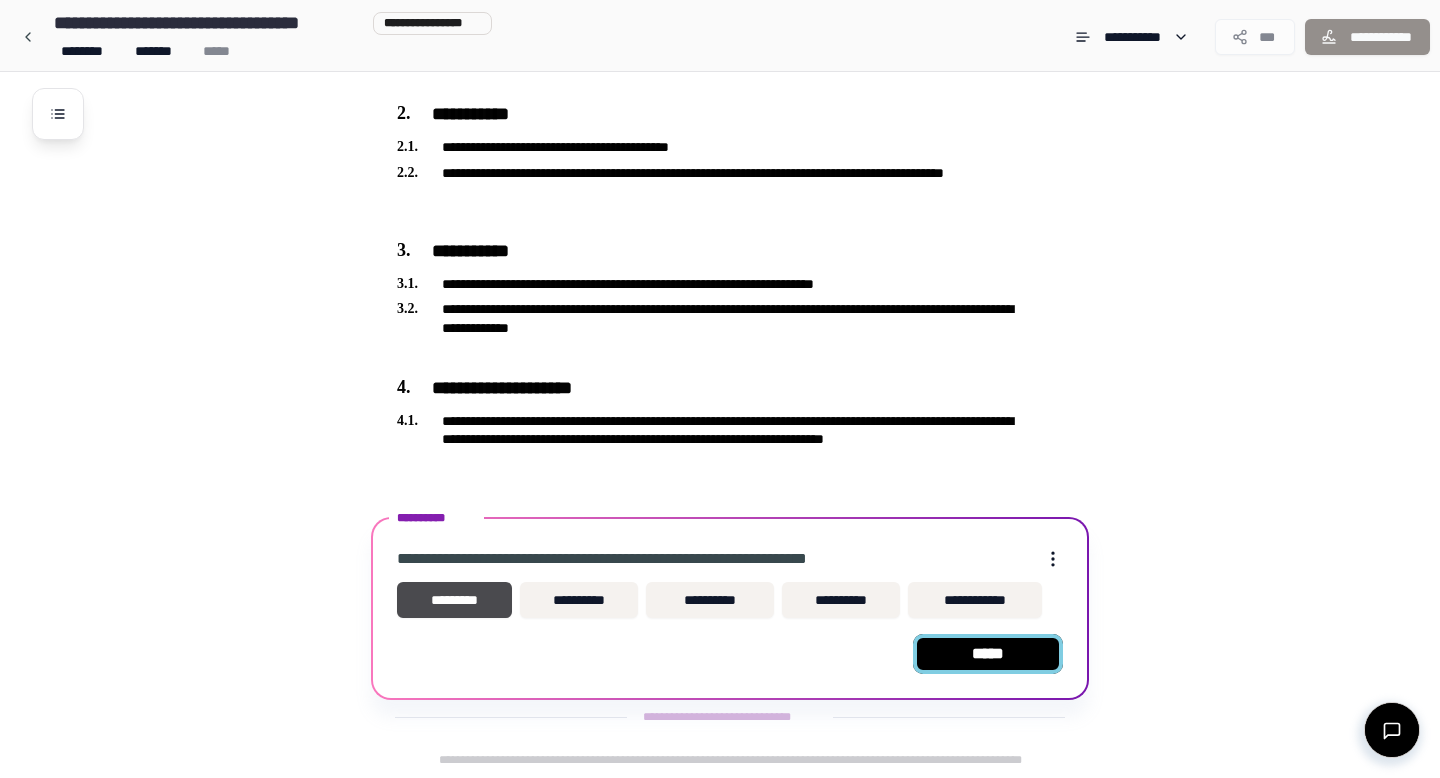 click on "*****" at bounding box center [988, 654] 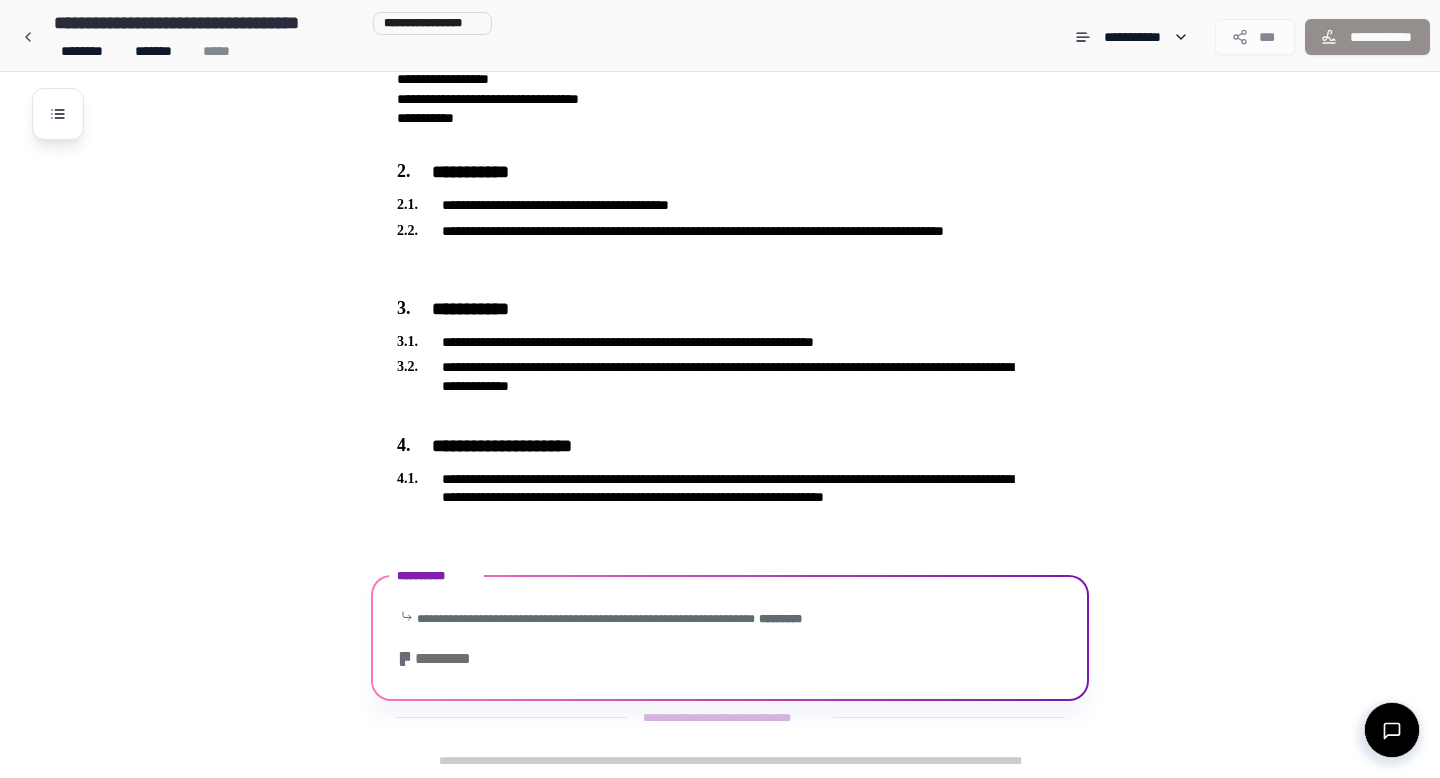 scroll, scrollTop: 441, scrollLeft: 0, axis: vertical 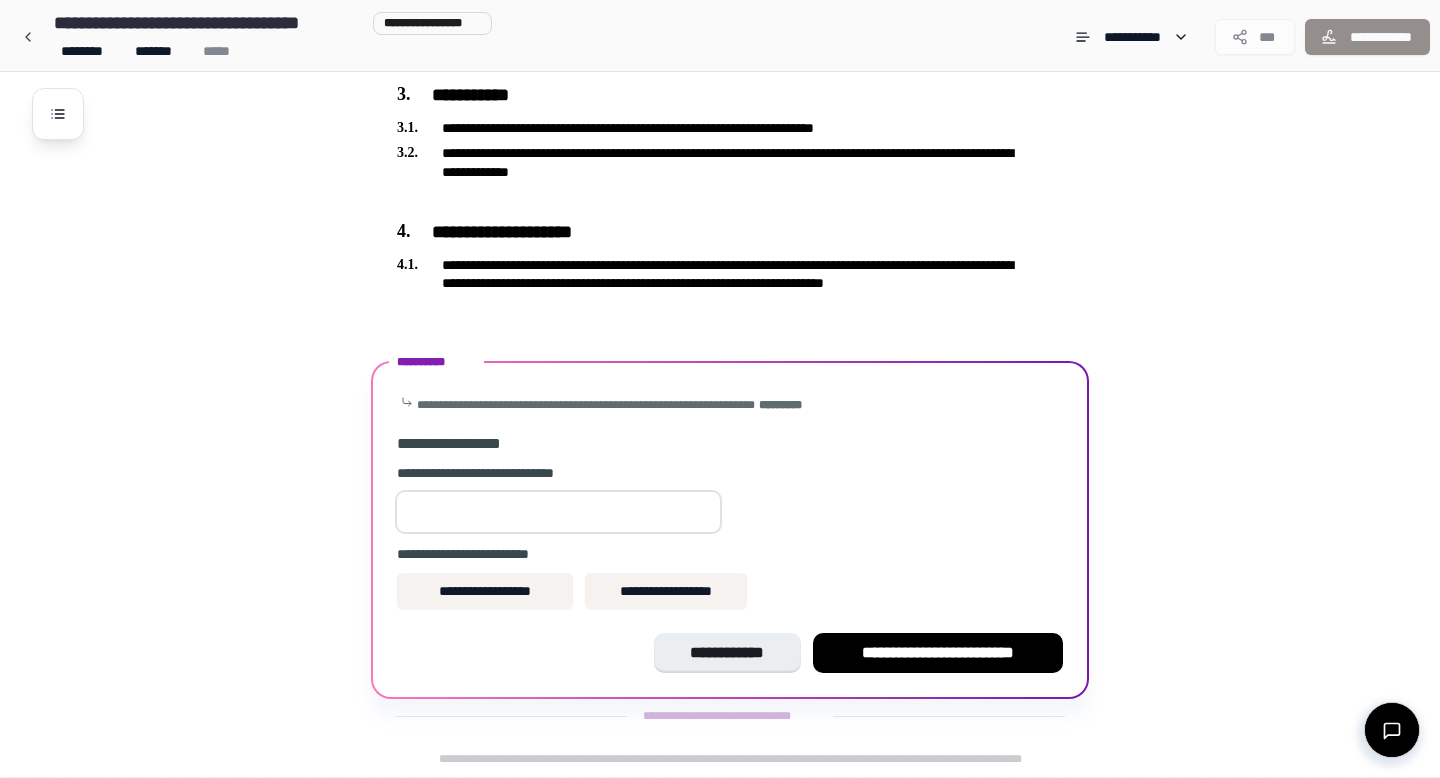 click on "**********" at bounding box center (558, 501) 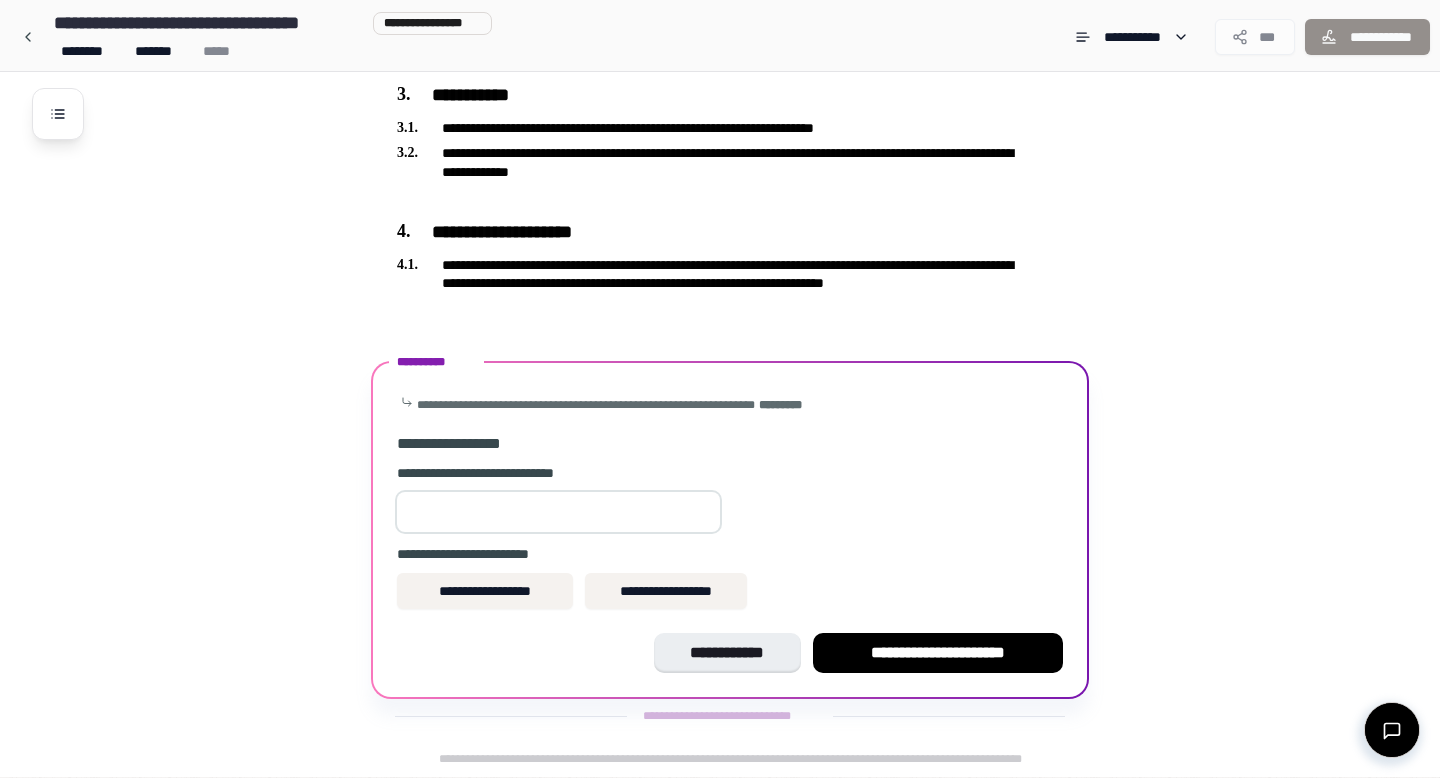type on "**" 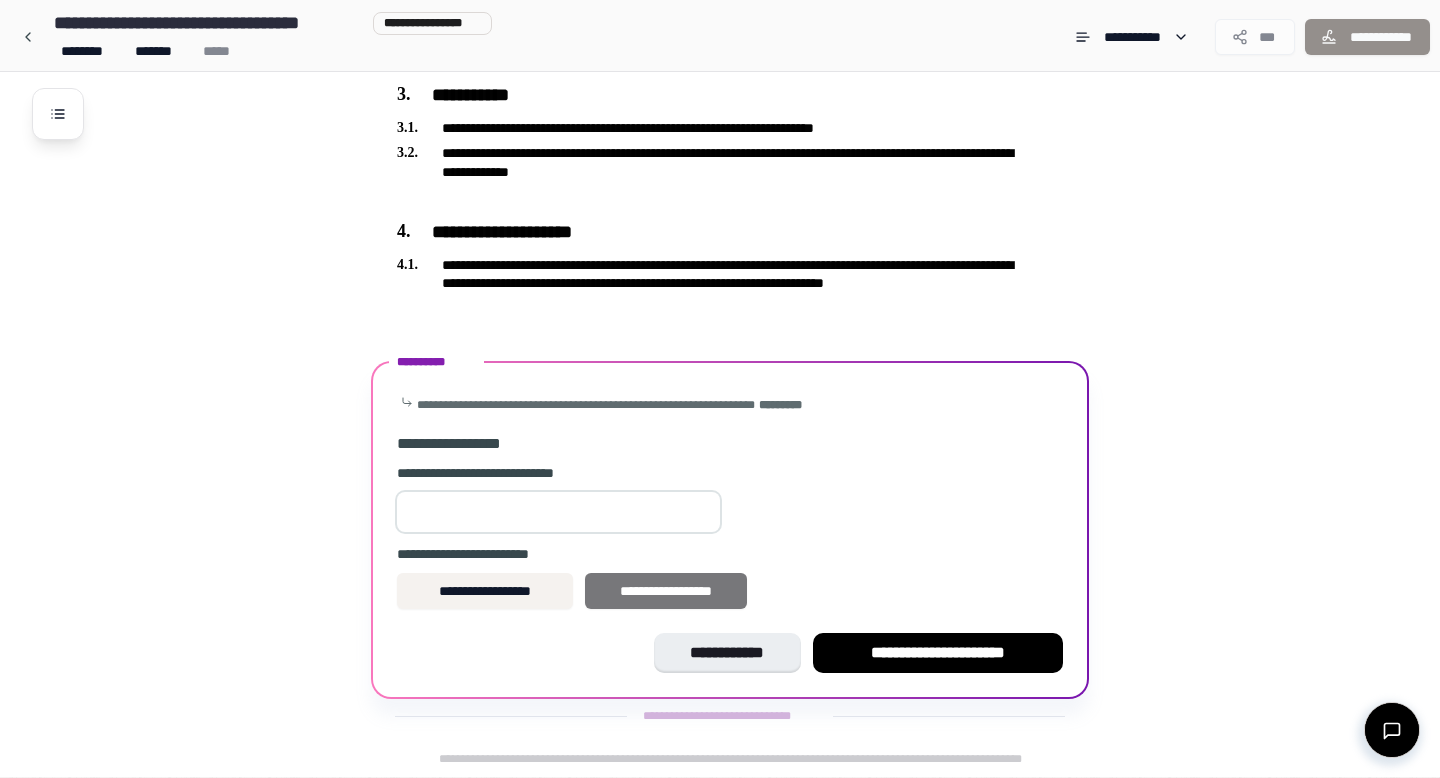 click on "**********" at bounding box center [666, 591] 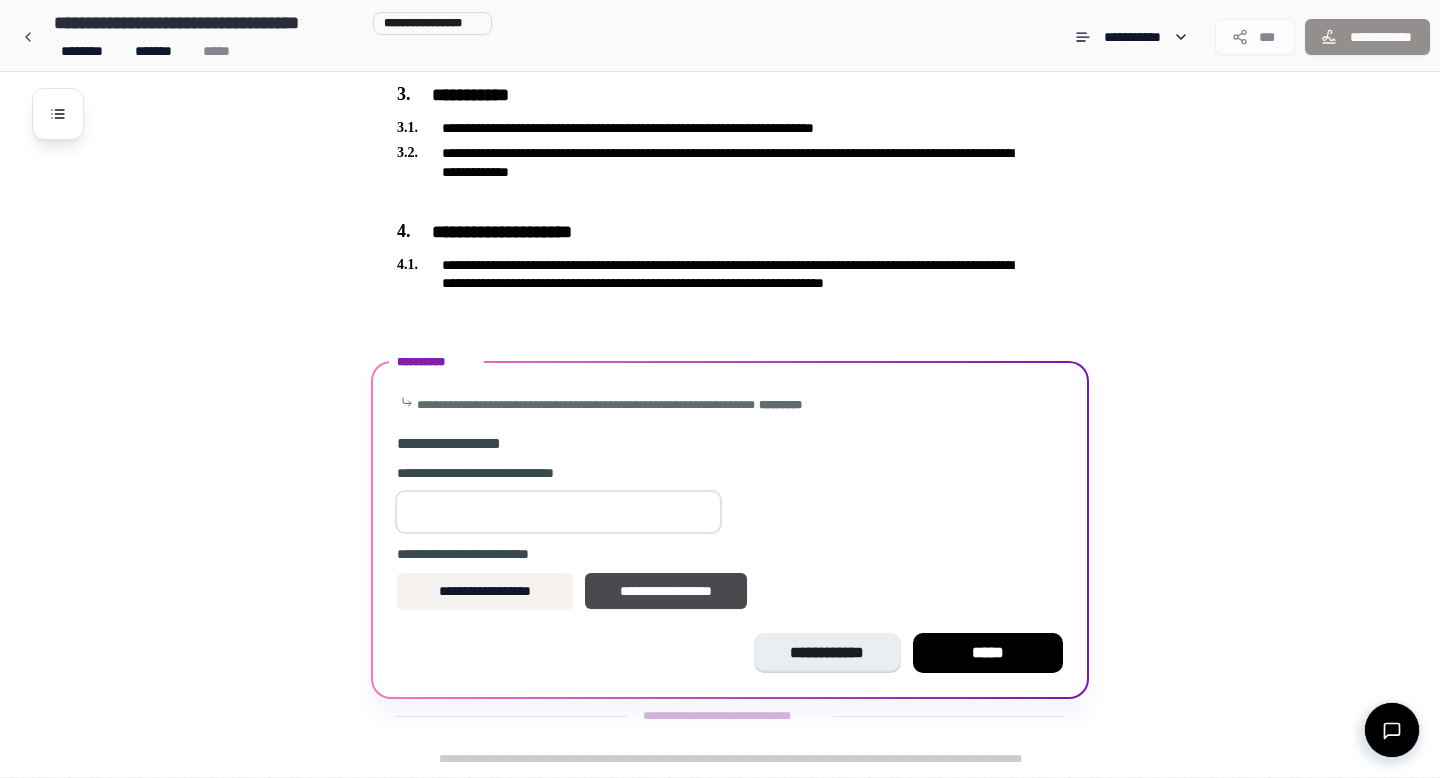 click on "**********" at bounding box center [746, 204] 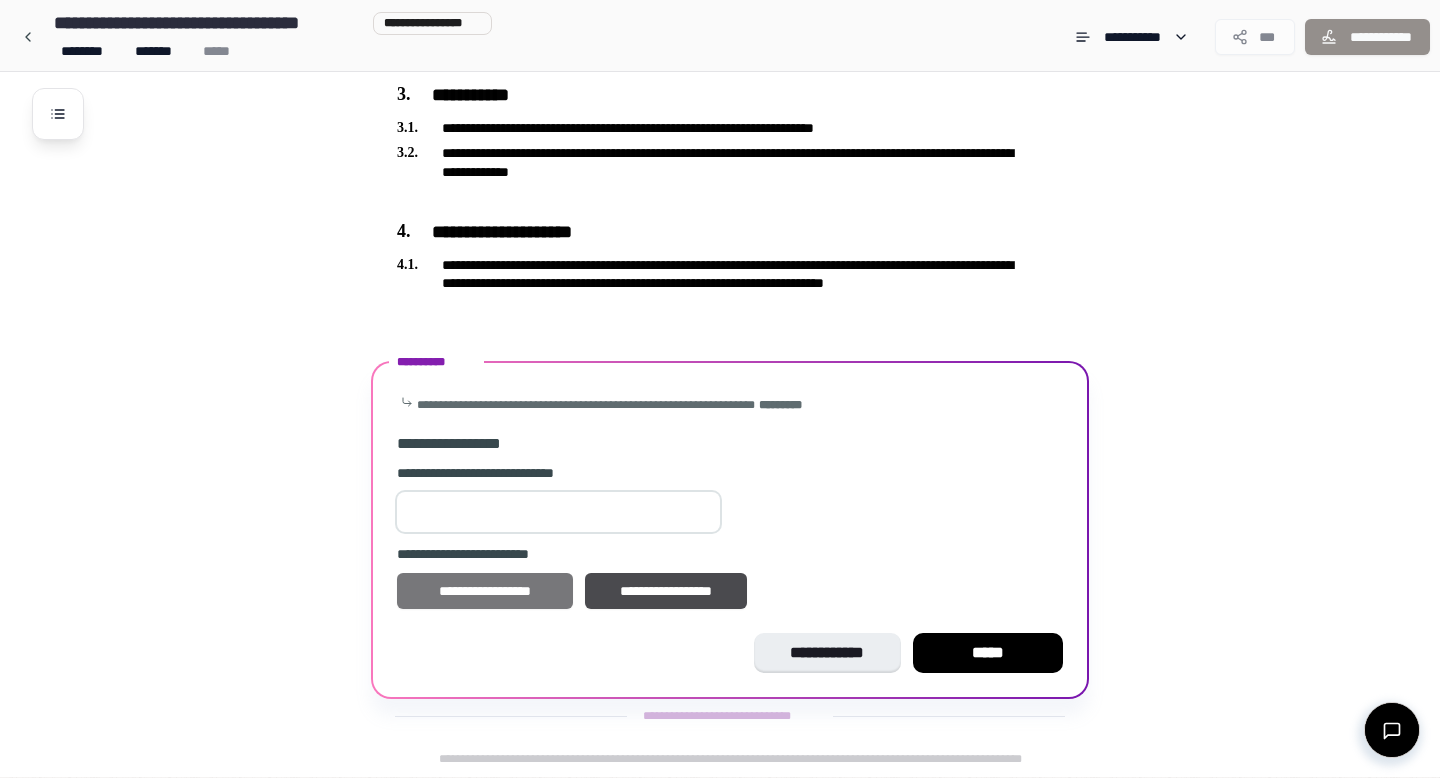 click on "**********" at bounding box center (485, 591) 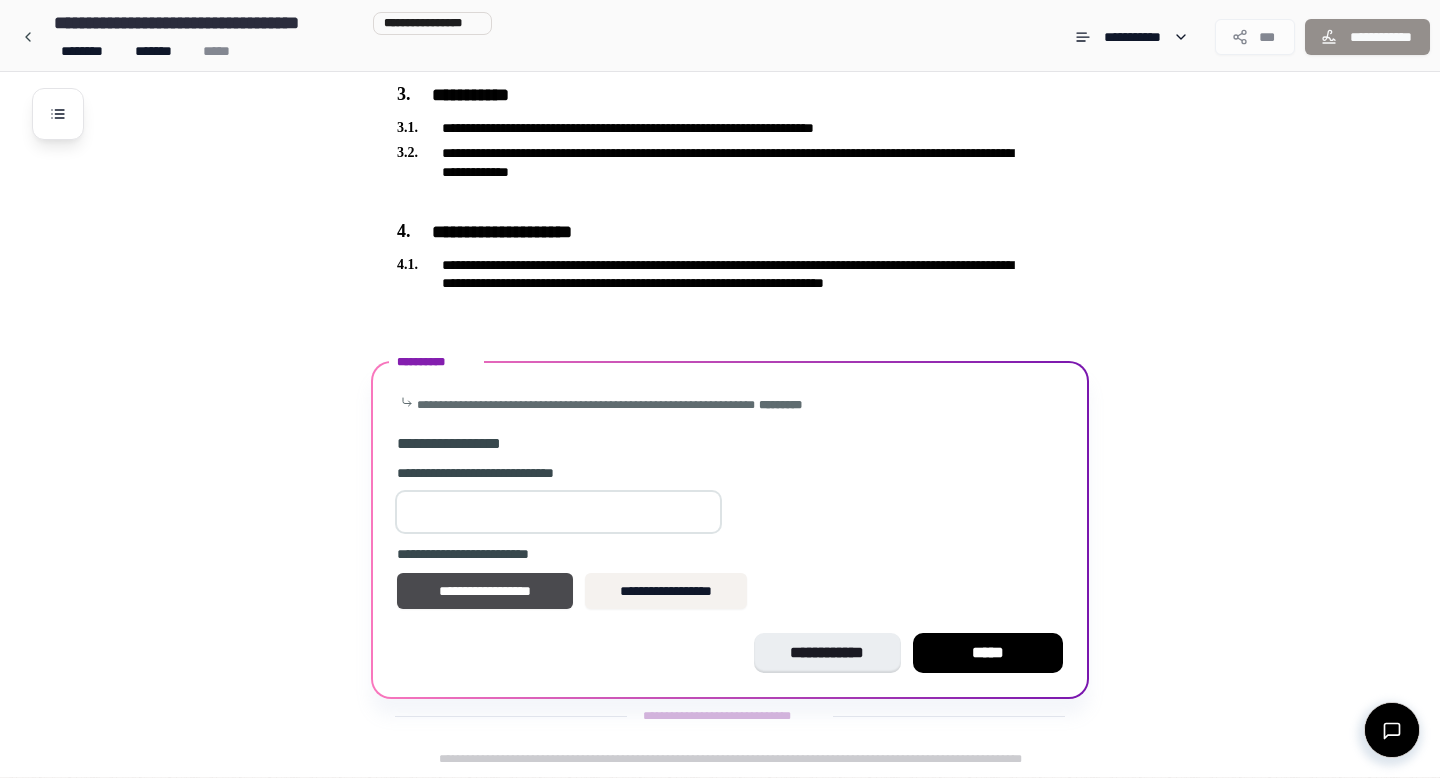 click on "**********" at bounding box center [720, 204] 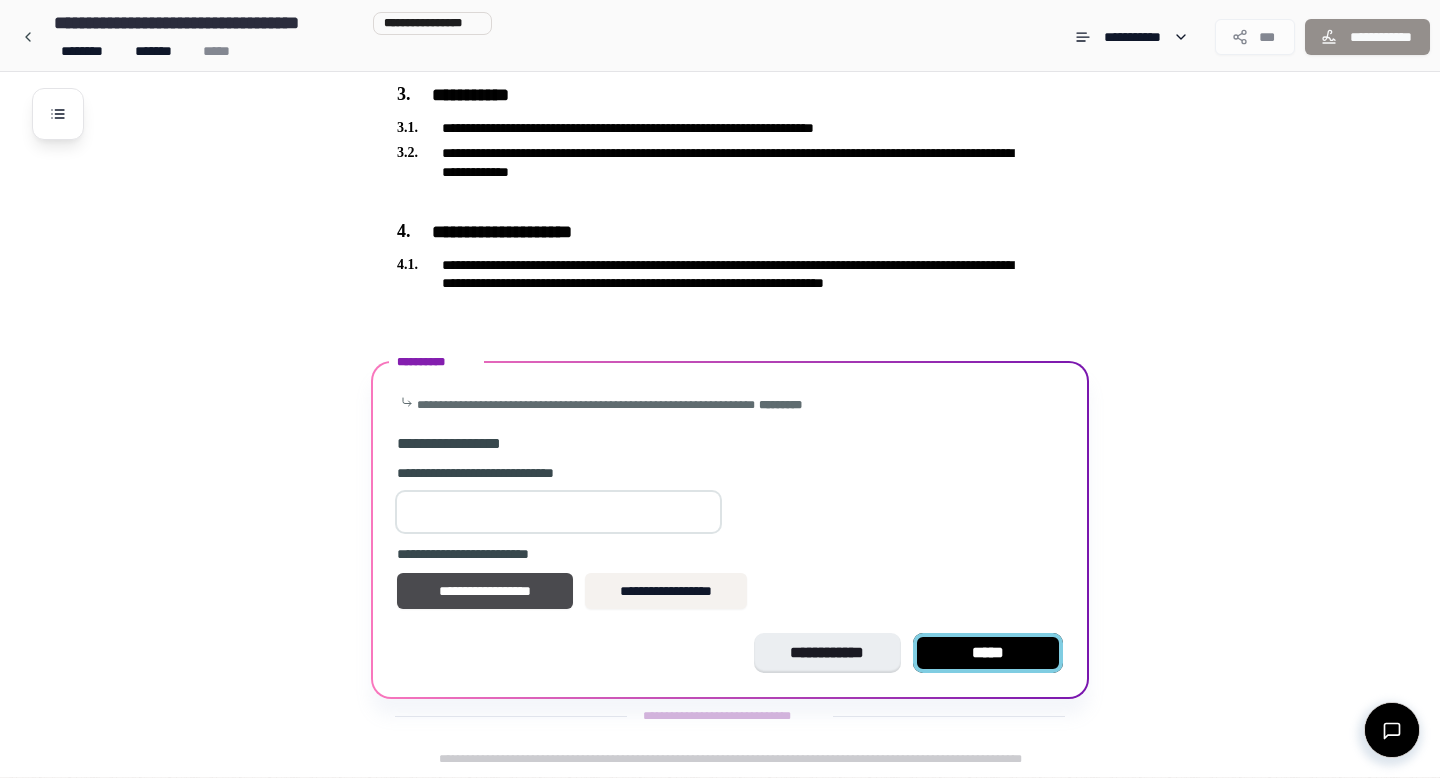 click on "*****" at bounding box center (988, 653) 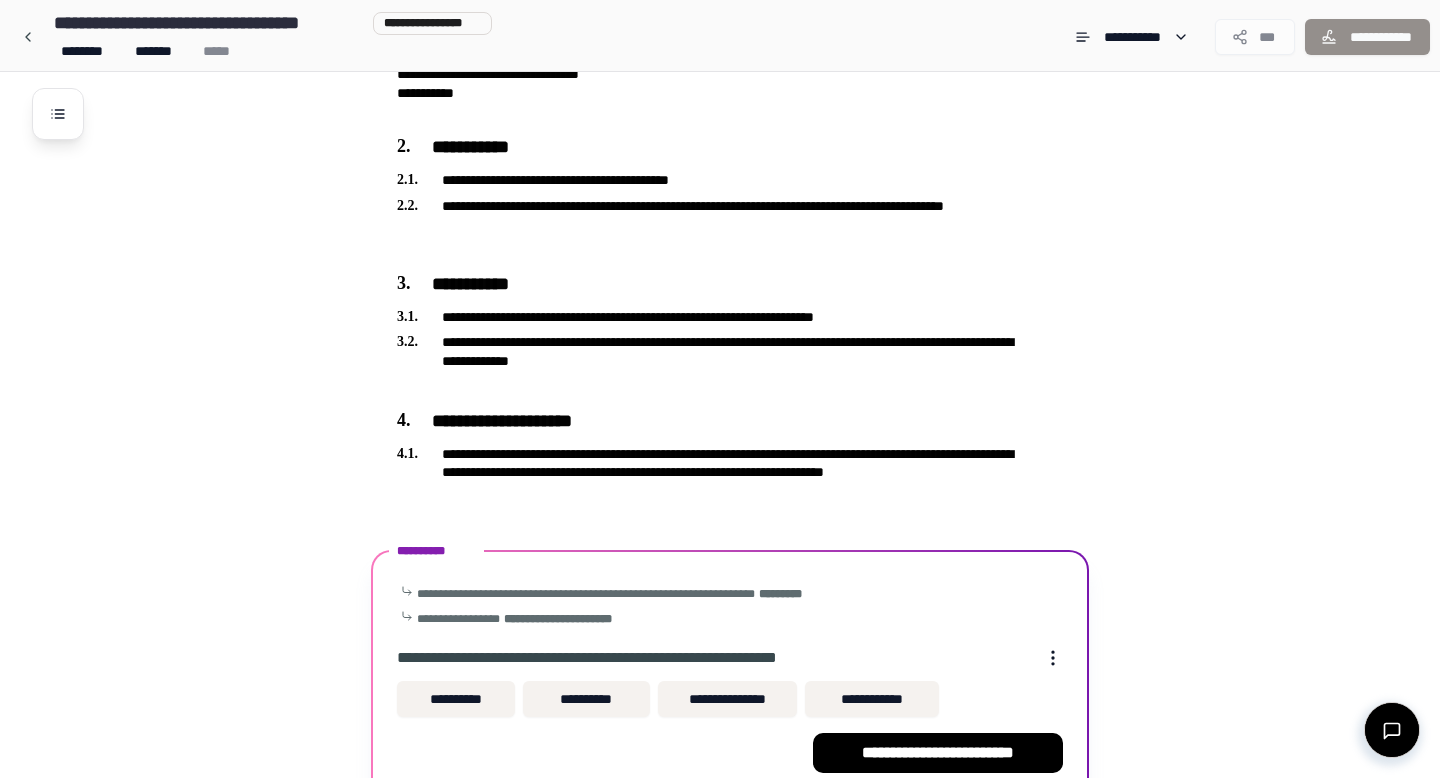 scroll, scrollTop: 352, scrollLeft: 0, axis: vertical 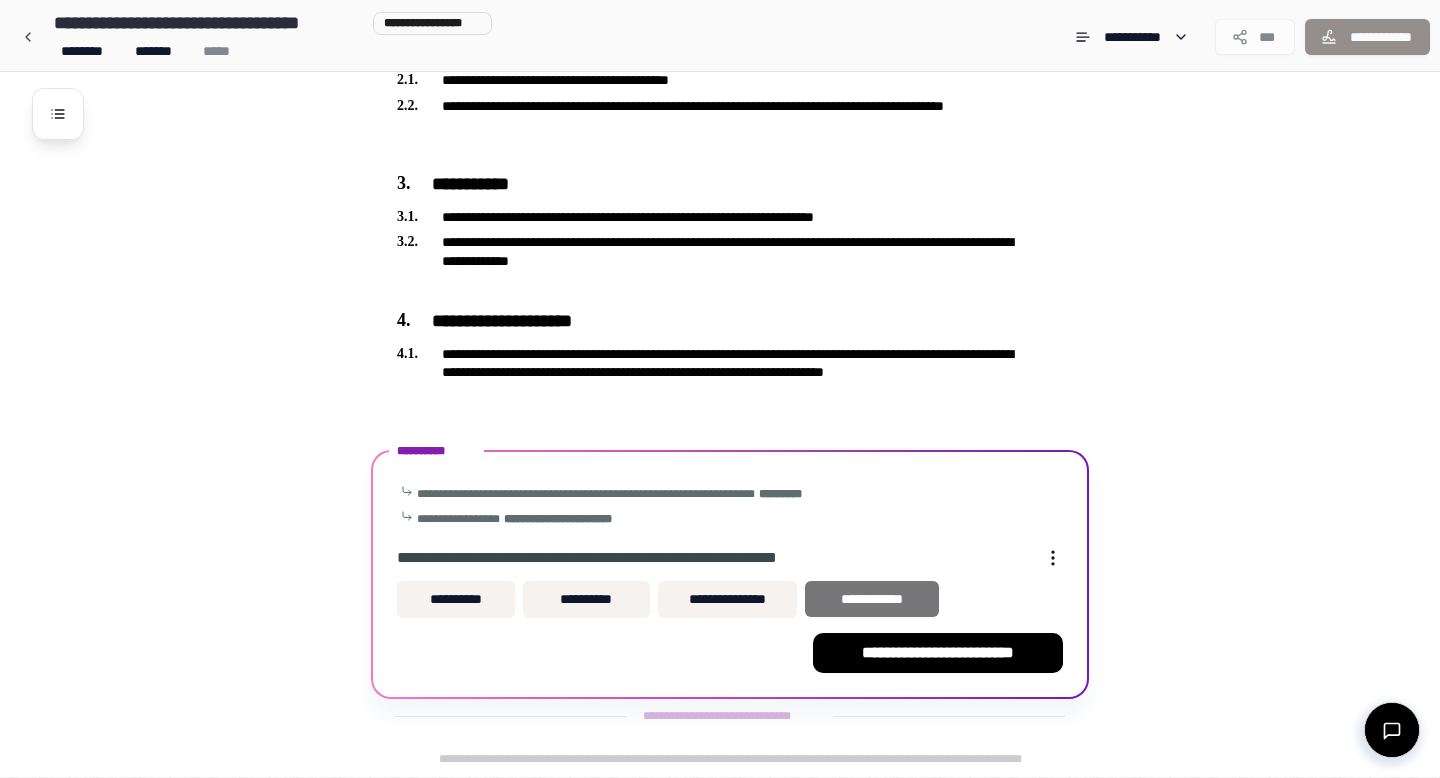click on "**********" at bounding box center (872, 599) 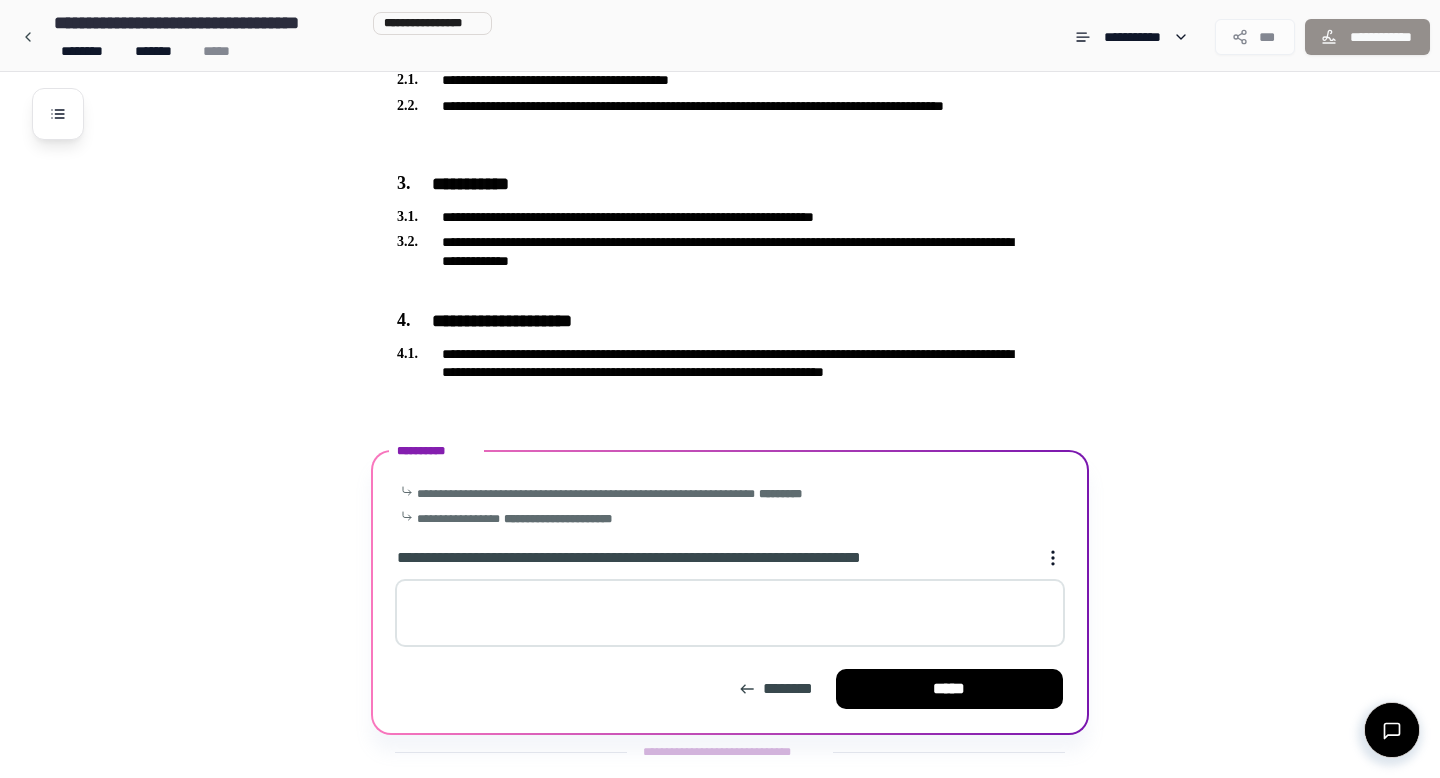 scroll, scrollTop: 388, scrollLeft: 0, axis: vertical 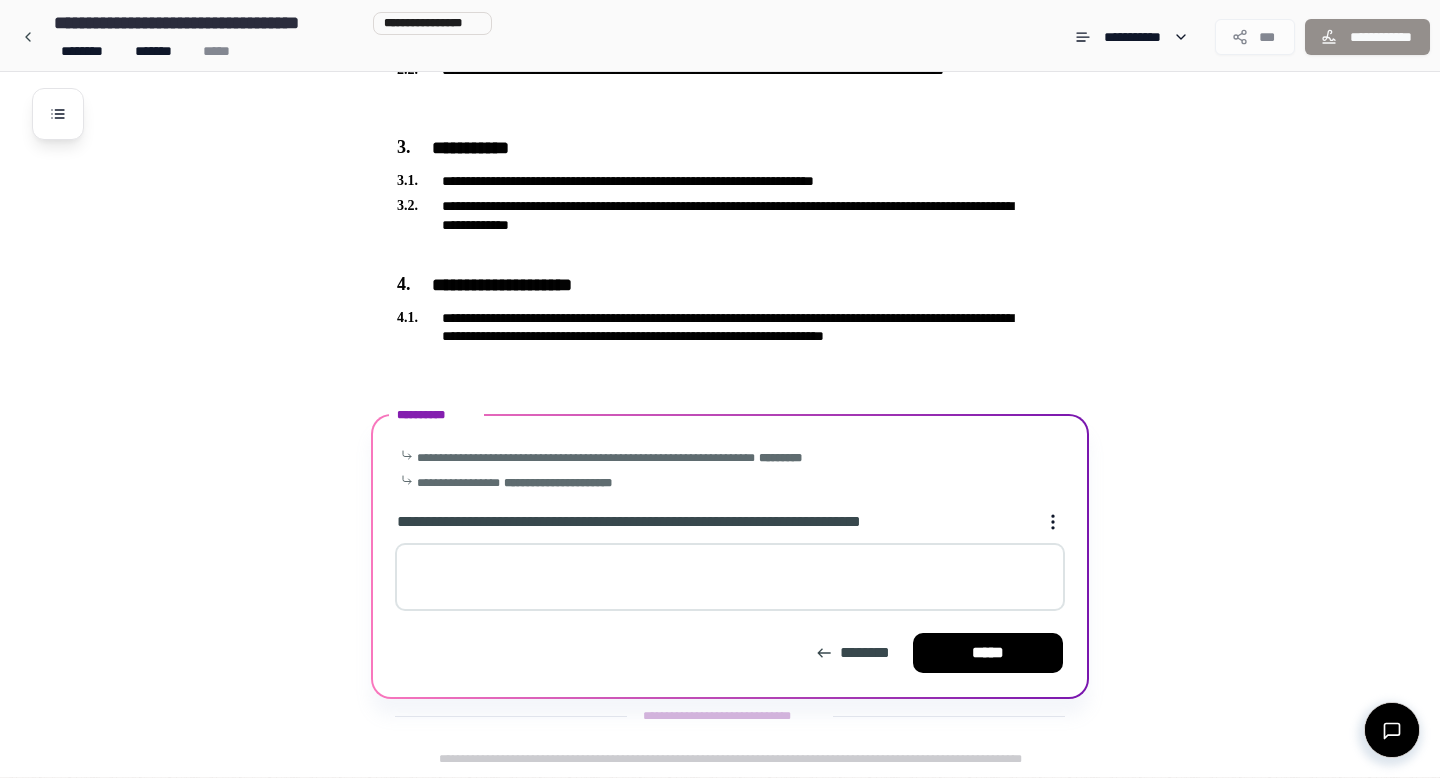 click at bounding box center [730, 577] 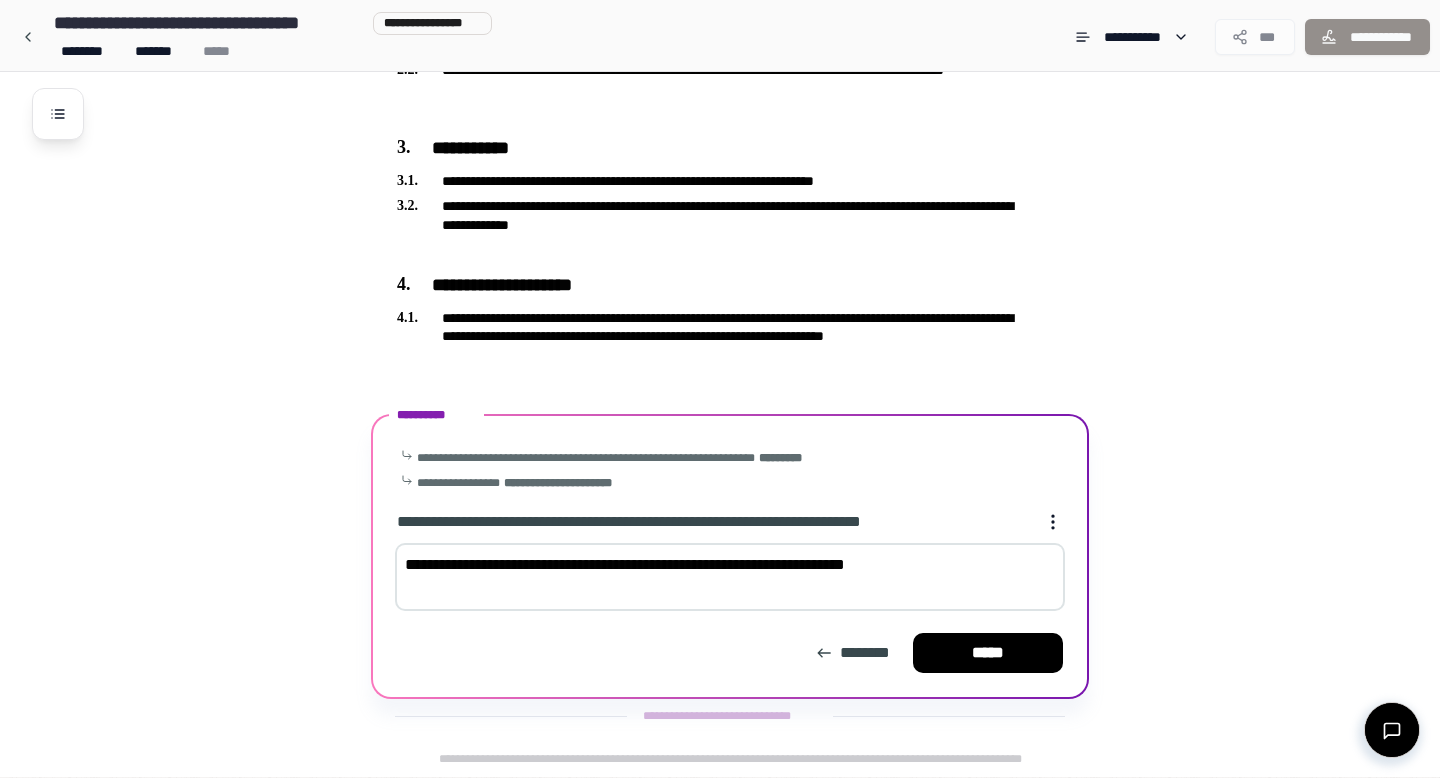 click on "**********" at bounding box center (746, 230) 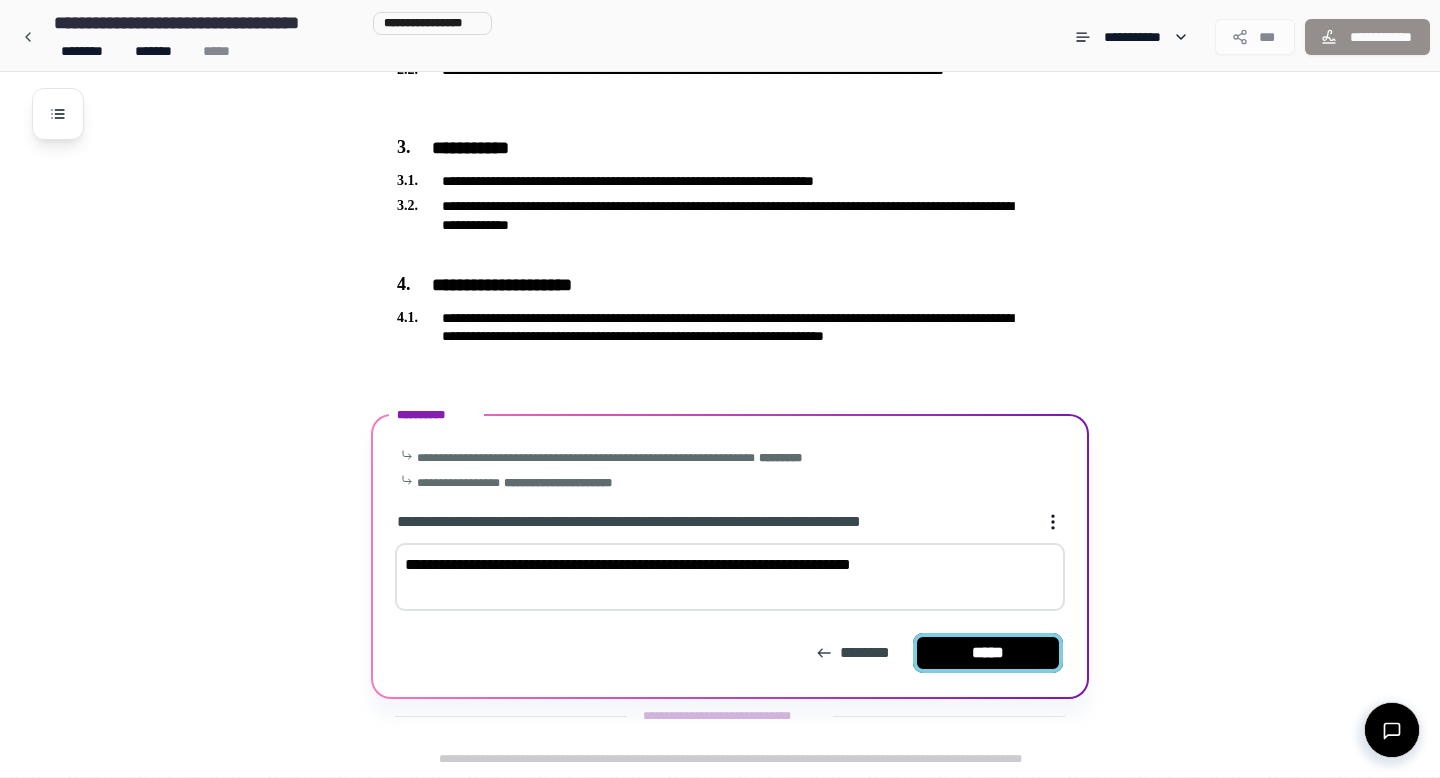 type on "**********" 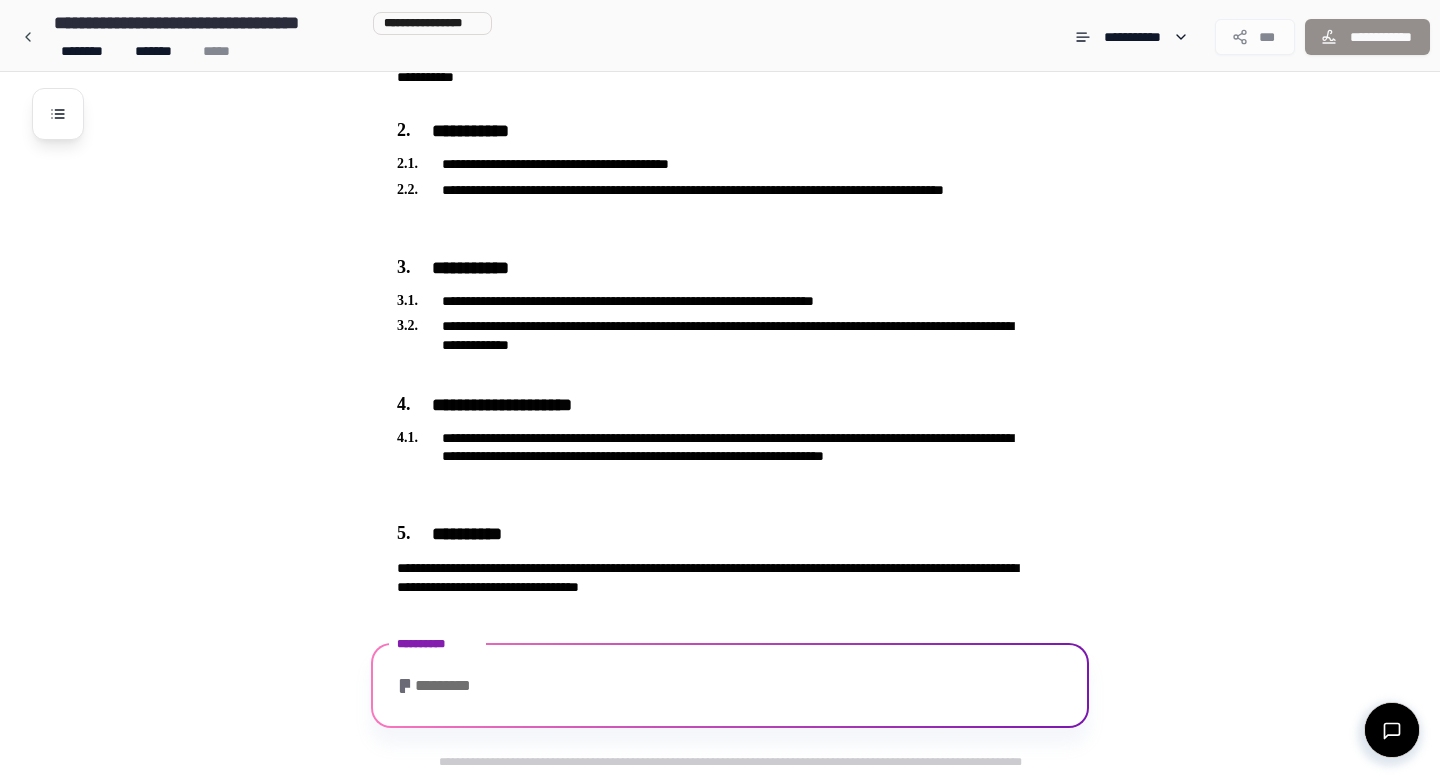scroll, scrollTop: 504, scrollLeft: 0, axis: vertical 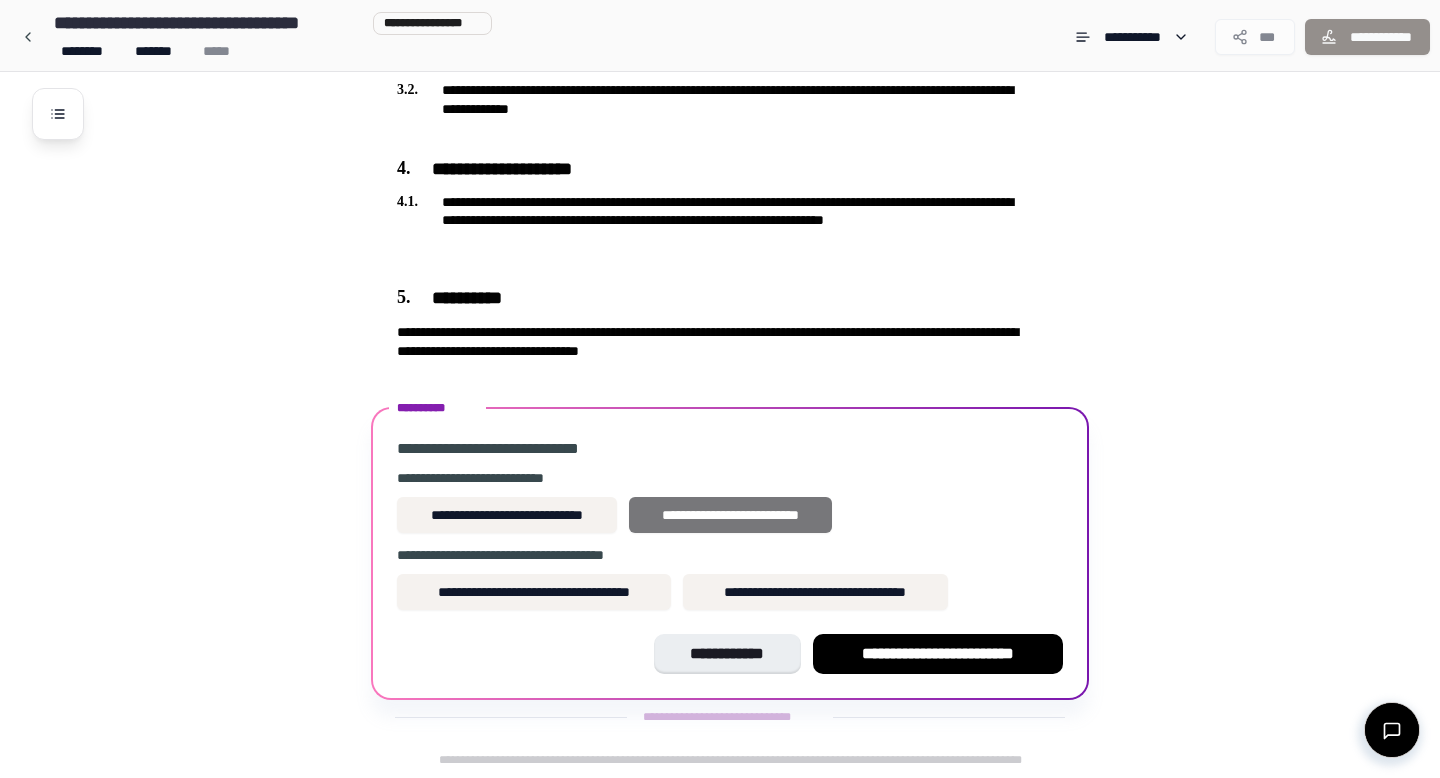 click on "**********" at bounding box center [730, 515] 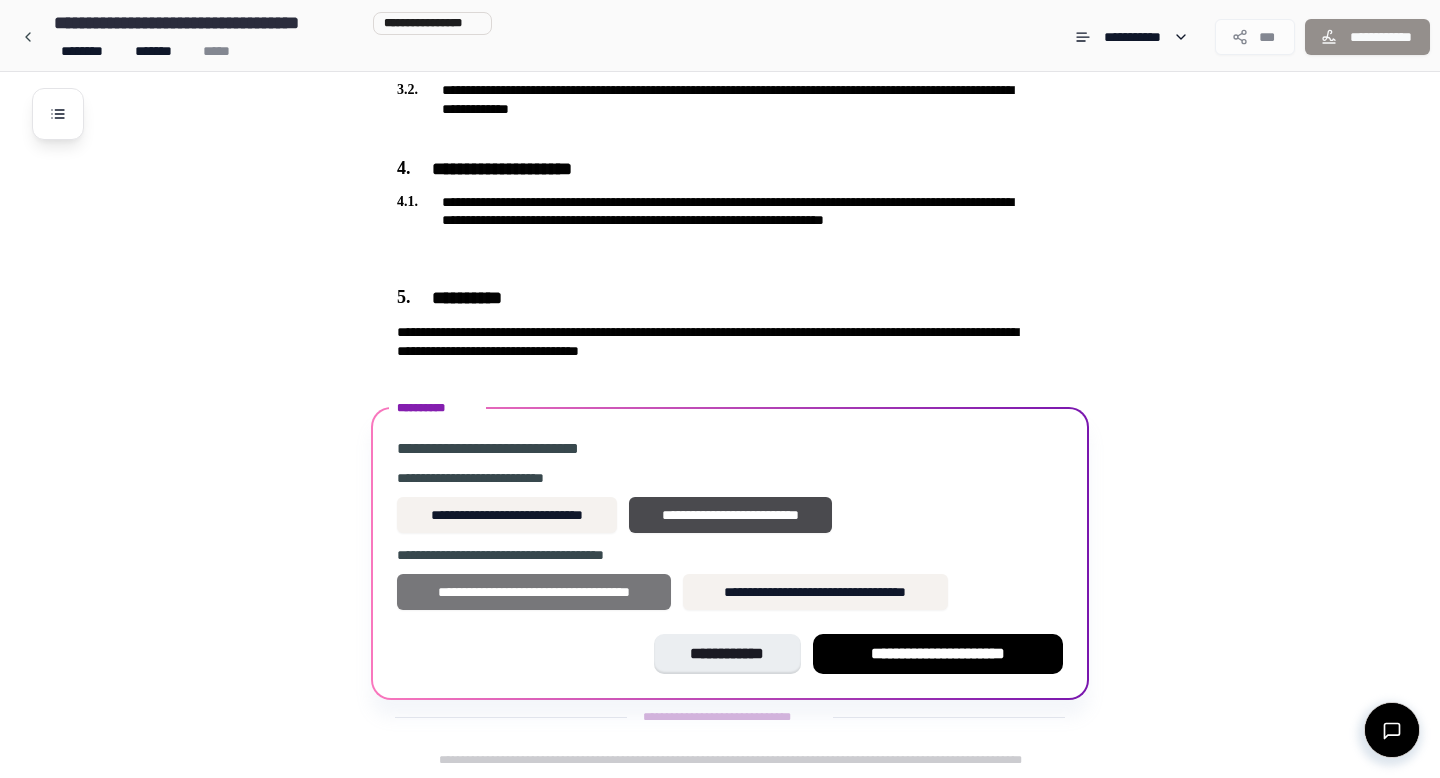 click on "**********" at bounding box center [534, 592] 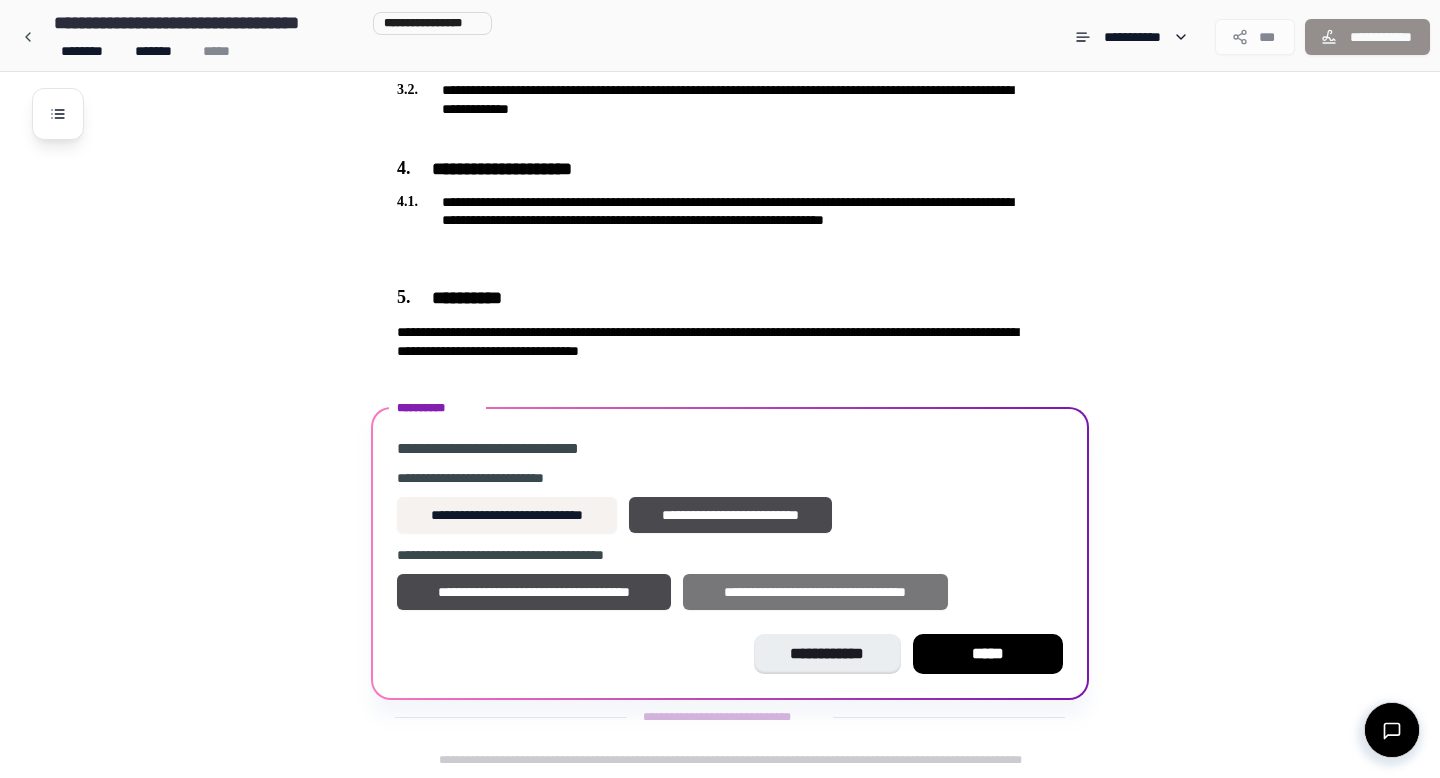 click on "**********" at bounding box center [815, 592] 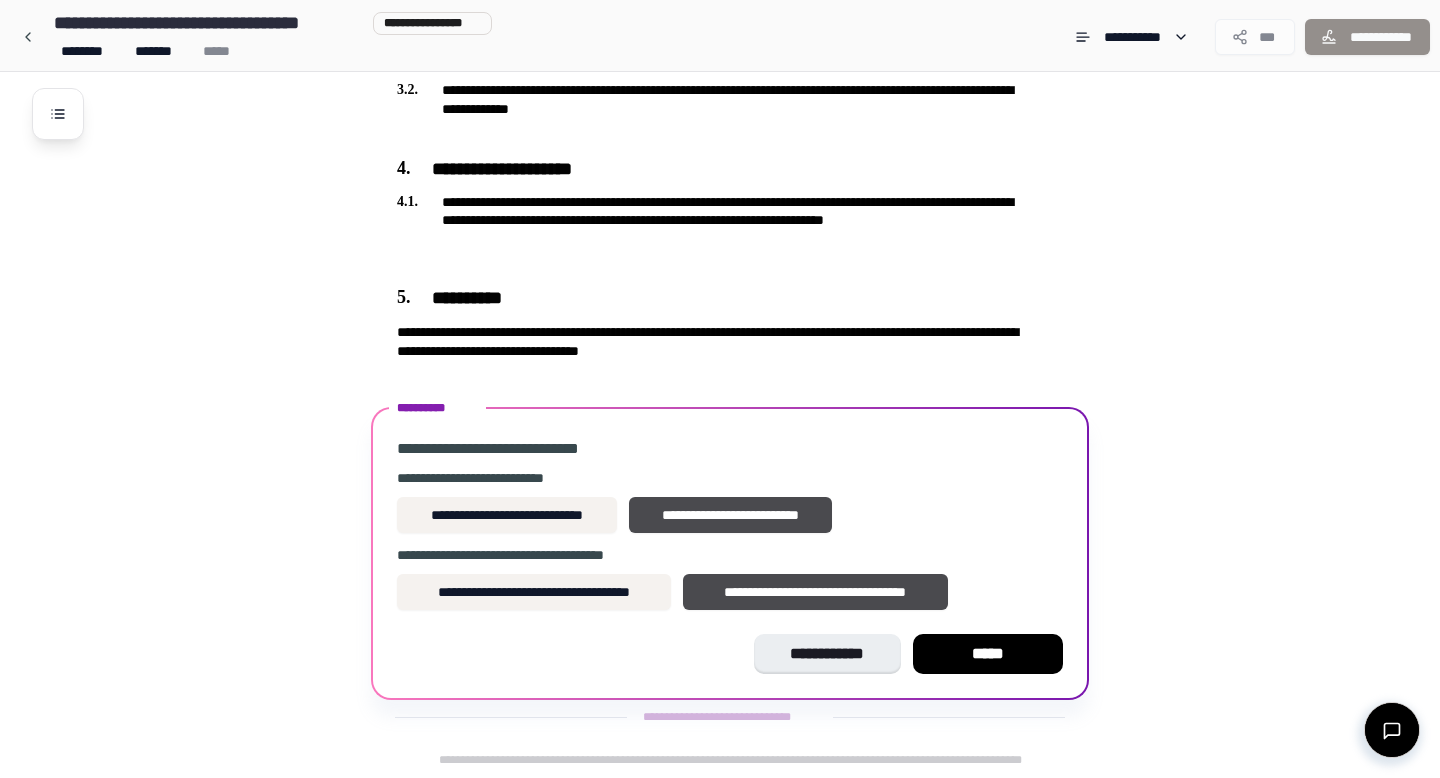 click on "**********" at bounding box center [746, 173] 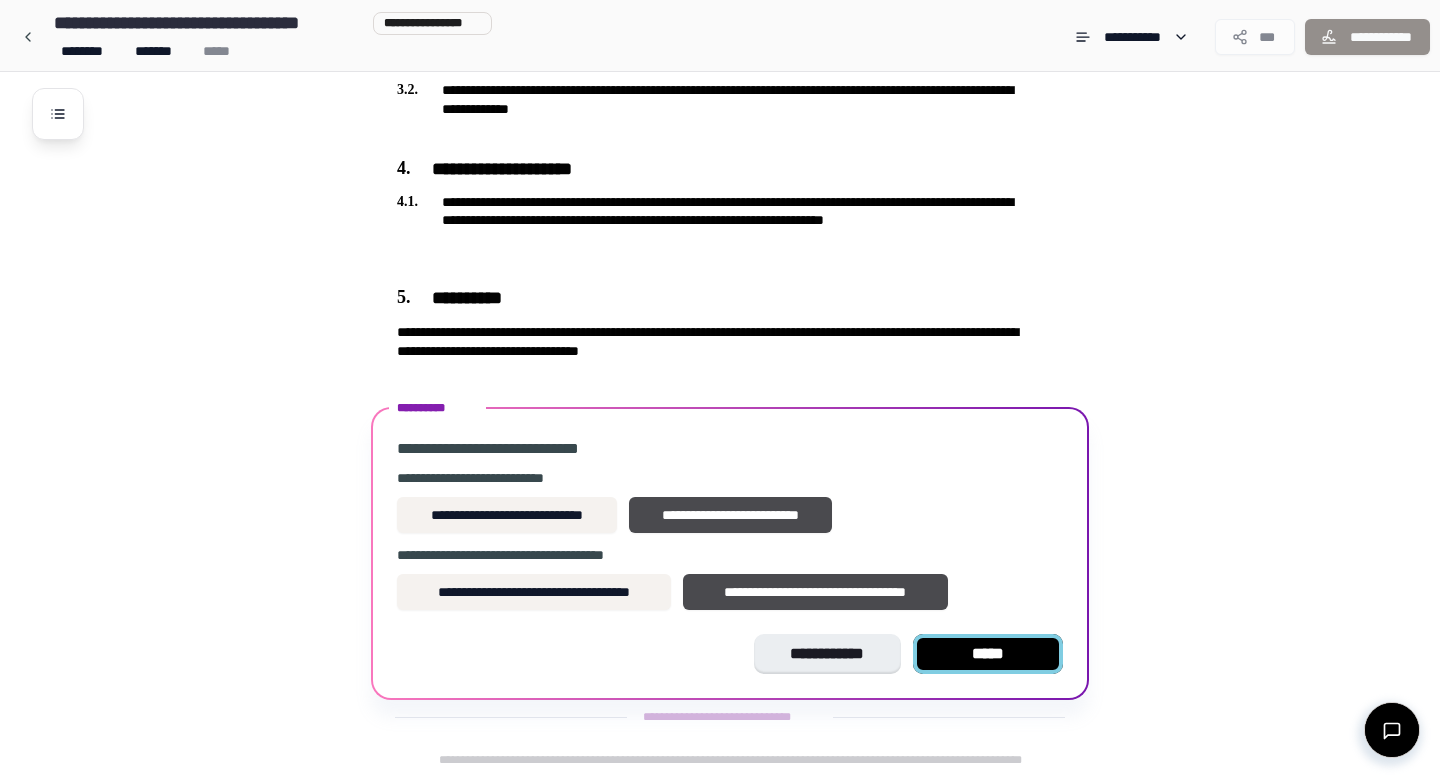 click on "*****" at bounding box center [988, 654] 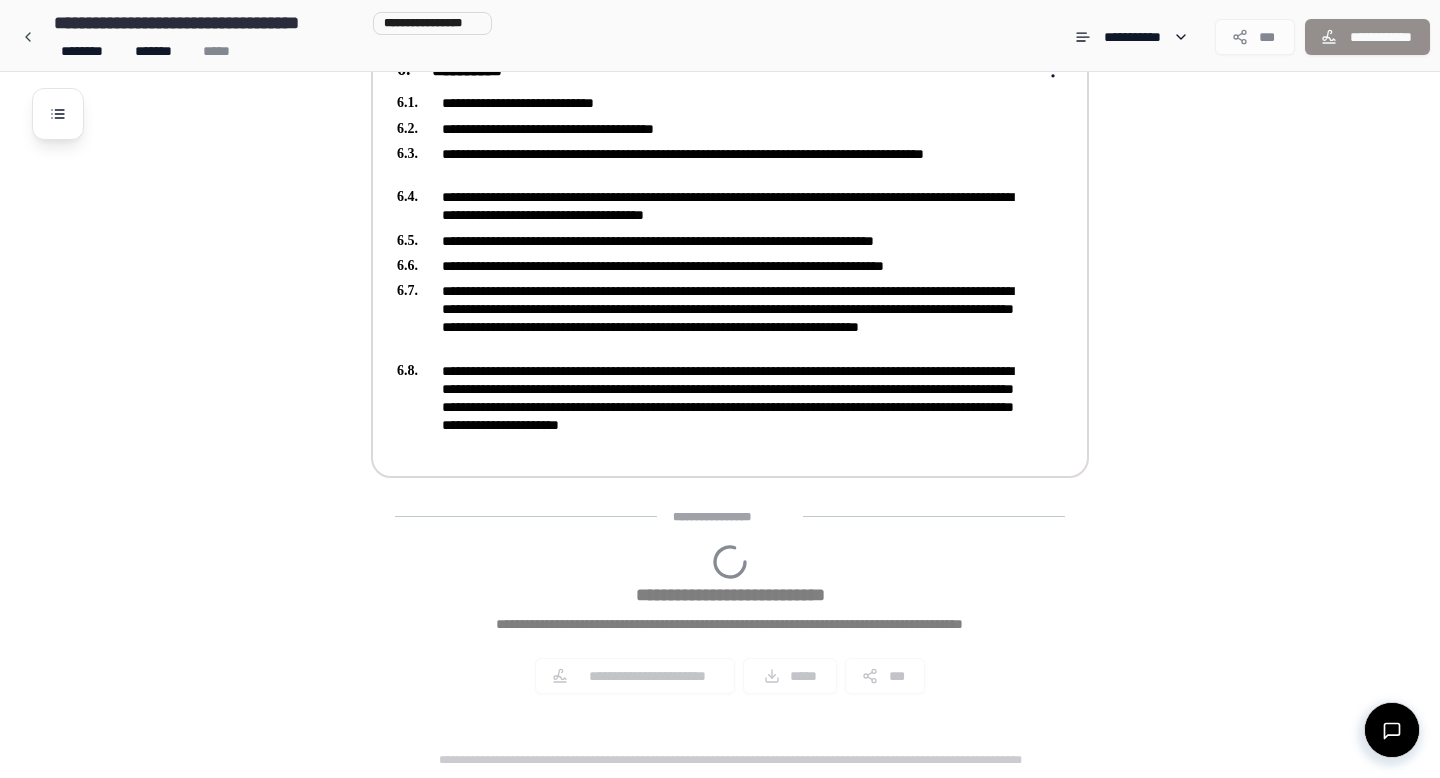 scroll, scrollTop: 994, scrollLeft: 0, axis: vertical 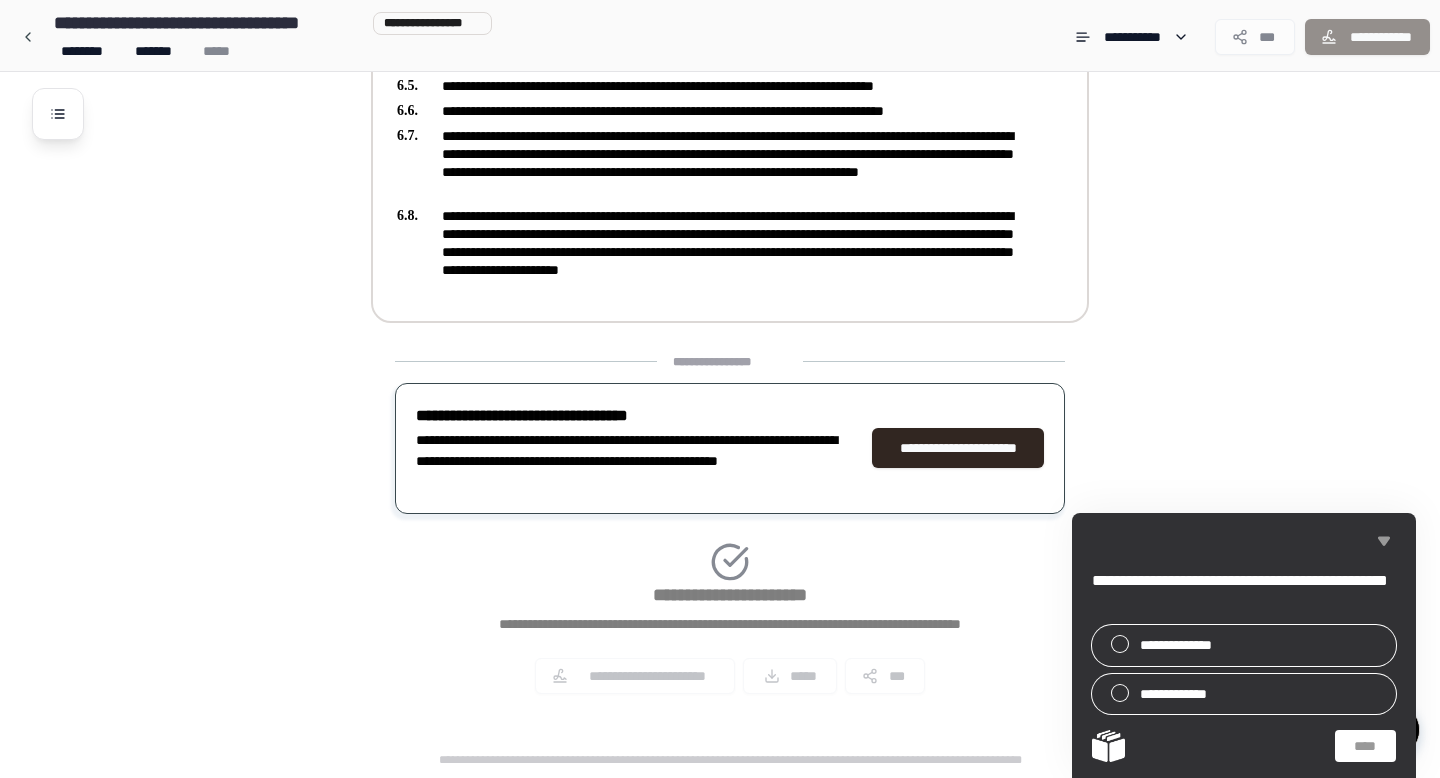click 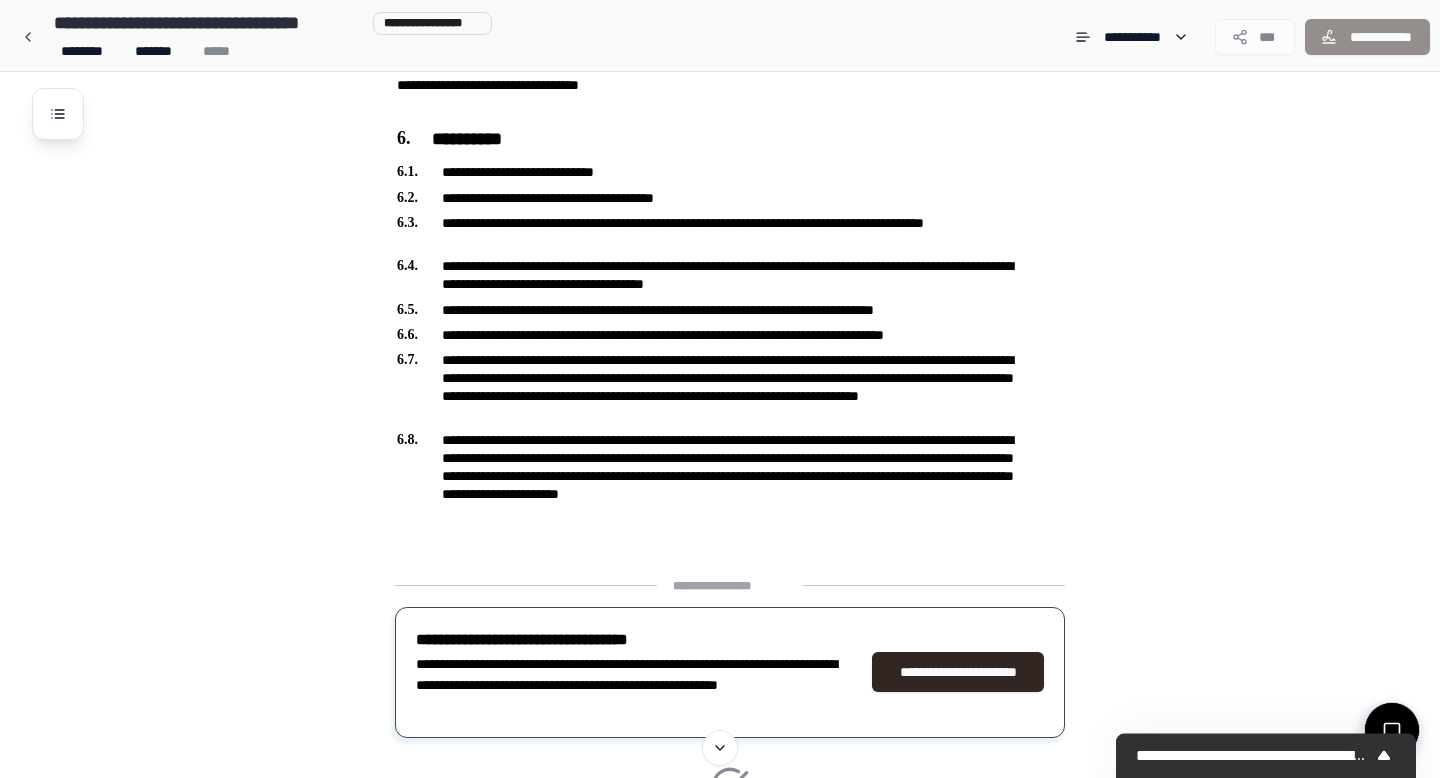 scroll, scrollTop: 720, scrollLeft: 0, axis: vertical 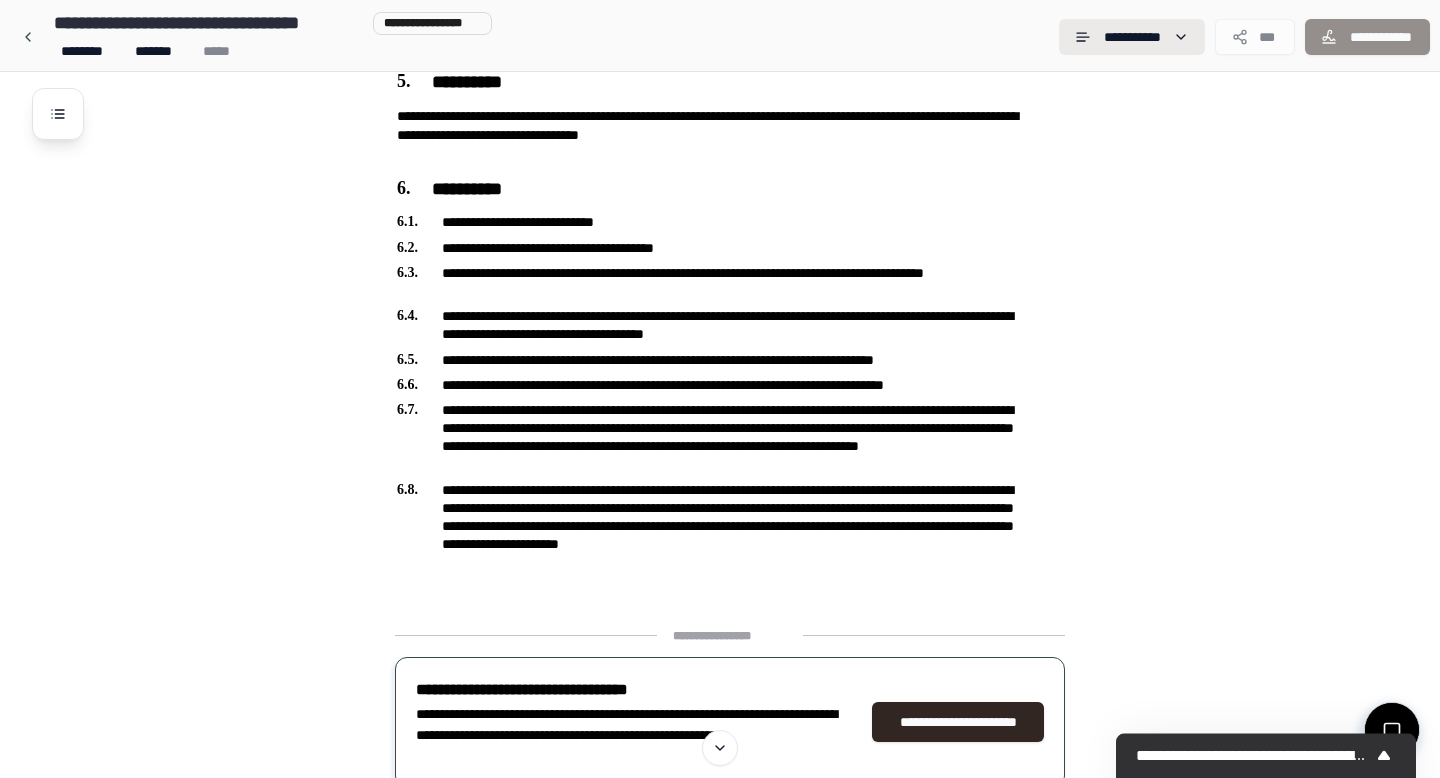 click on "**********" at bounding box center (720, 166) 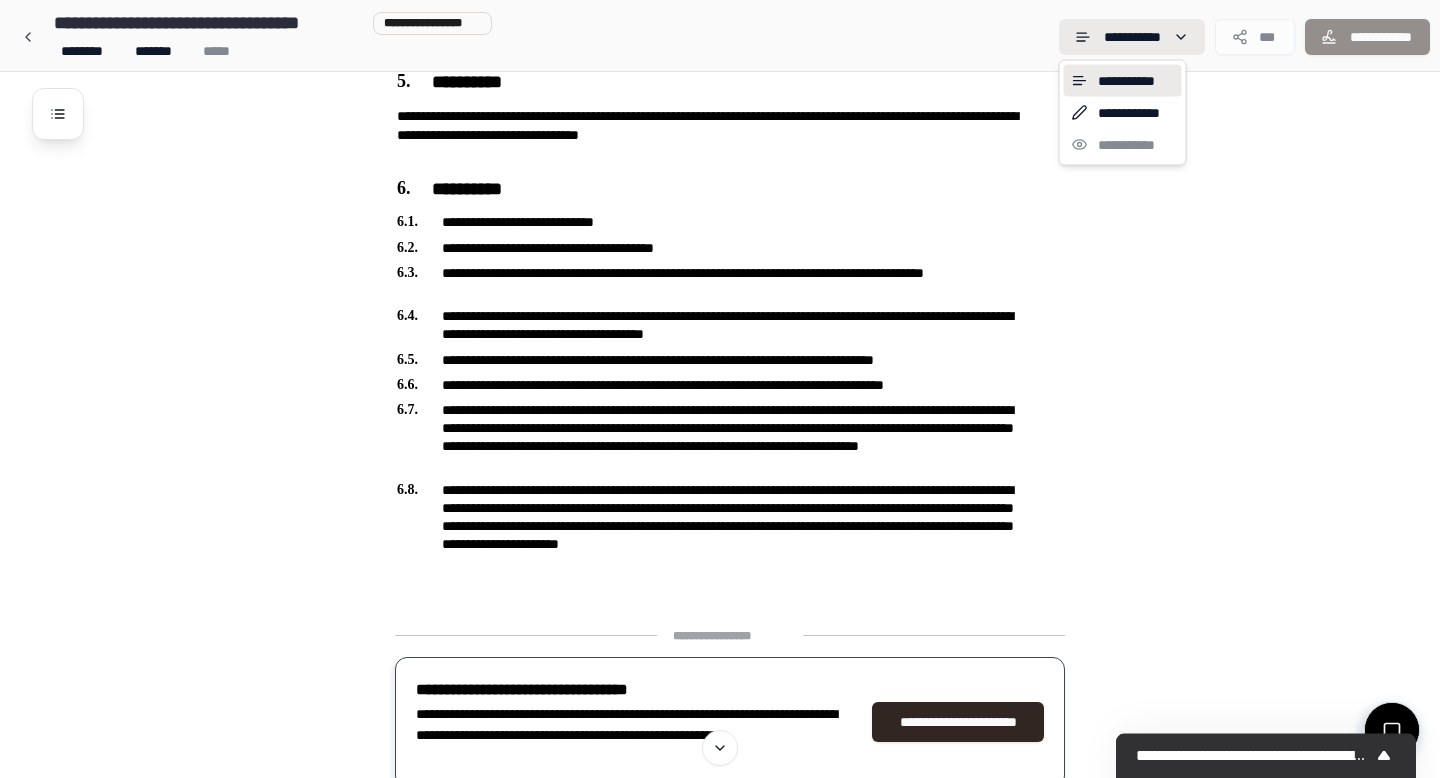 click on "**********" at bounding box center [720, 166] 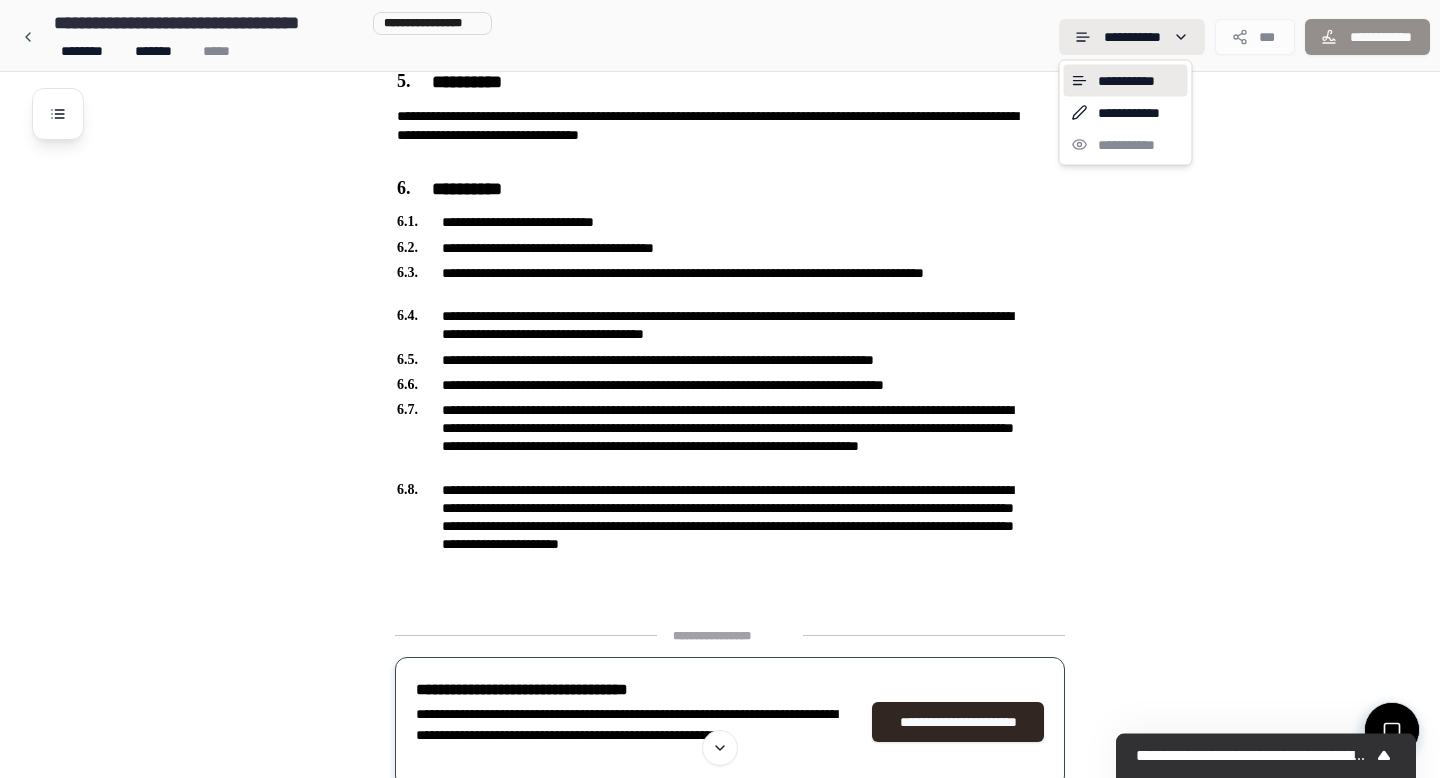 click on "**********" at bounding box center [720, 166] 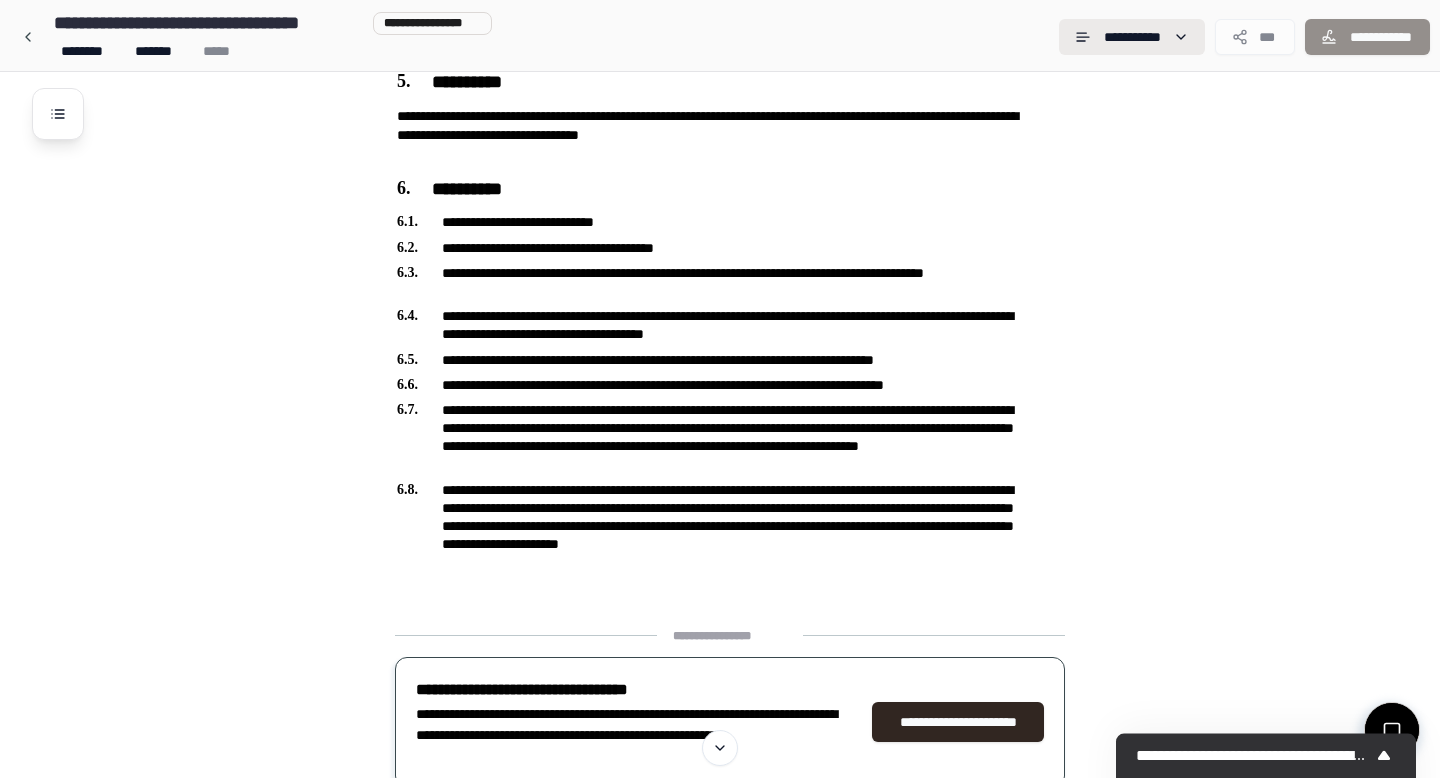 click on "**********" at bounding box center [720, 166] 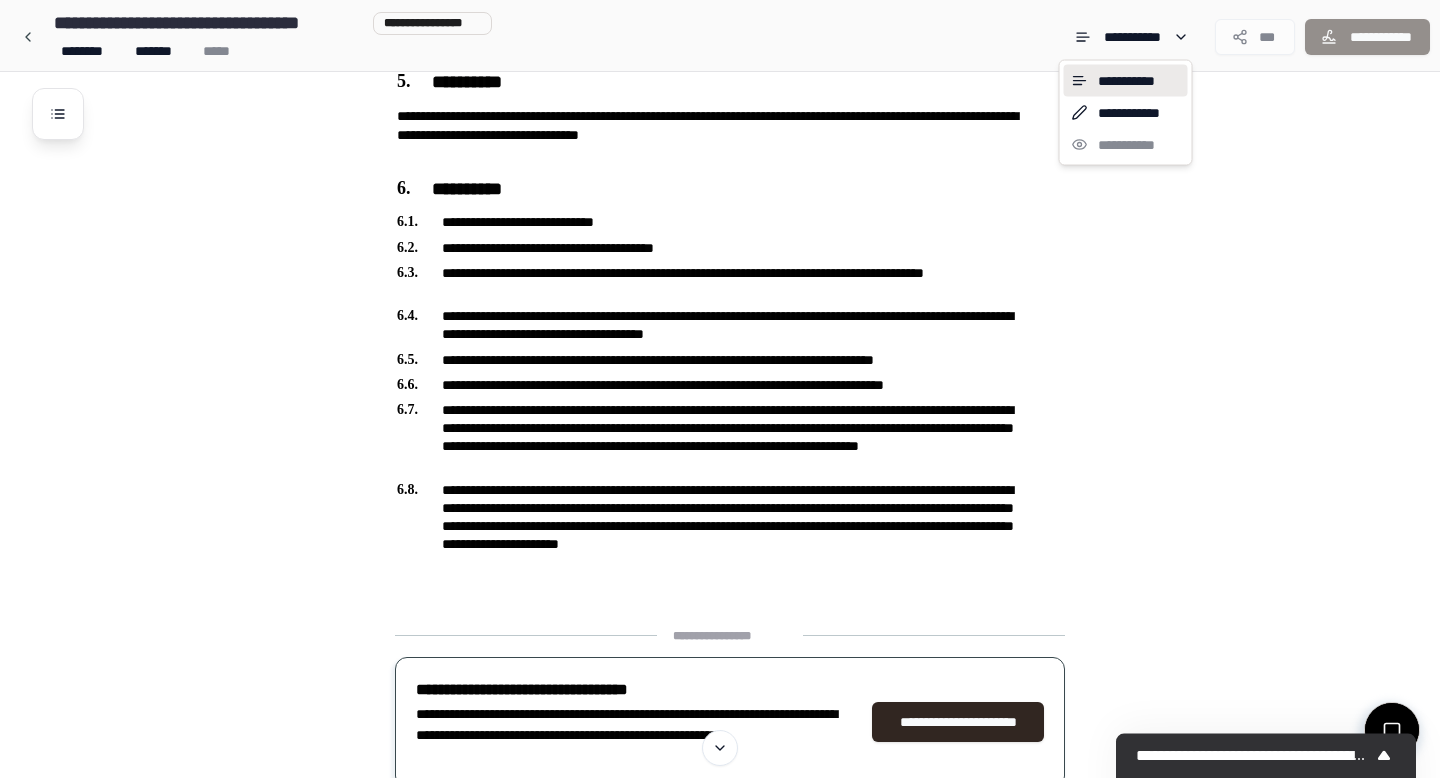 click on "**********" at bounding box center [1126, 113] 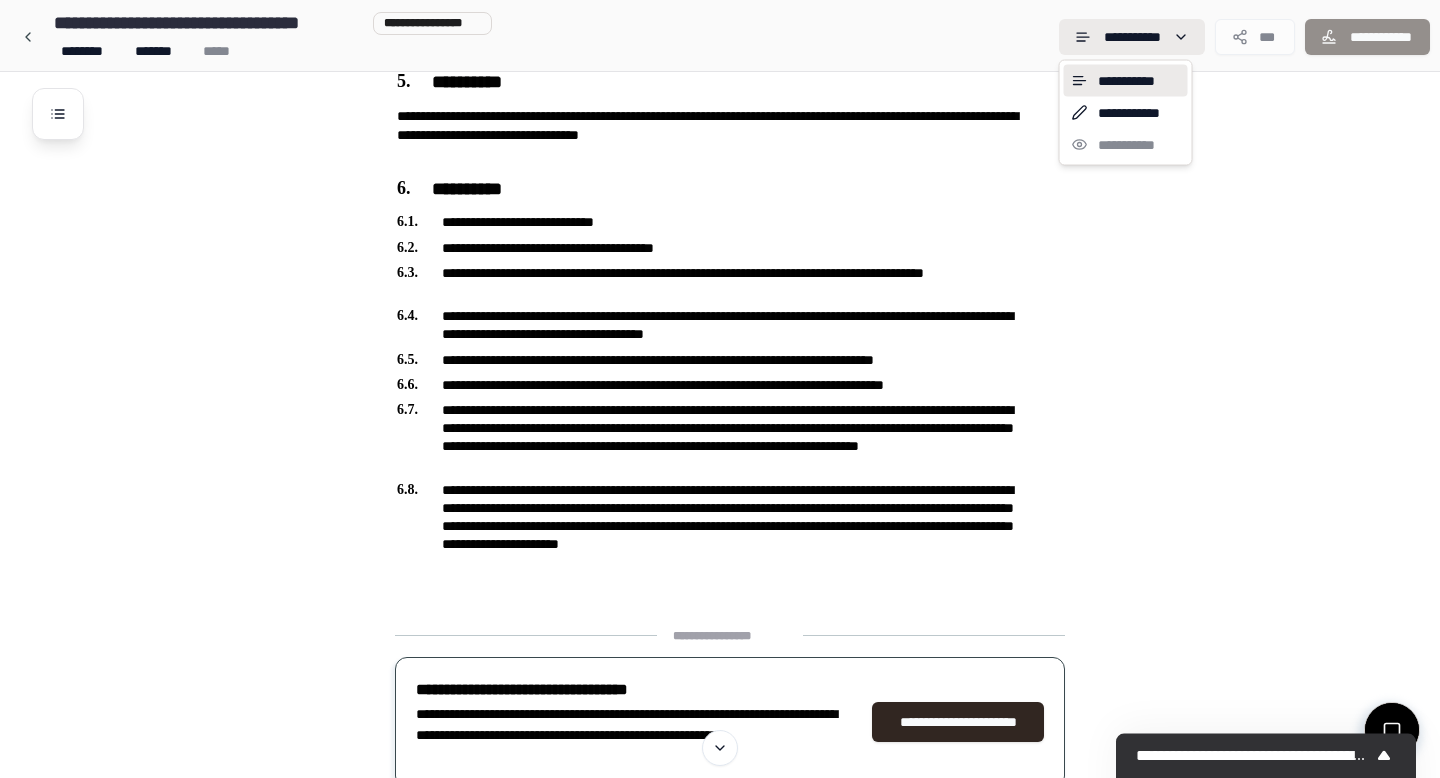 click on "**********" at bounding box center (720, 166) 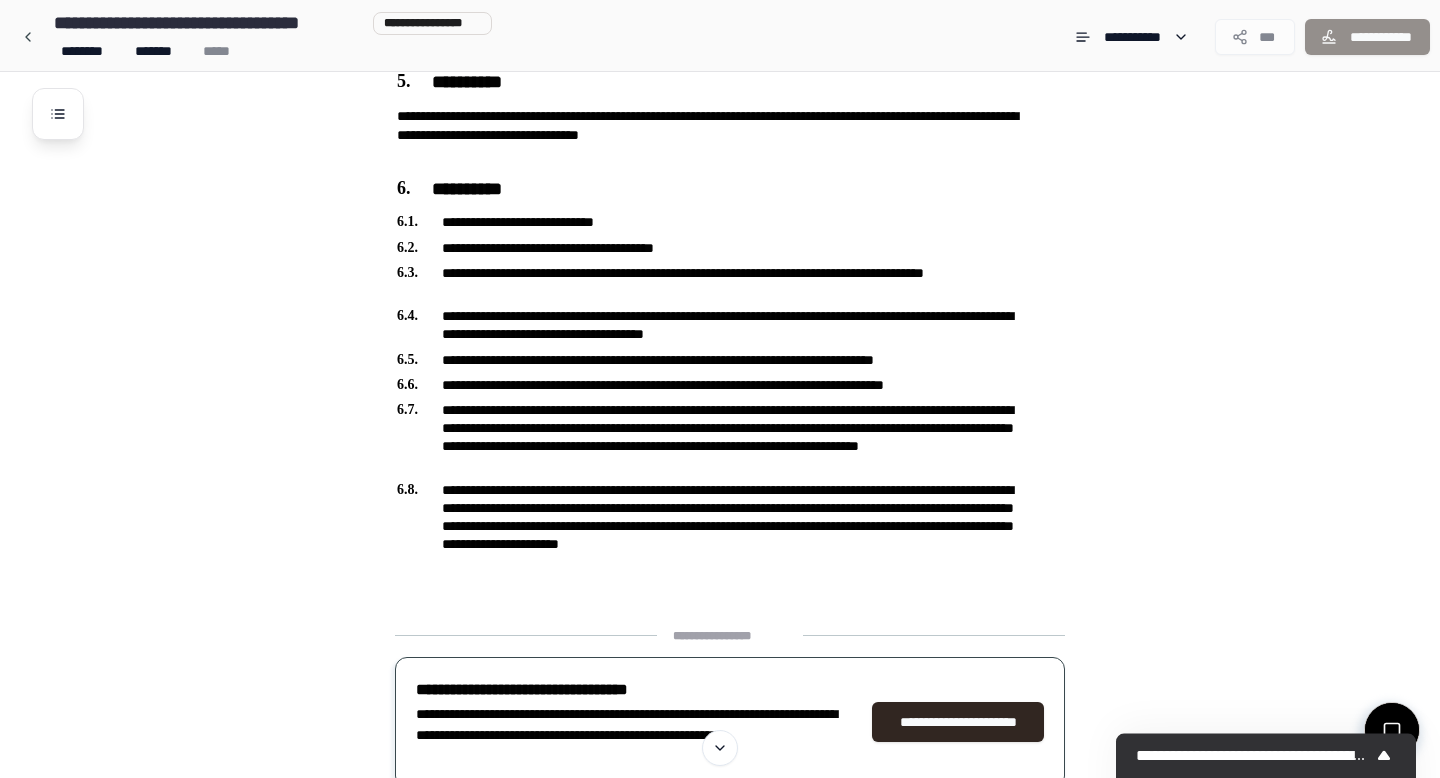 click on "**********" at bounding box center (1367, 37) 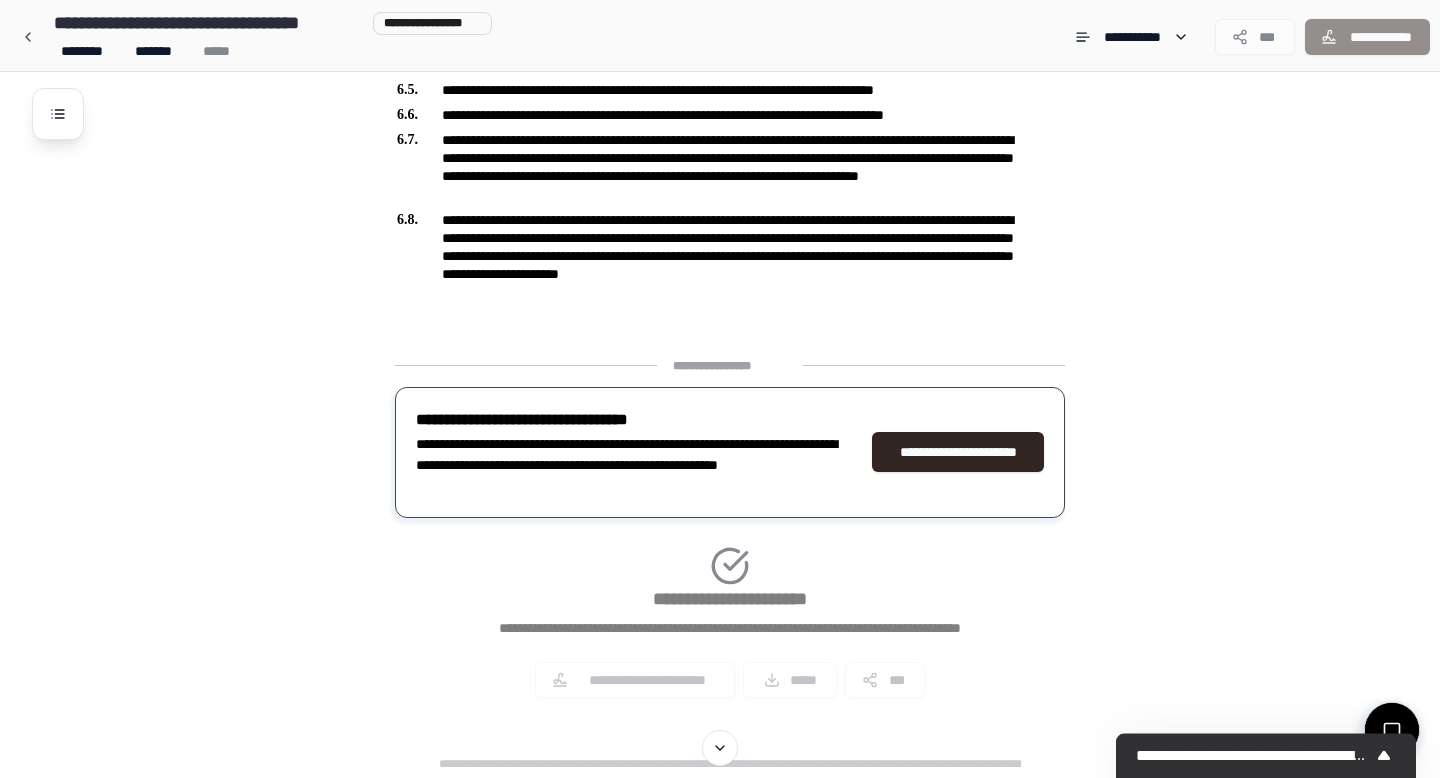 scroll, scrollTop: 994, scrollLeft: 0, axis: vertical 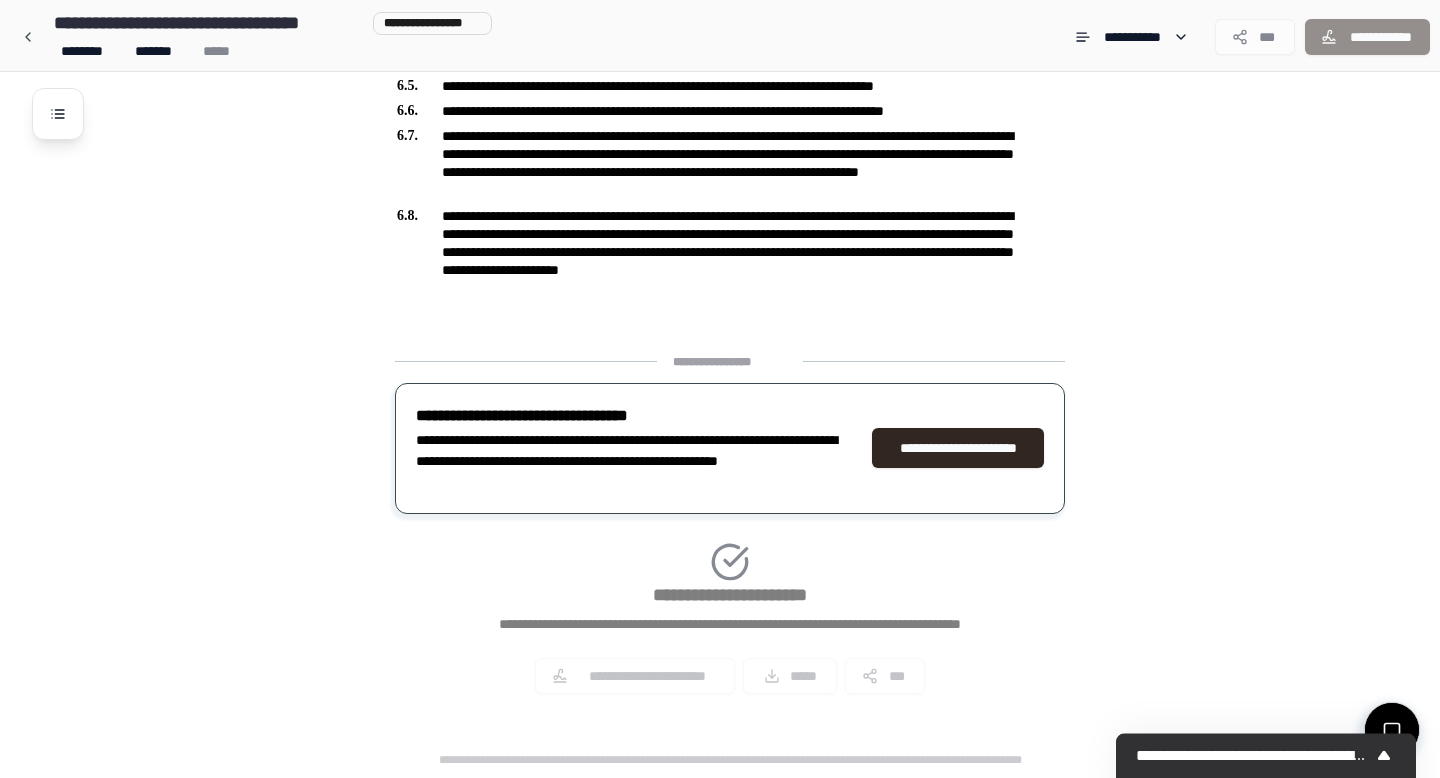 click on "**********" at bounding box center (1367, 37) 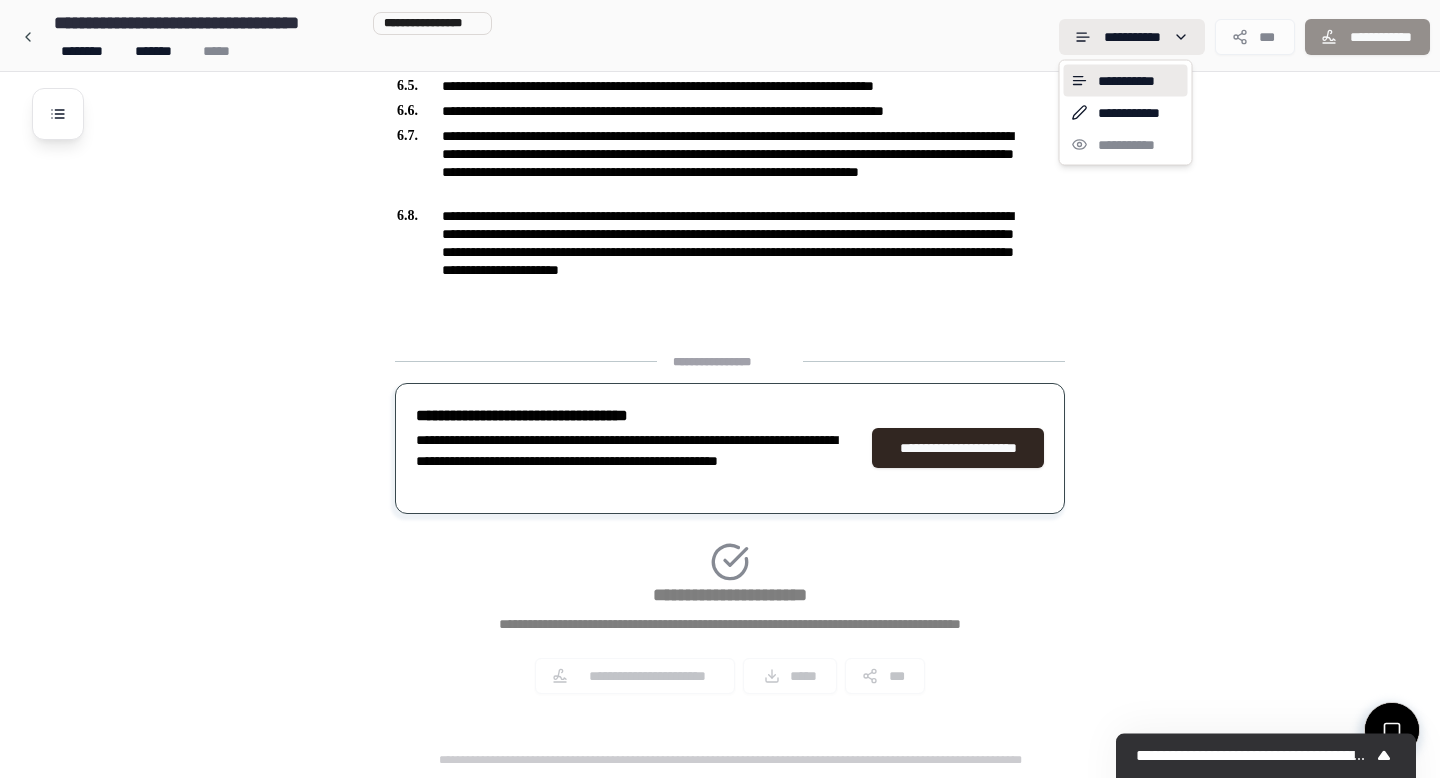 click on "**********" at bounding box center [720, -108] 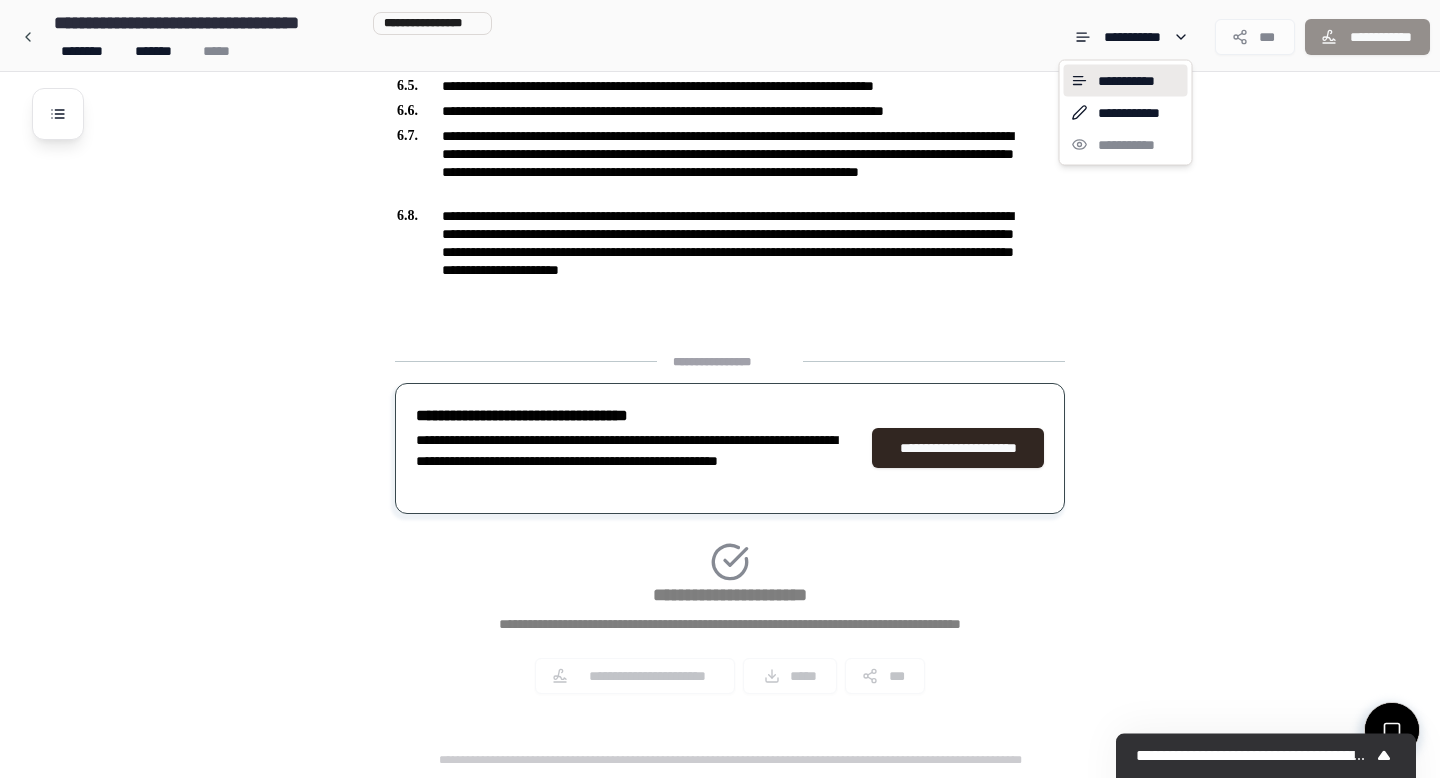 click on "**********" at bounding box center (720, -108) 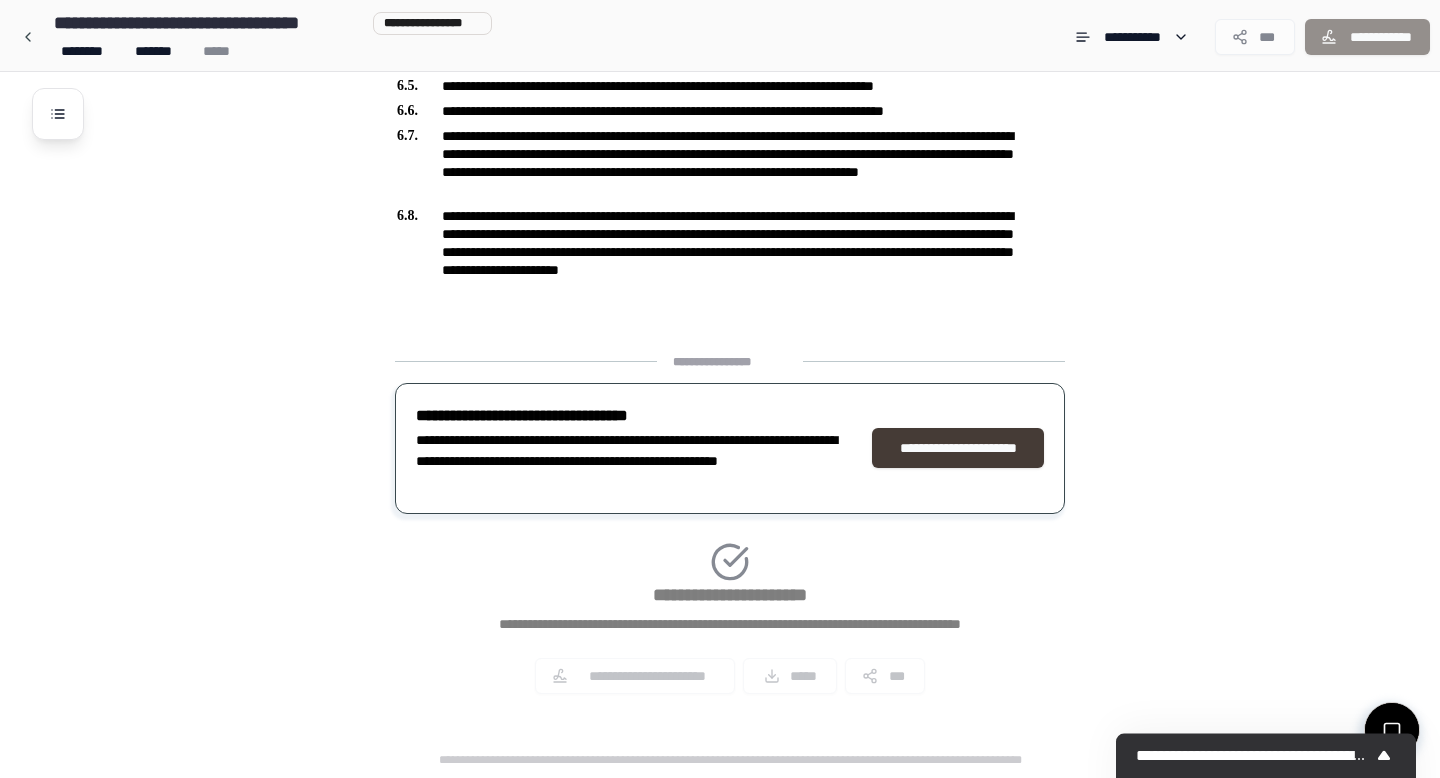 click on "**********" at bounding box center [958, 448] 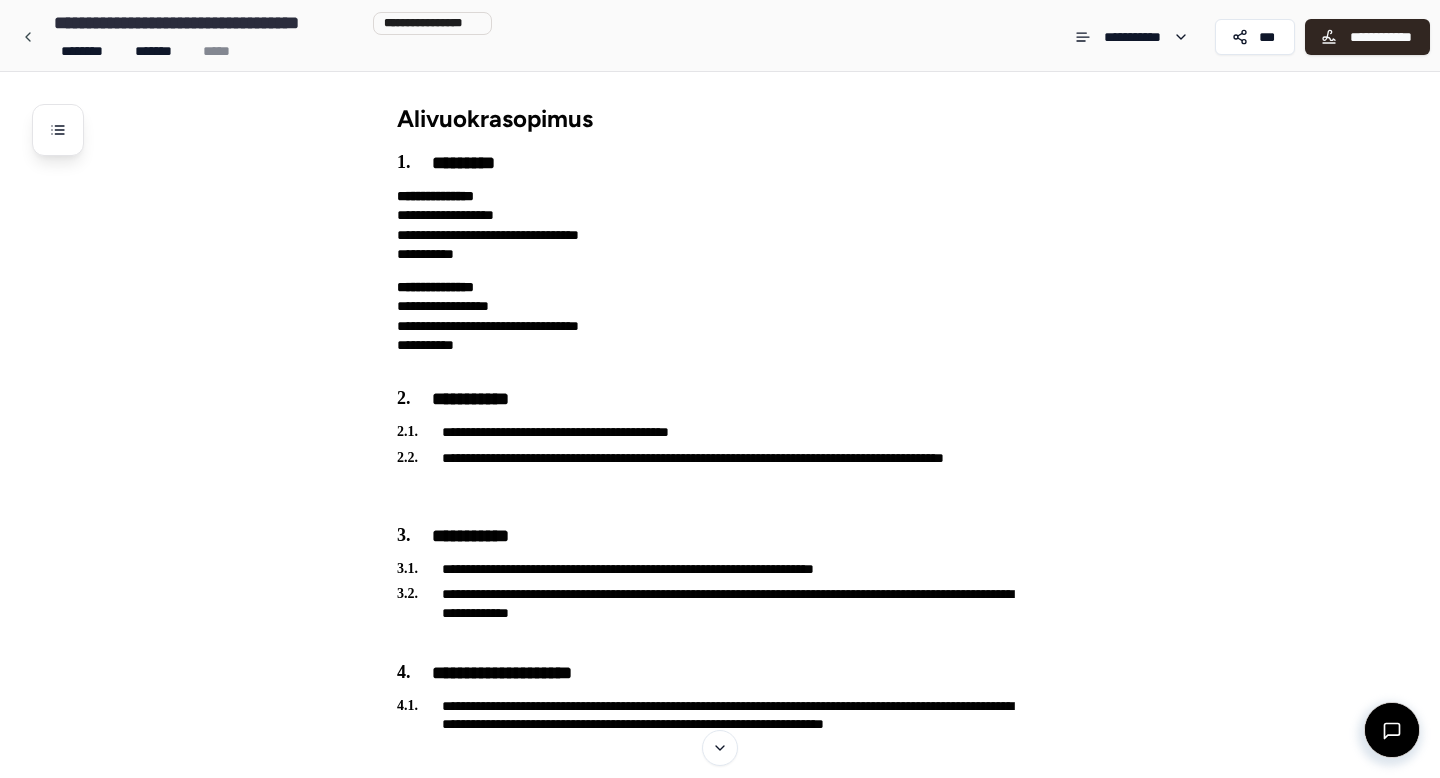 scroll, scrollTop: 0, scrollLeft: 0, axis: both 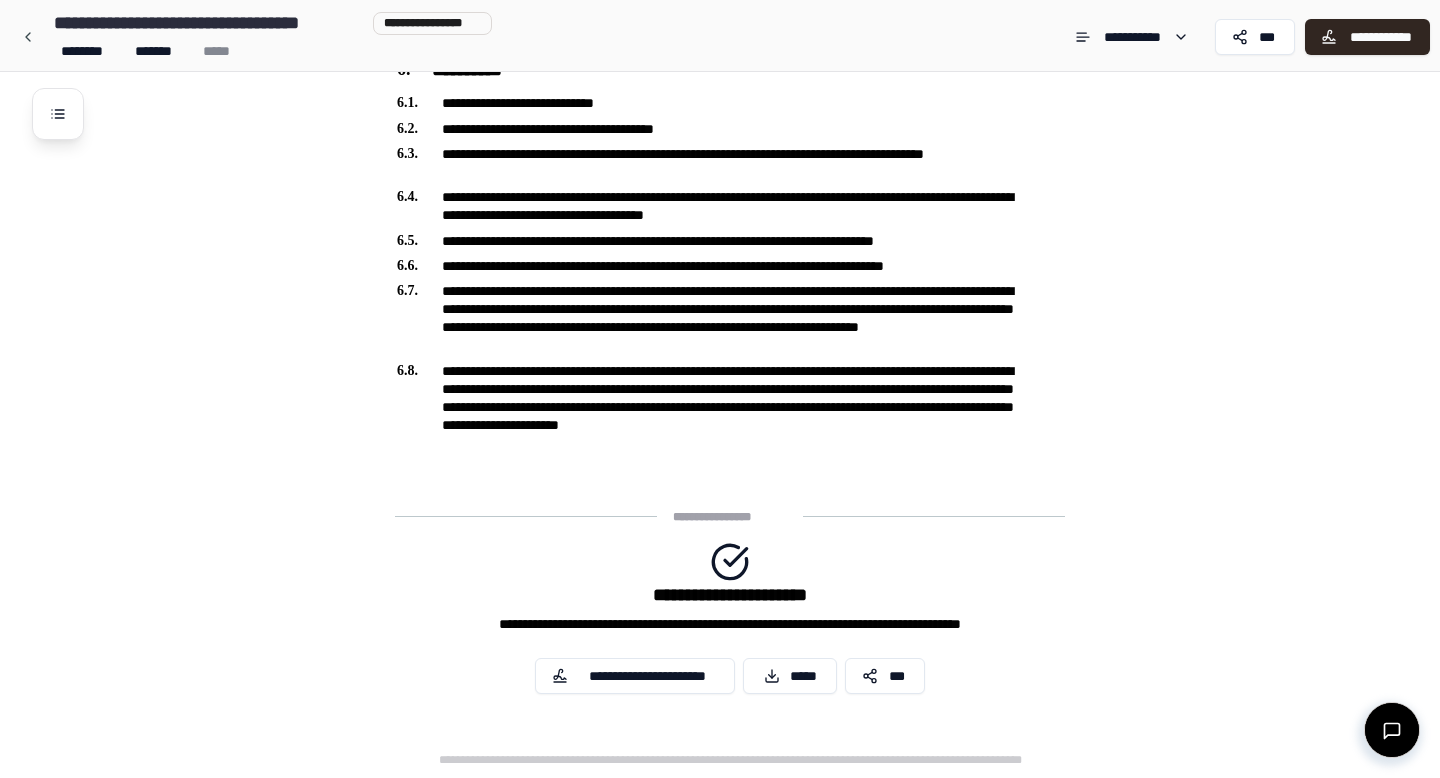 click on "[FIRST] [LAST] [PHONE] [EMAIL] [PHONE] [PHONE] [PHONE]" at bounding box center (720, 37) 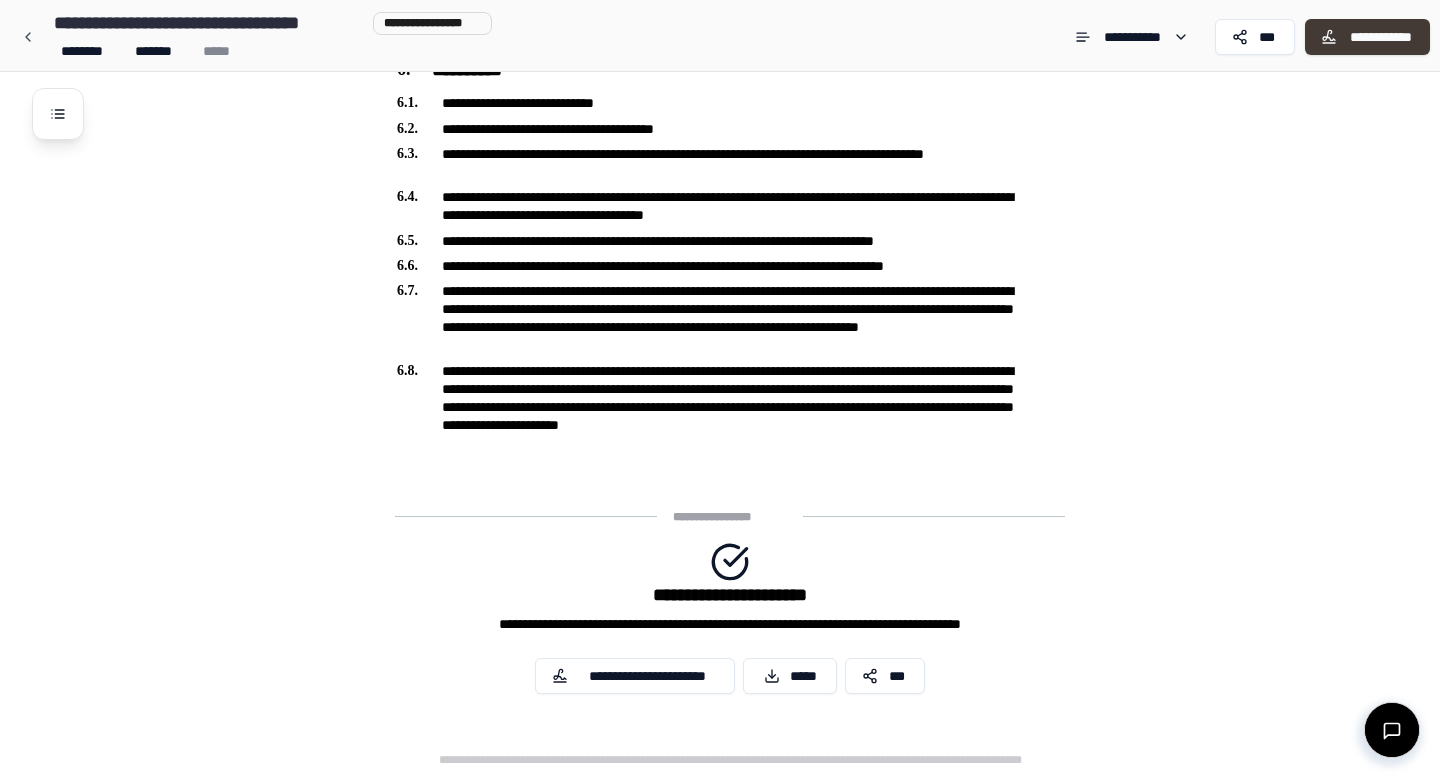 click on "**********" at bounding box center (1367, 37) 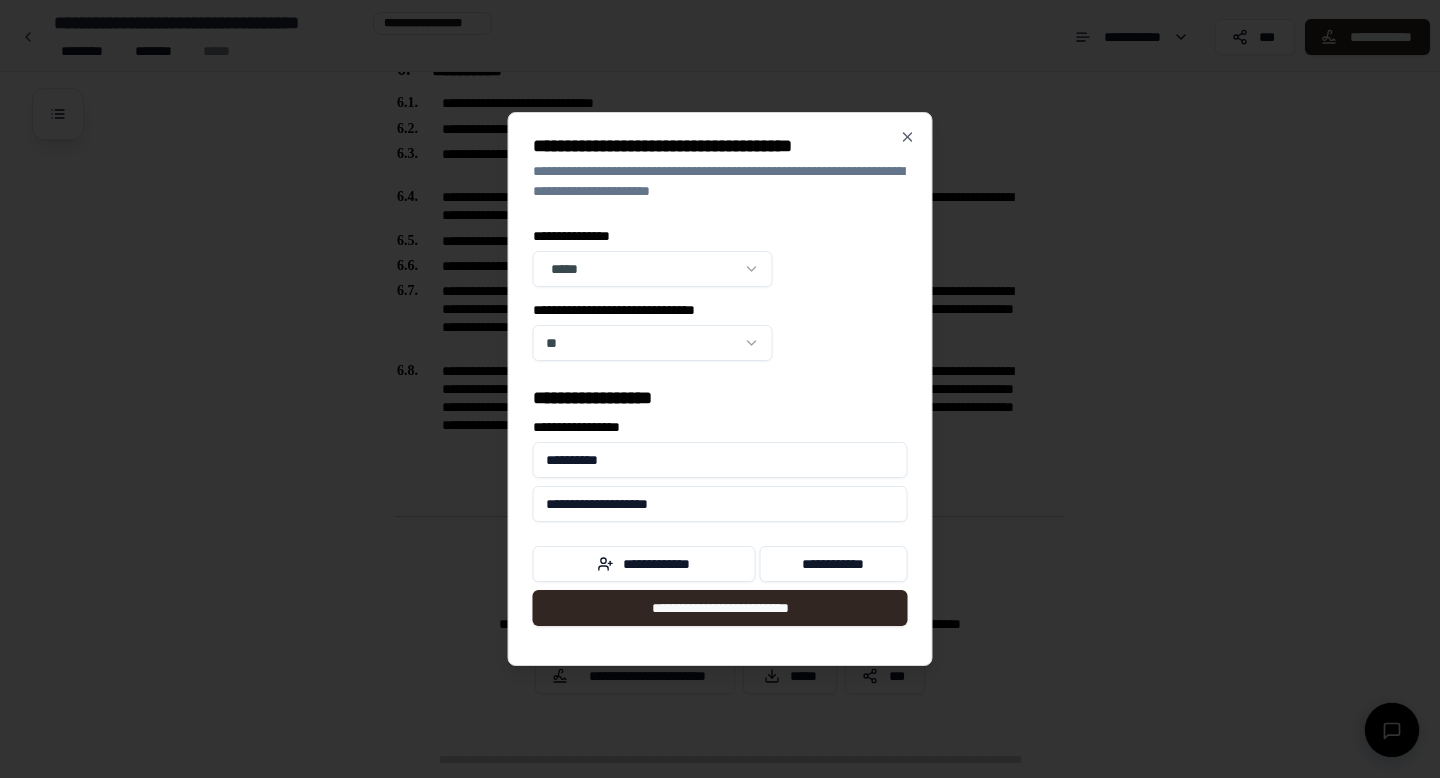 click on "[DOCUMENT_TYPE] [NAME]
[ADDRESS] [PHONE]
[ADDRESS] [PHONE]
[PHONE]
[EMAIL]
[ADDRESS] [PHONE]
[ADDRESS]
[ADDRESS] [PHONE]
[ADDRESS]
[ADDRESS] [PHONE]
[PHONE]" at bounding box center (720, -31) 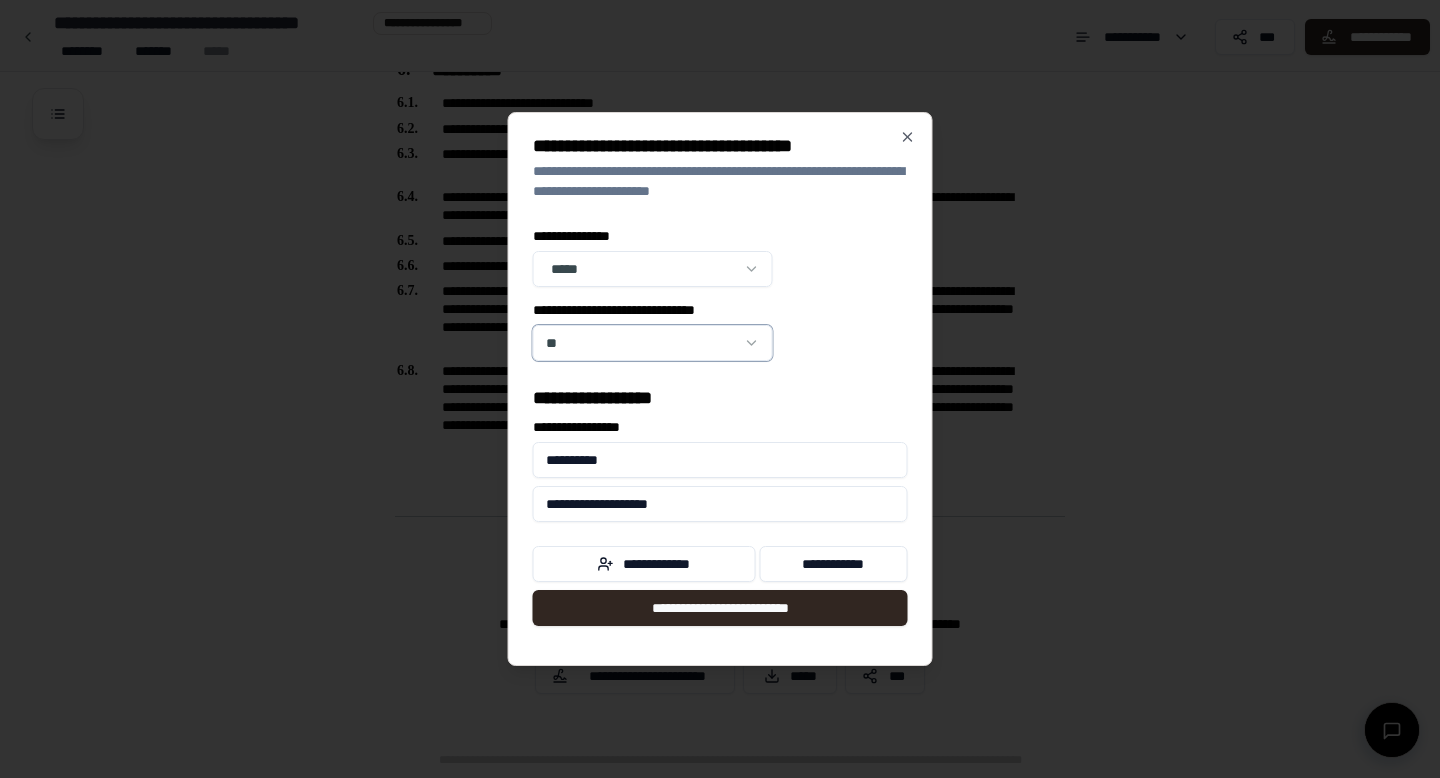 click on "[DOCUMENT_TYPE] [NAME]
[ADDRESS] [PHONE]
[ADDRESS] [PHONE]
[PHONE]
[EMAIL]
[ADDRESS] [PHONE]
[ADDRESS]
[ADDRESS] [PHONE]
[ADDRESS]
[ADDRESS] [PHONE]
[PHONE]" at bounding box center [720, -31] 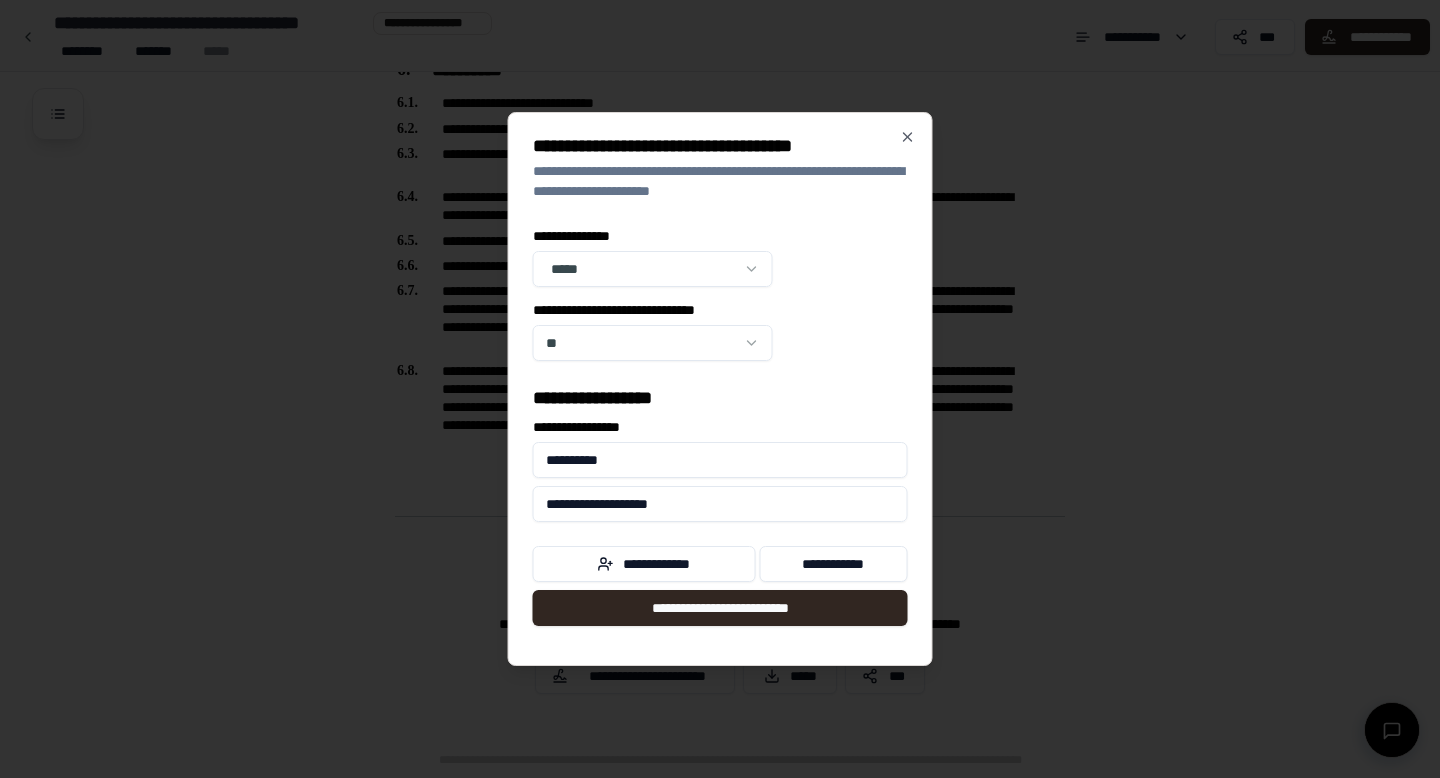 click on "[DOCUMENT_TYPE] [NAME]
[ADDRESS] [PHONE]
[ADDRESS] [PHONE]
[PHONE]
[EMAIL]
[ADDRESS] [PHONE]
[ADDRESS]
[ADDRESS] [PHONE]
[ADDRESS]
[ADDRESS] [PHONE]
[PHONE]" at bounding box center [720, -31] 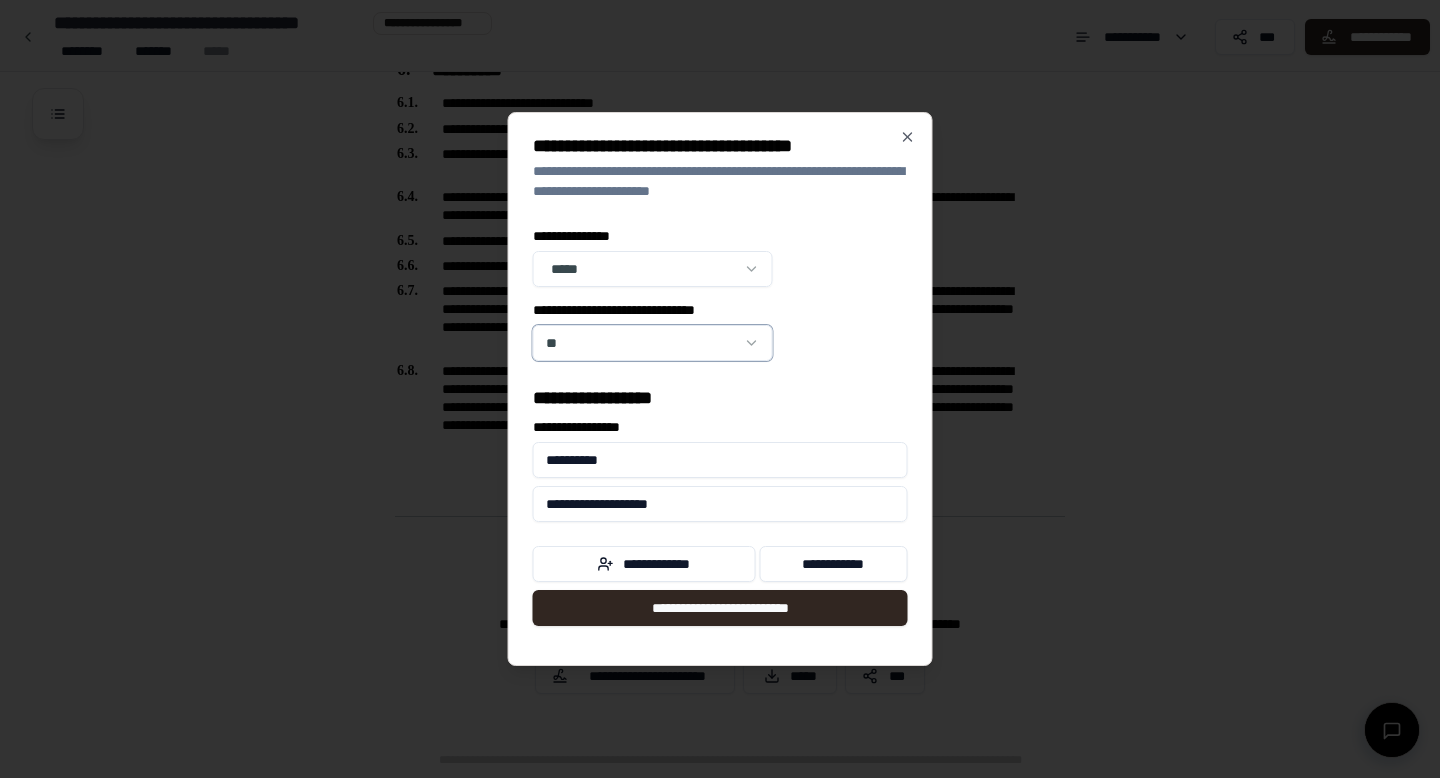 click on "[DOCUMENT_TYPE] [NAME]
[ADDRESS] [PHONE]
[ADDRESS] [PHONE]
[PHONE]
[EMAIL]
[ADDRESS] [PHONE]
[ADDRESS]
[ADDRESS] [PHONE]
[ADDRESS]
[ADDRESS] [PHONE]
[PHONE]" at bounding box center [720, -31] 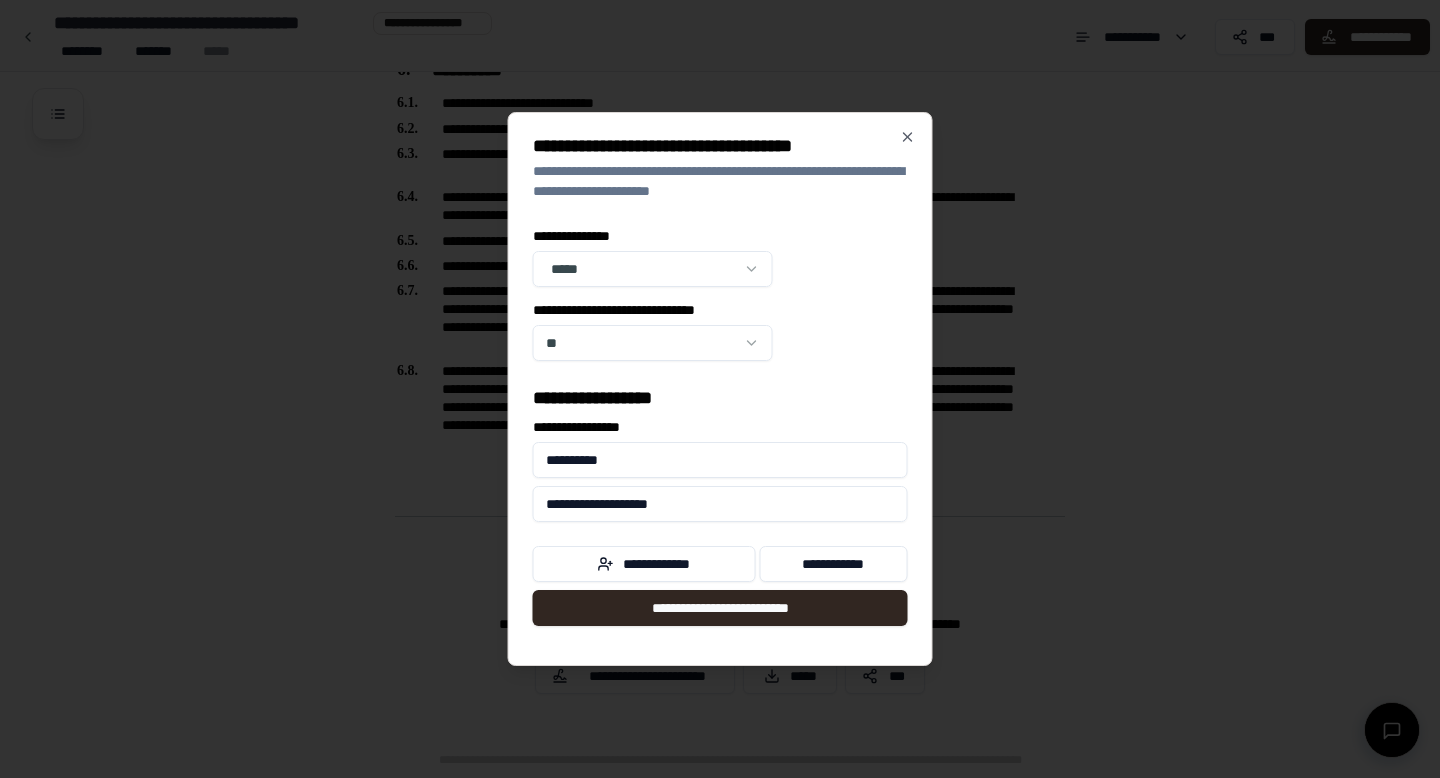 click on "**********" at bounding box center (720, 460) 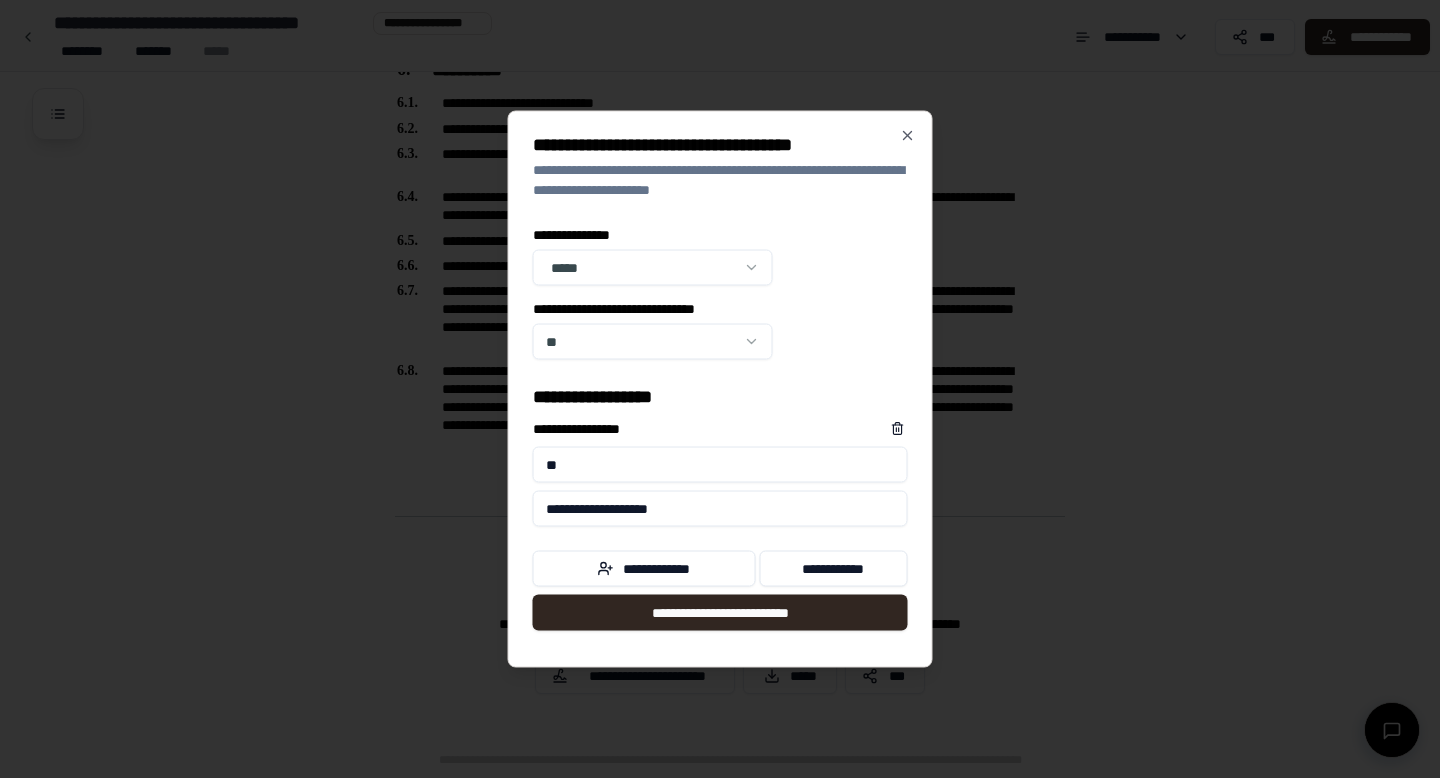 type on "*" 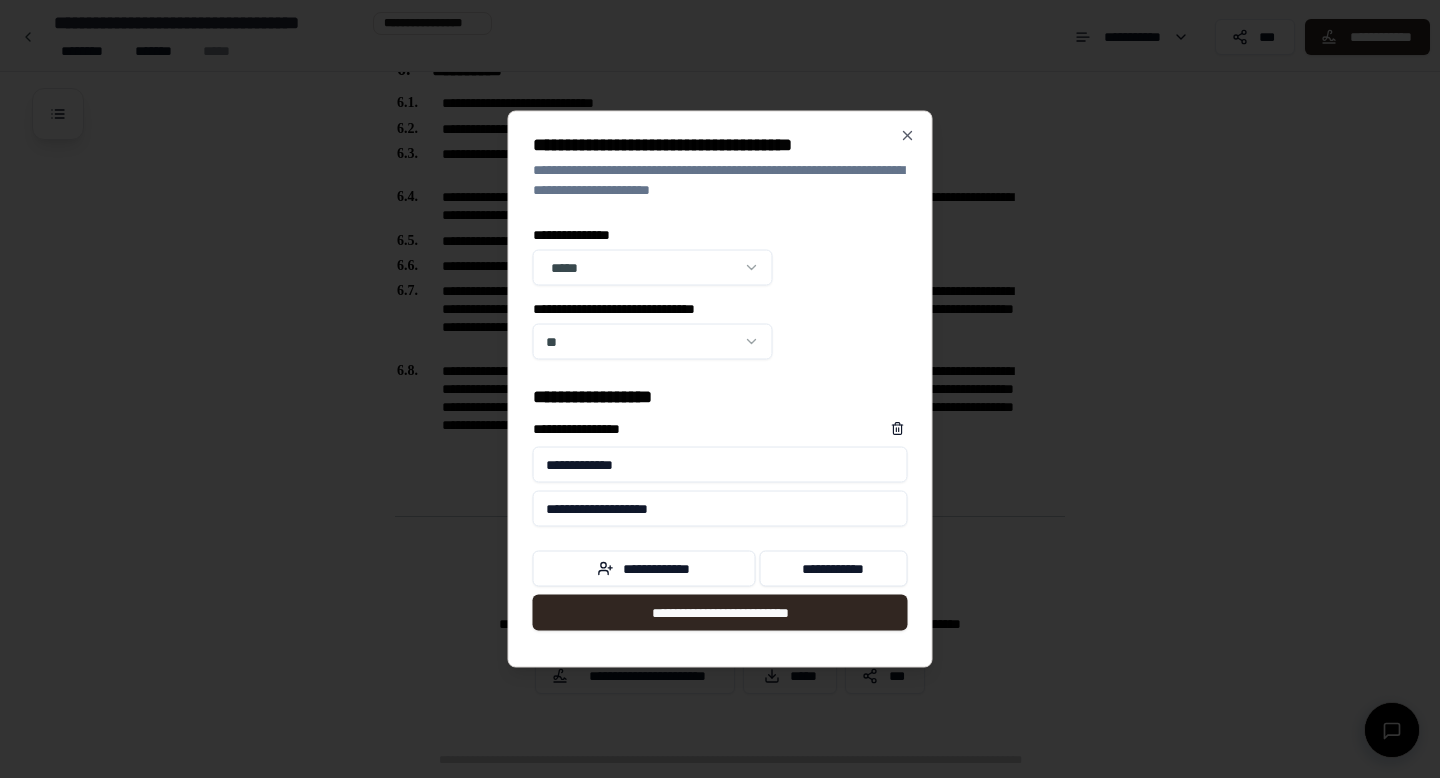 type on "**********" 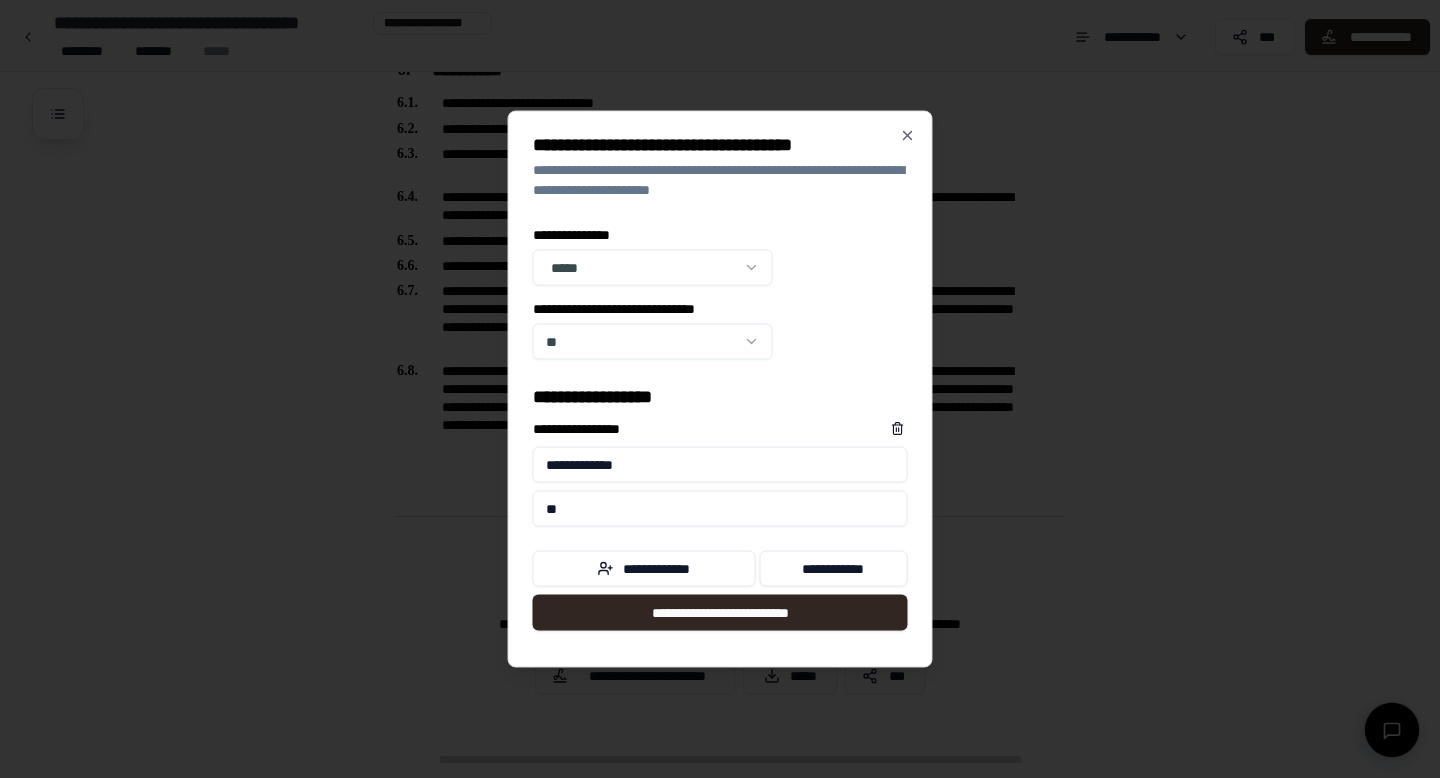 type on "*" 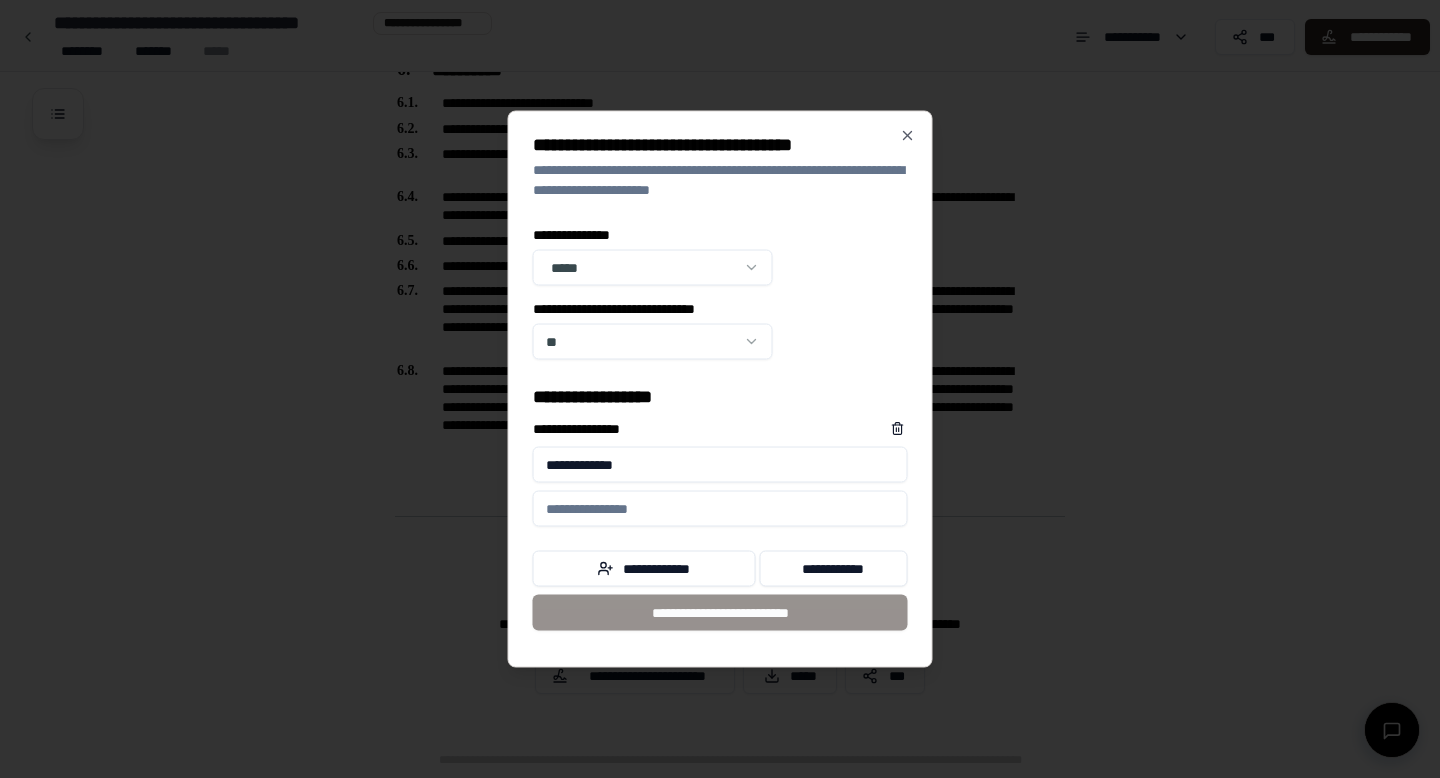 type 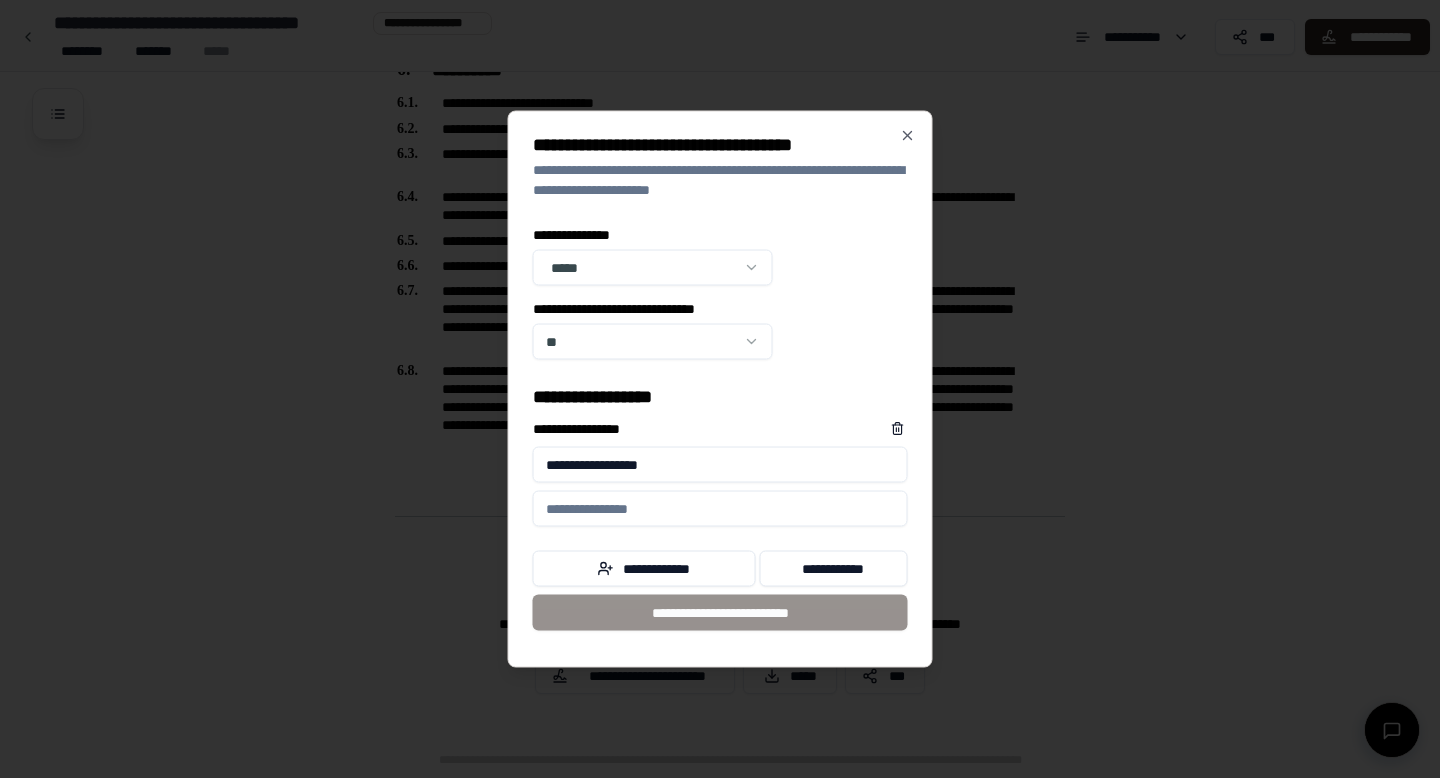 type on "**********" 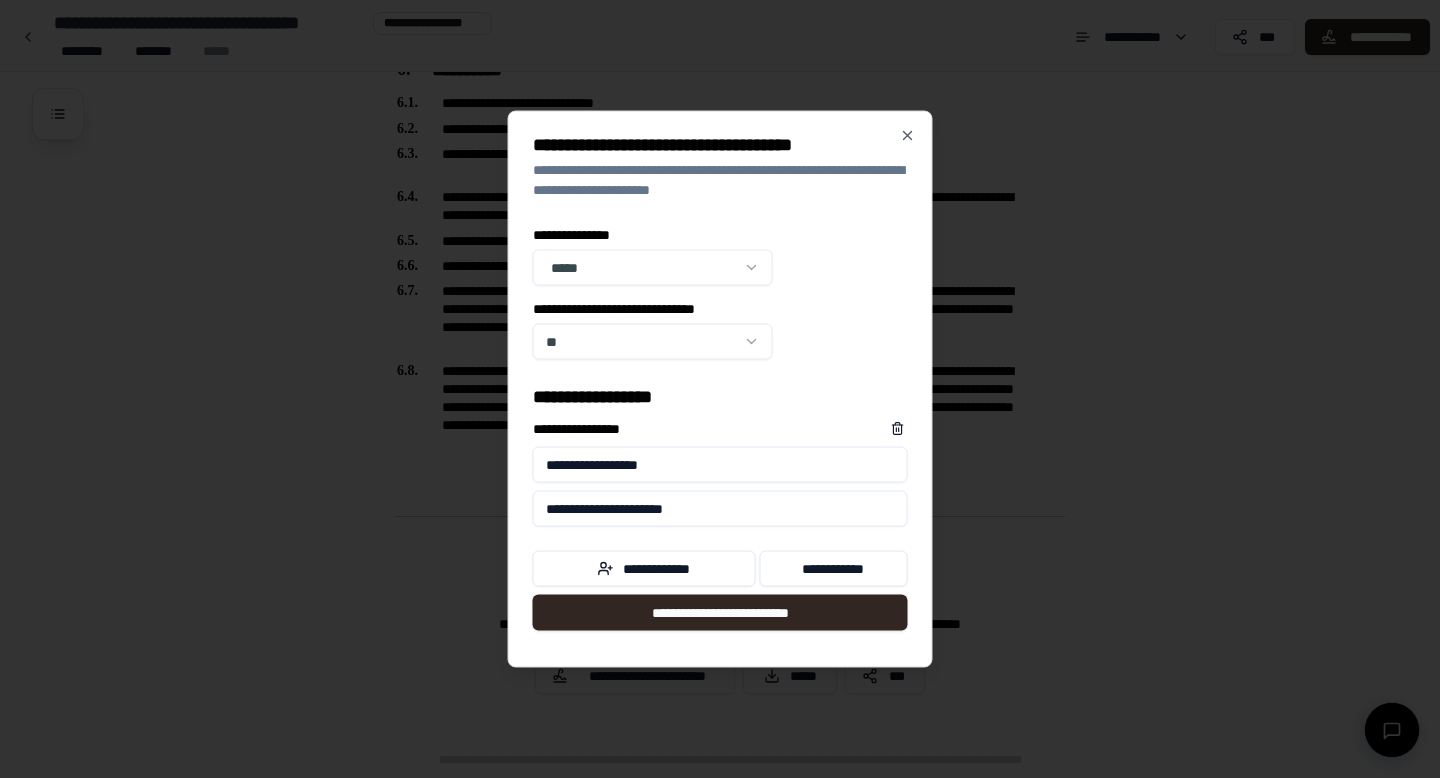 type on "**********" 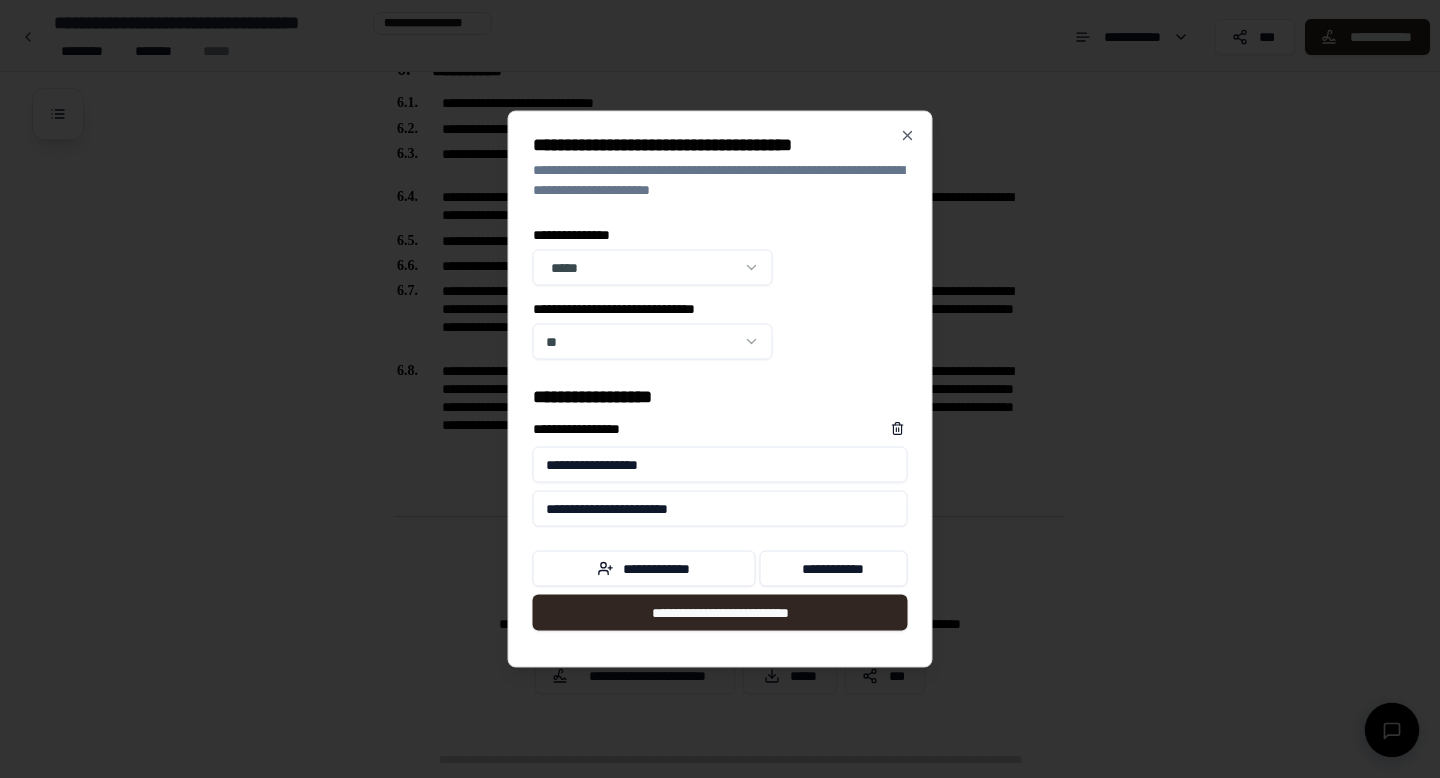 click at bounding box center (720, 389) 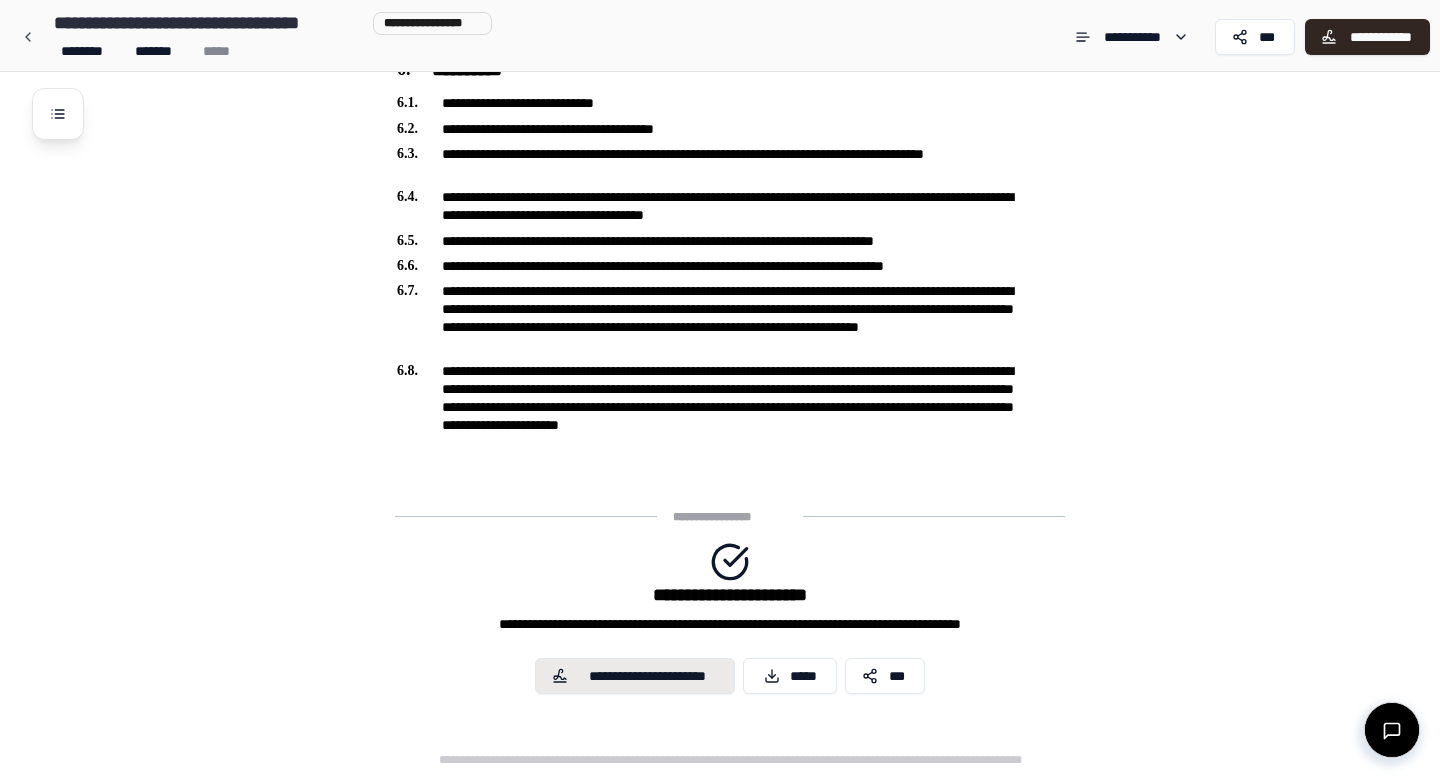 click on "**********" at bounding box center [635, 676] 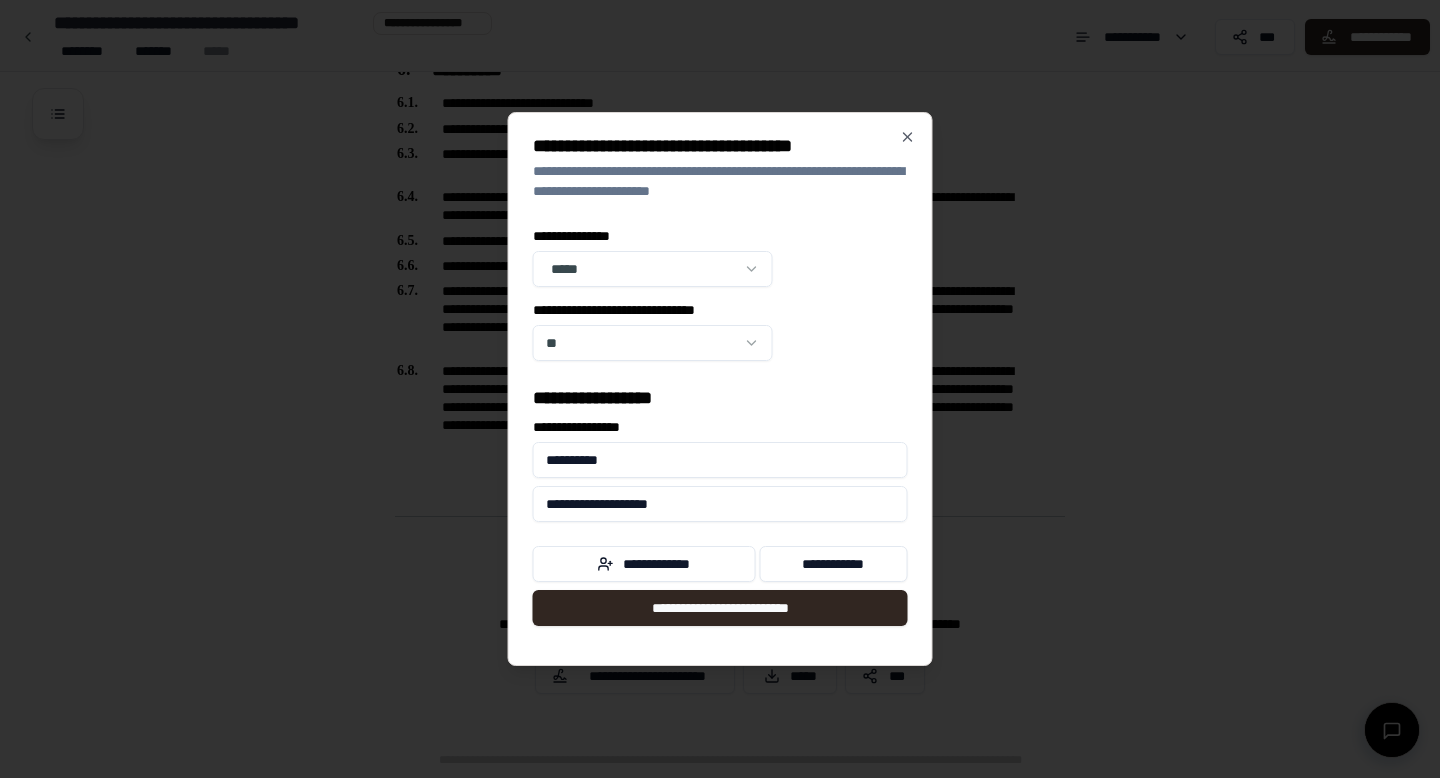 drag, startPoint x: 681, startPoint y: 449, endPoint x: 555, endPoint y: 456, distance: 126.1943 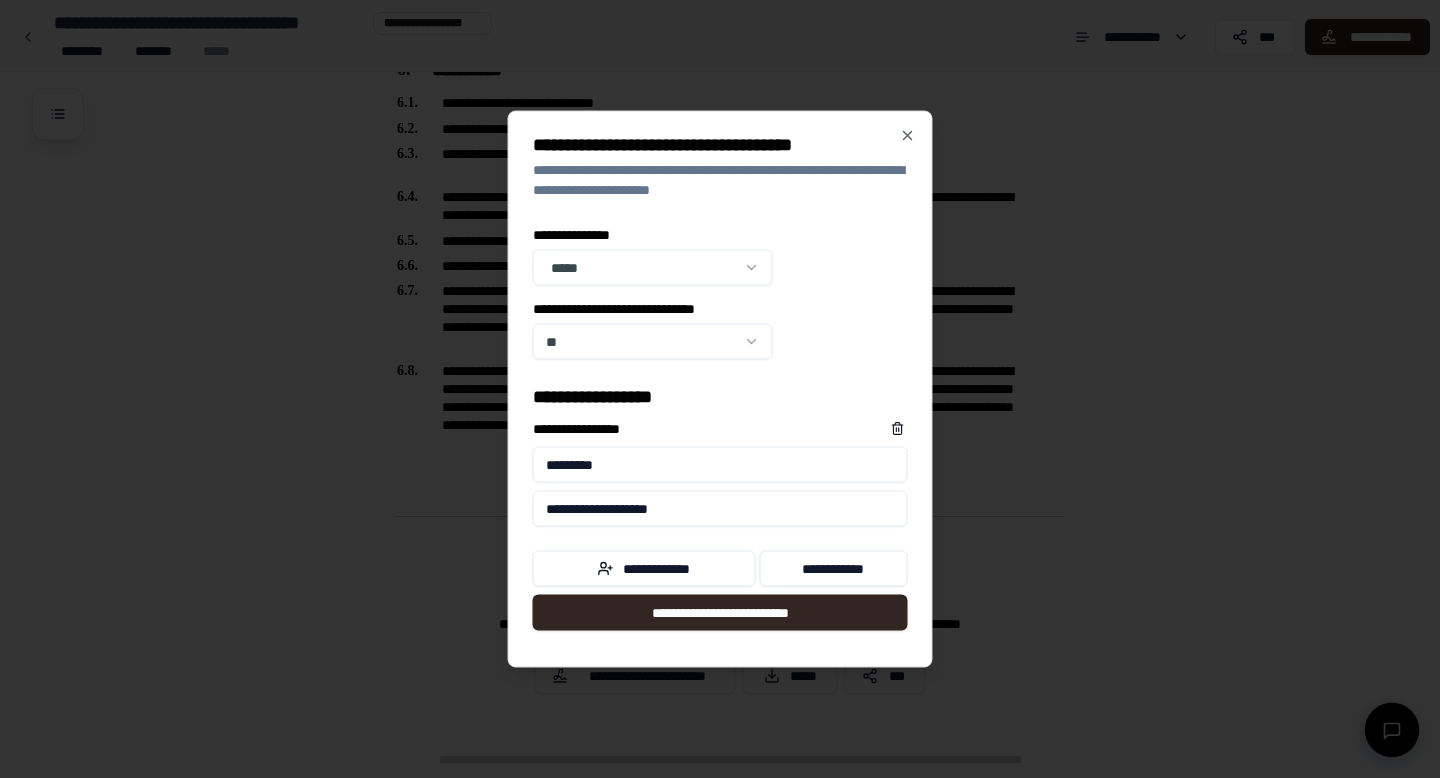 click on "*********" at bounding box center [720, 465] 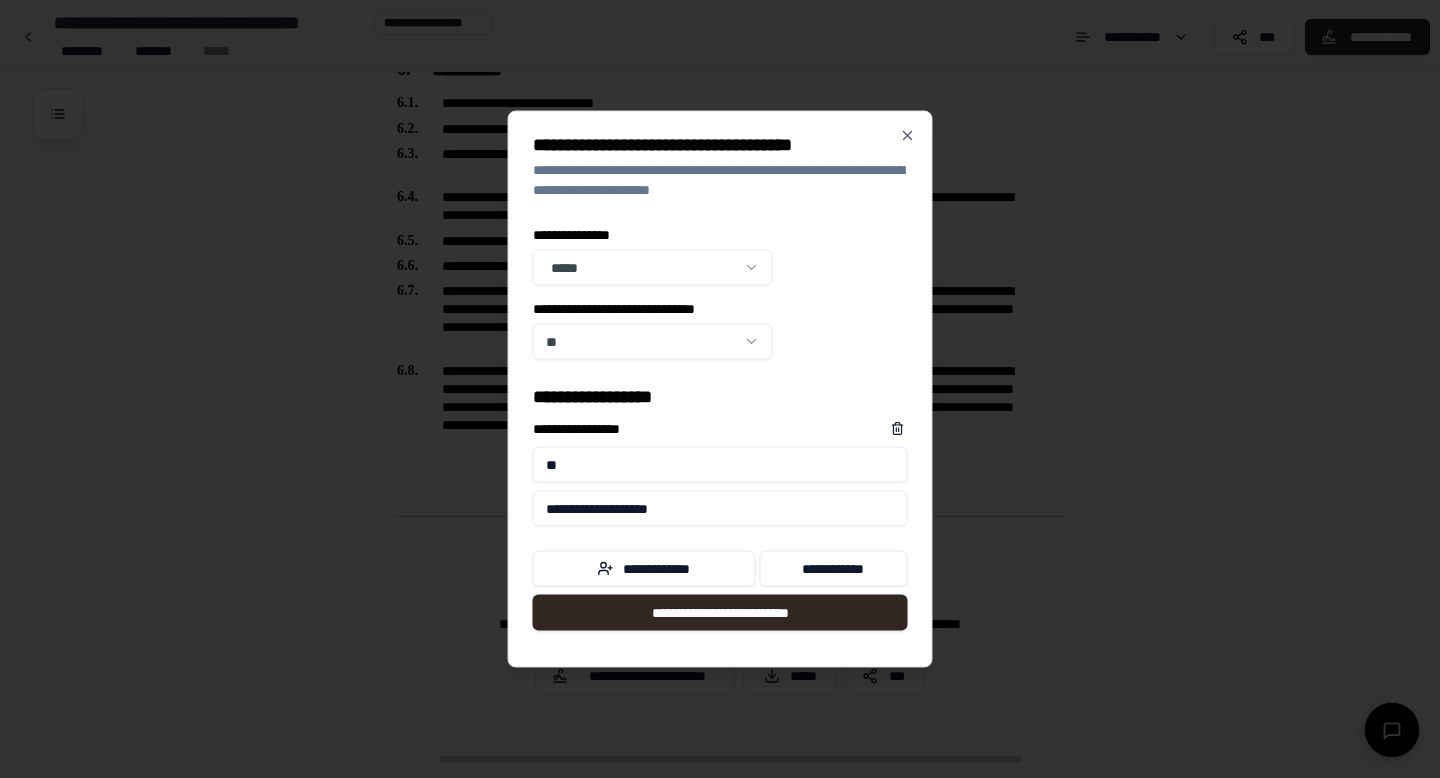 type on "*" 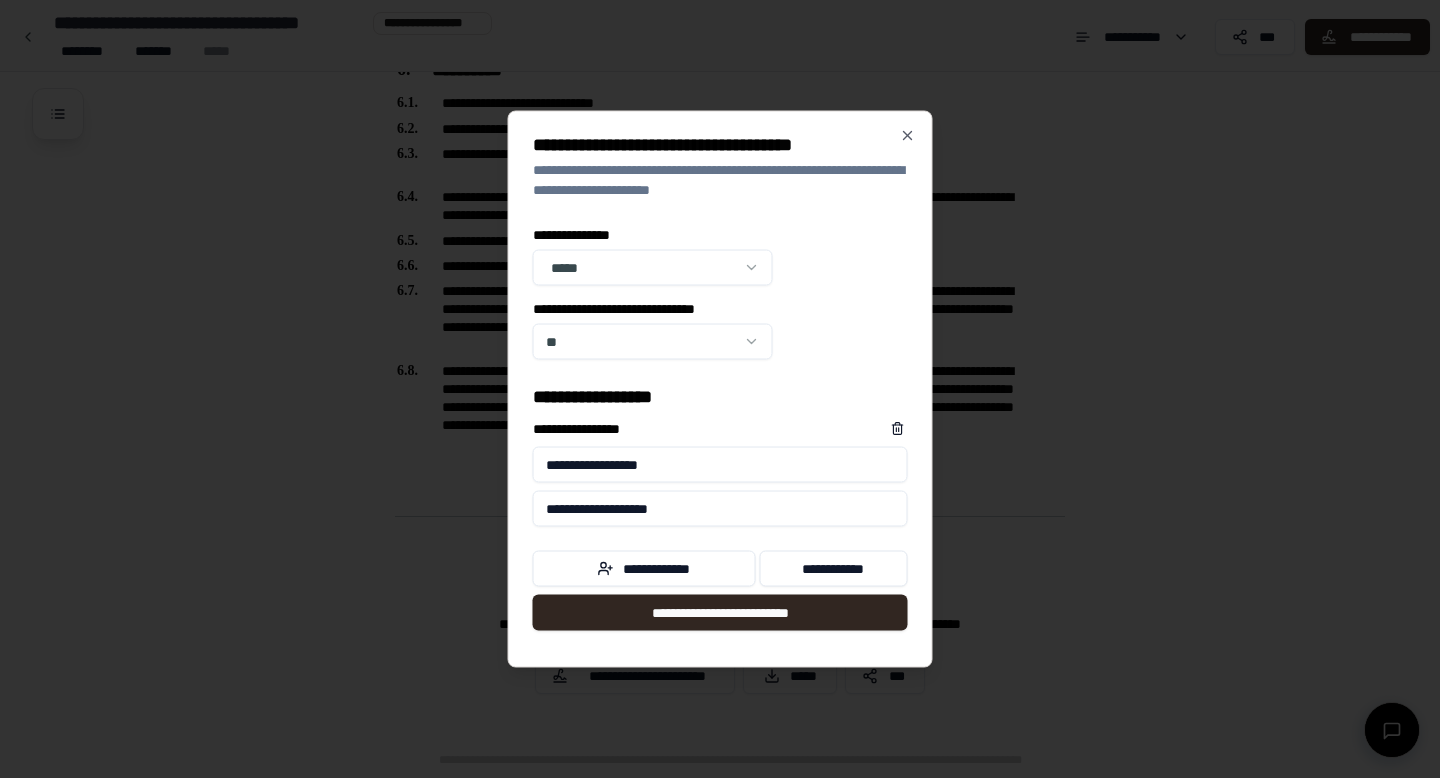 type on "**********" 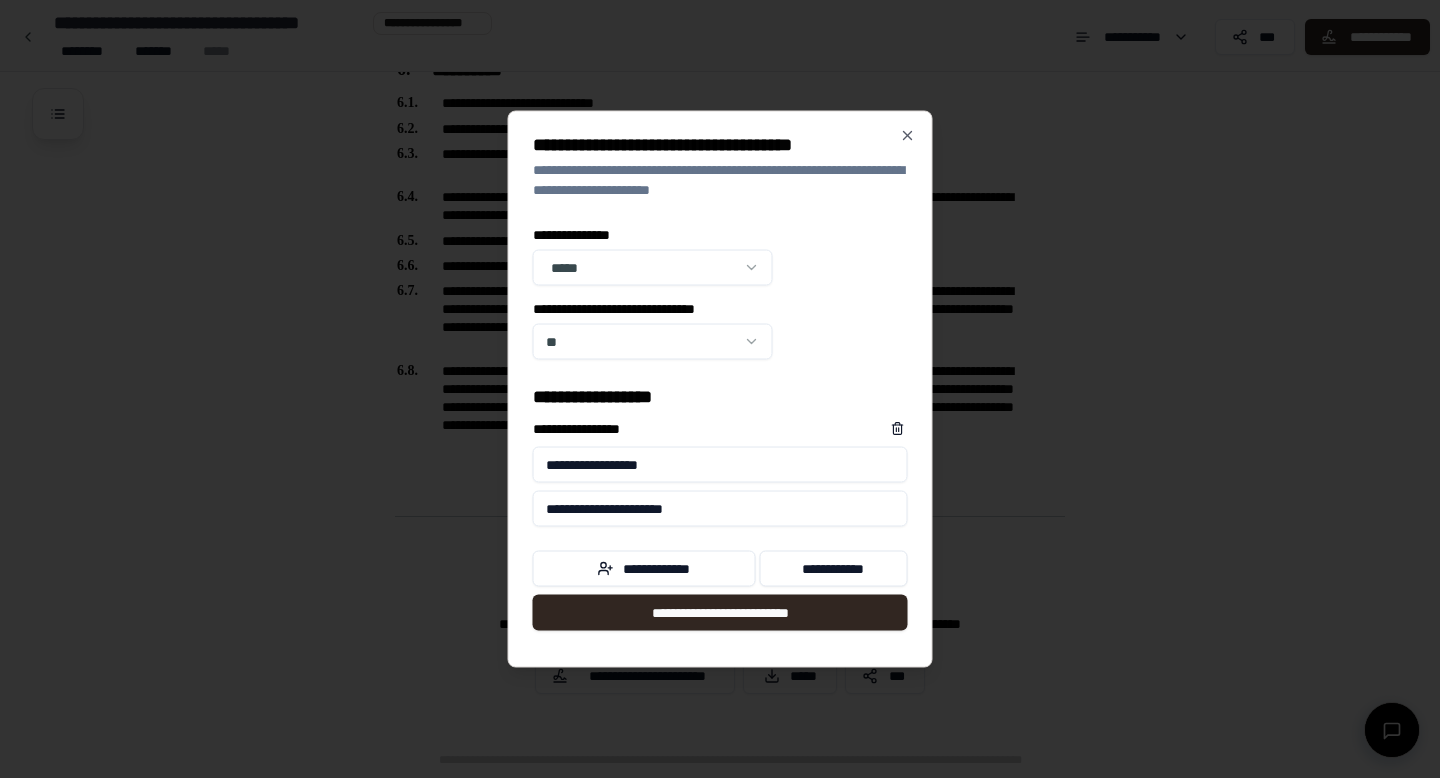 type on "**********" 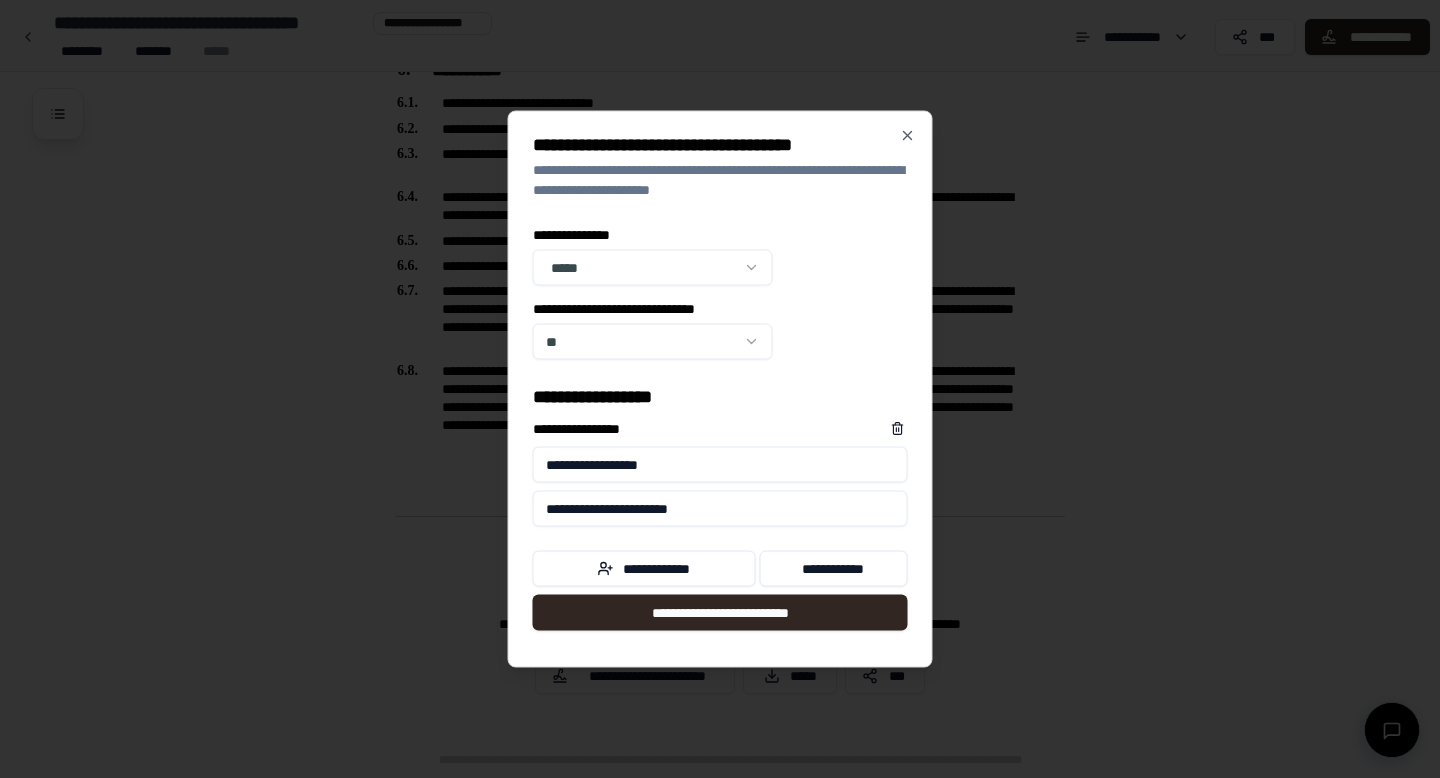 click on "**********" at bounding box center [720, 331] 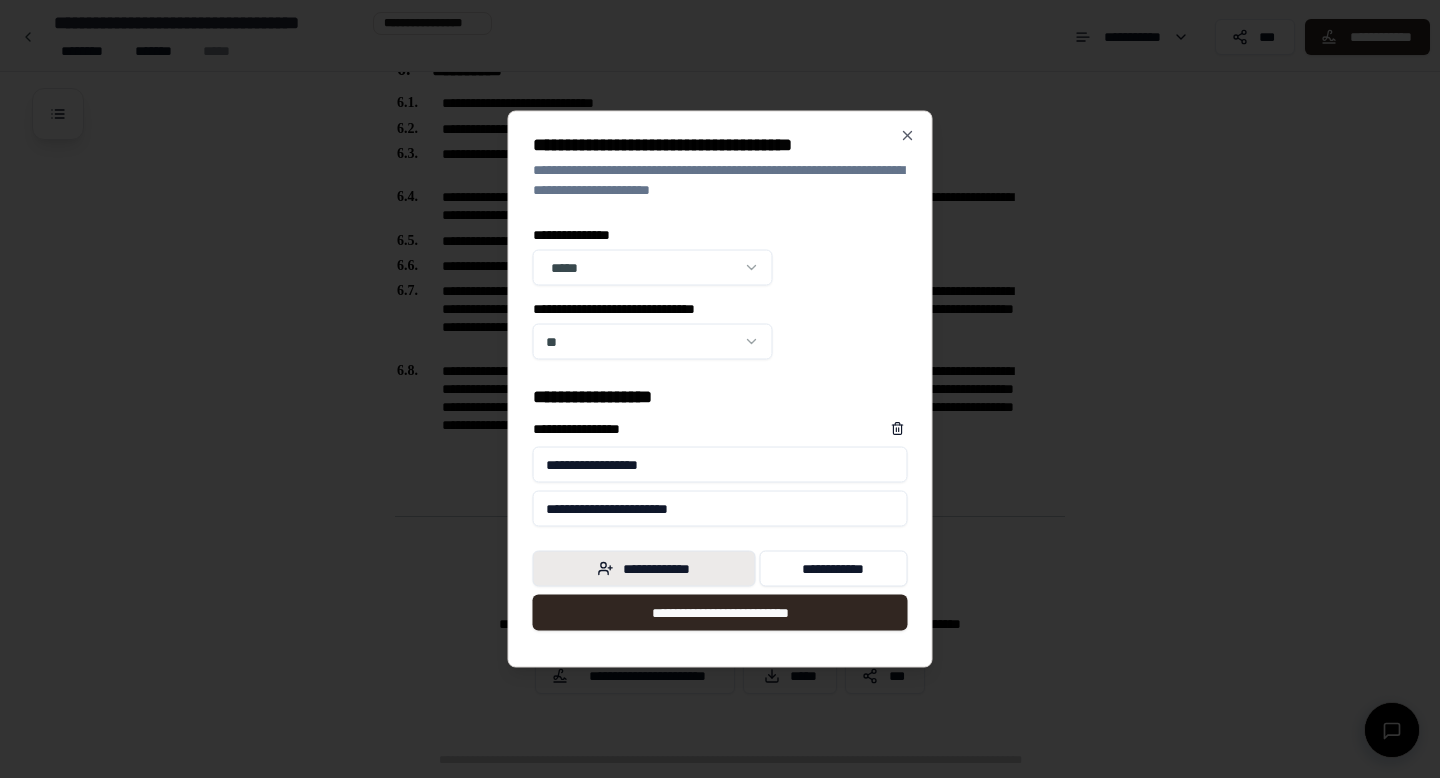 click on "**********" at bounding box center (644, 569) 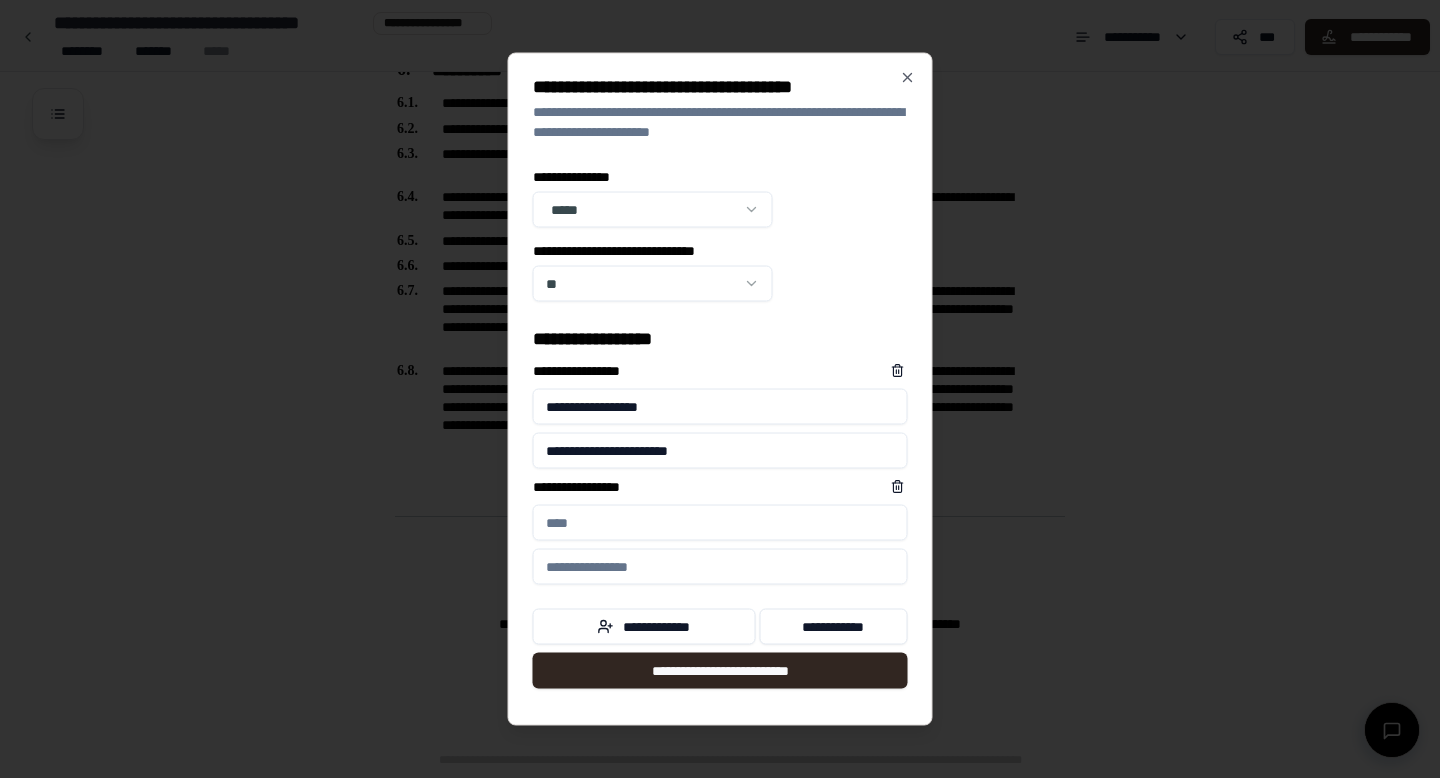 click on "**********" at bounding box center (720, 523) 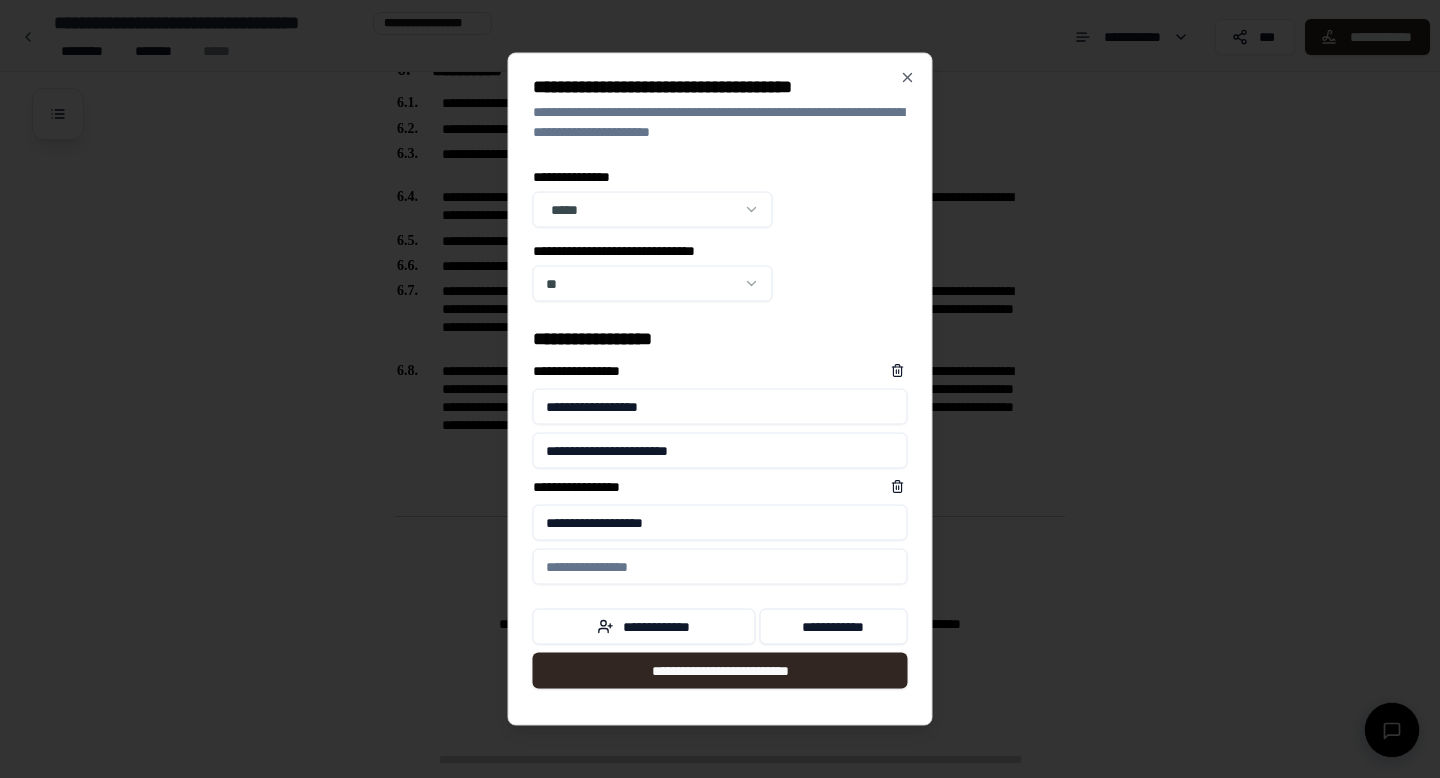 type on "**********" 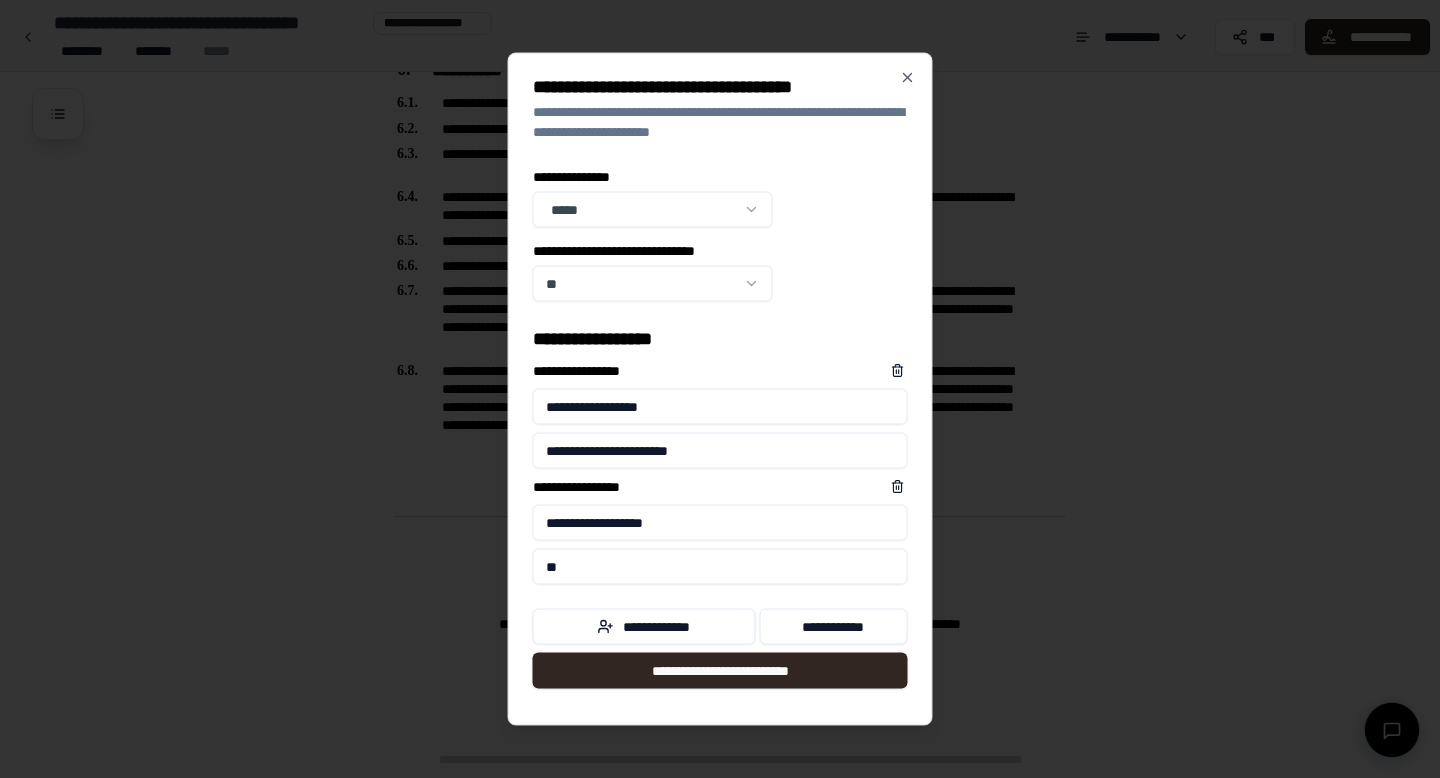 type on "*" 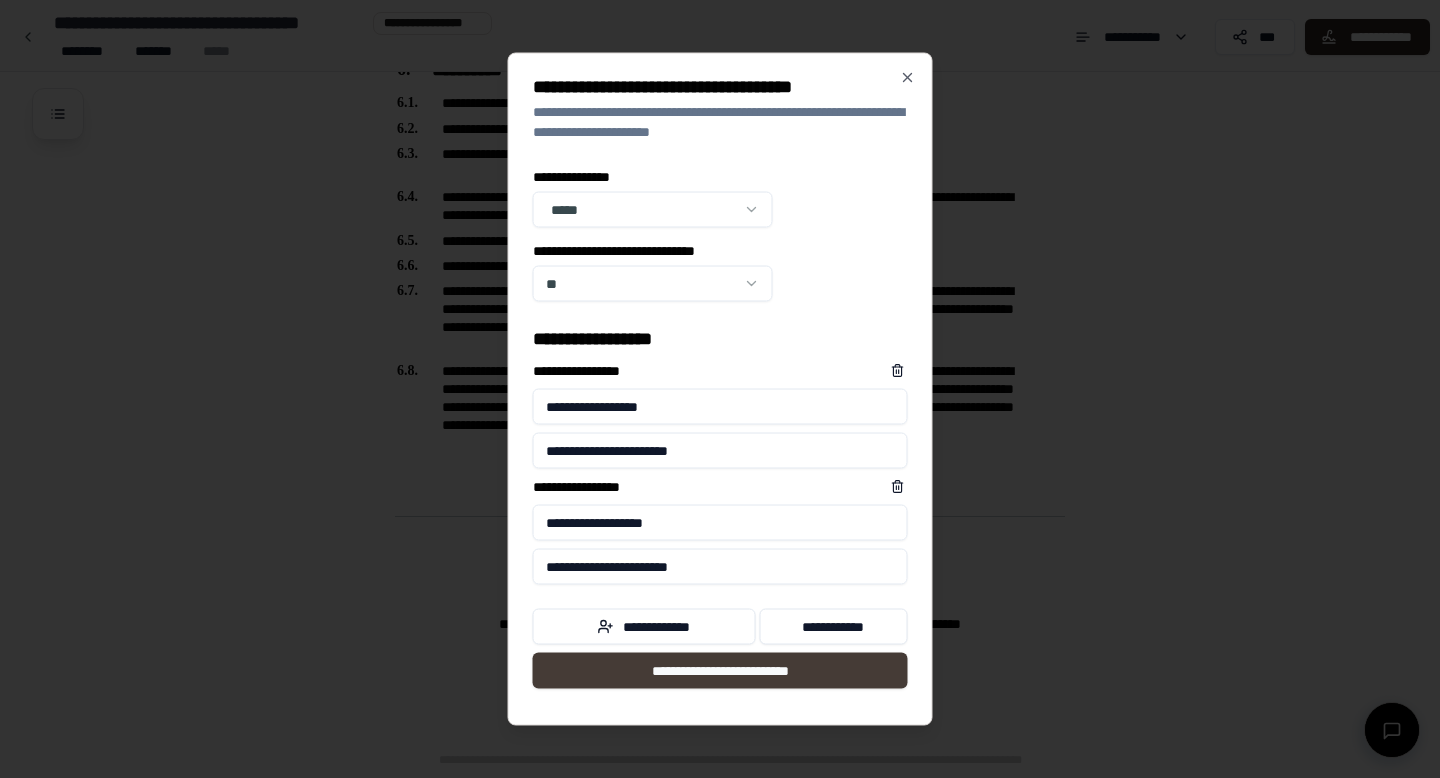type on "**********" 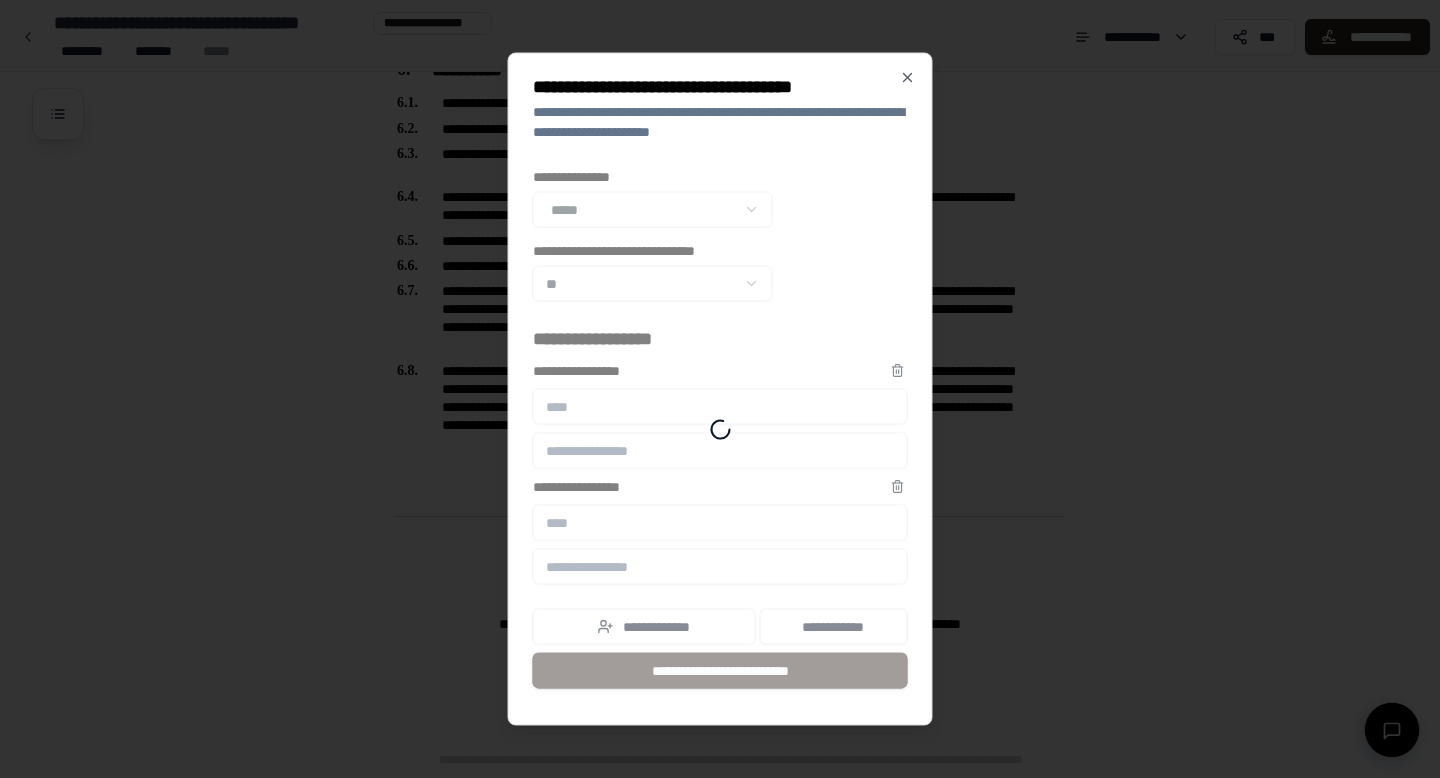 scroll, scrollTop: 1076, scrollLeft: 0, axis: vertical 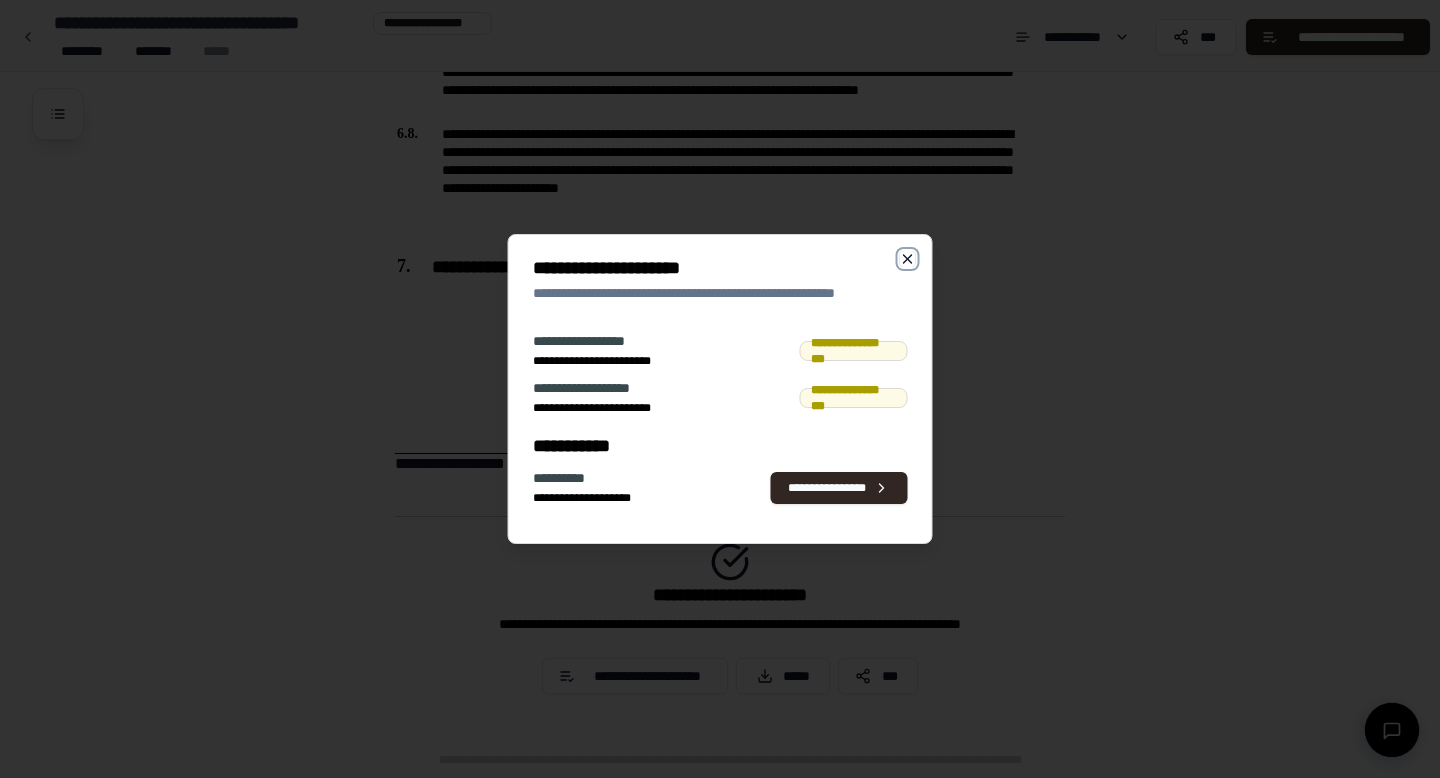 click 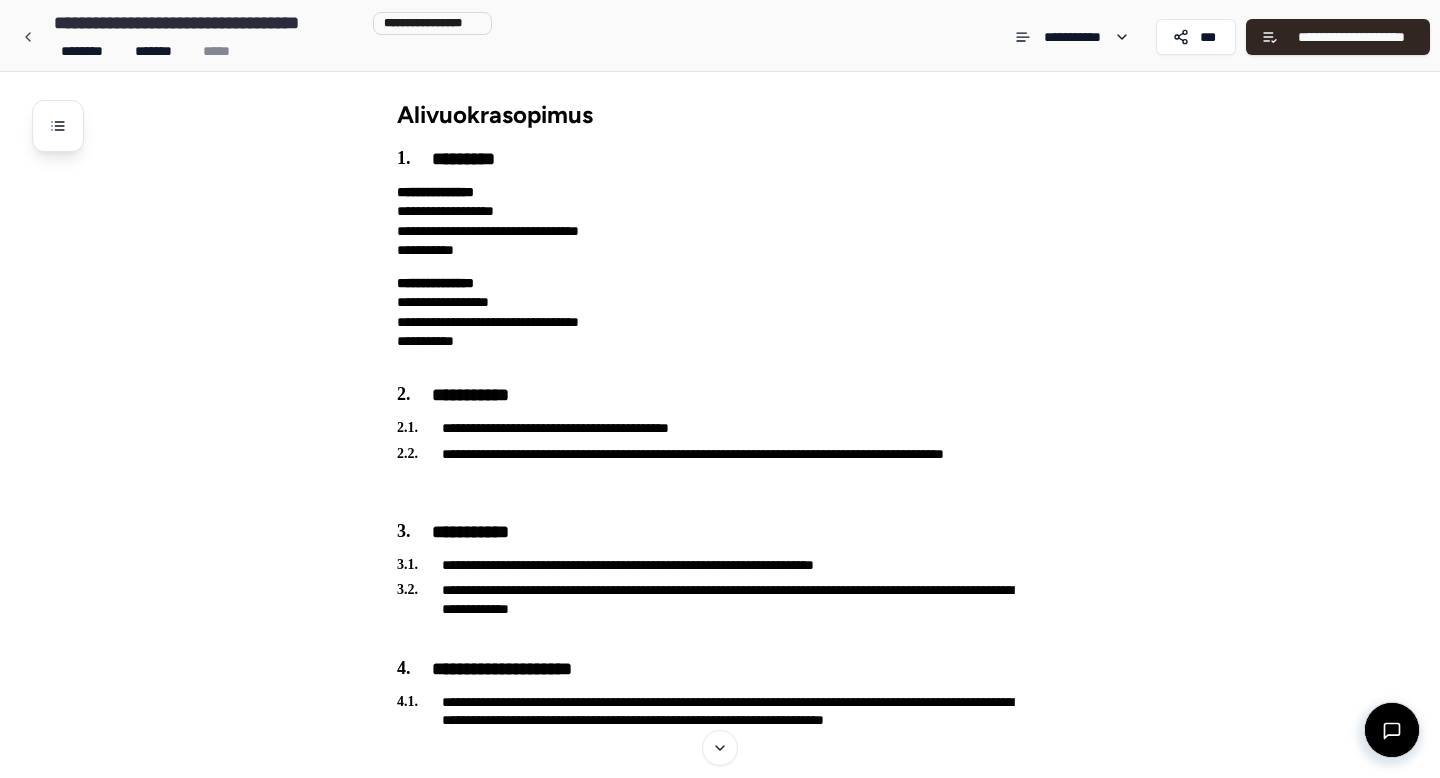 scroll, scrollTop: 0, scrollLeft: 0, axis: both 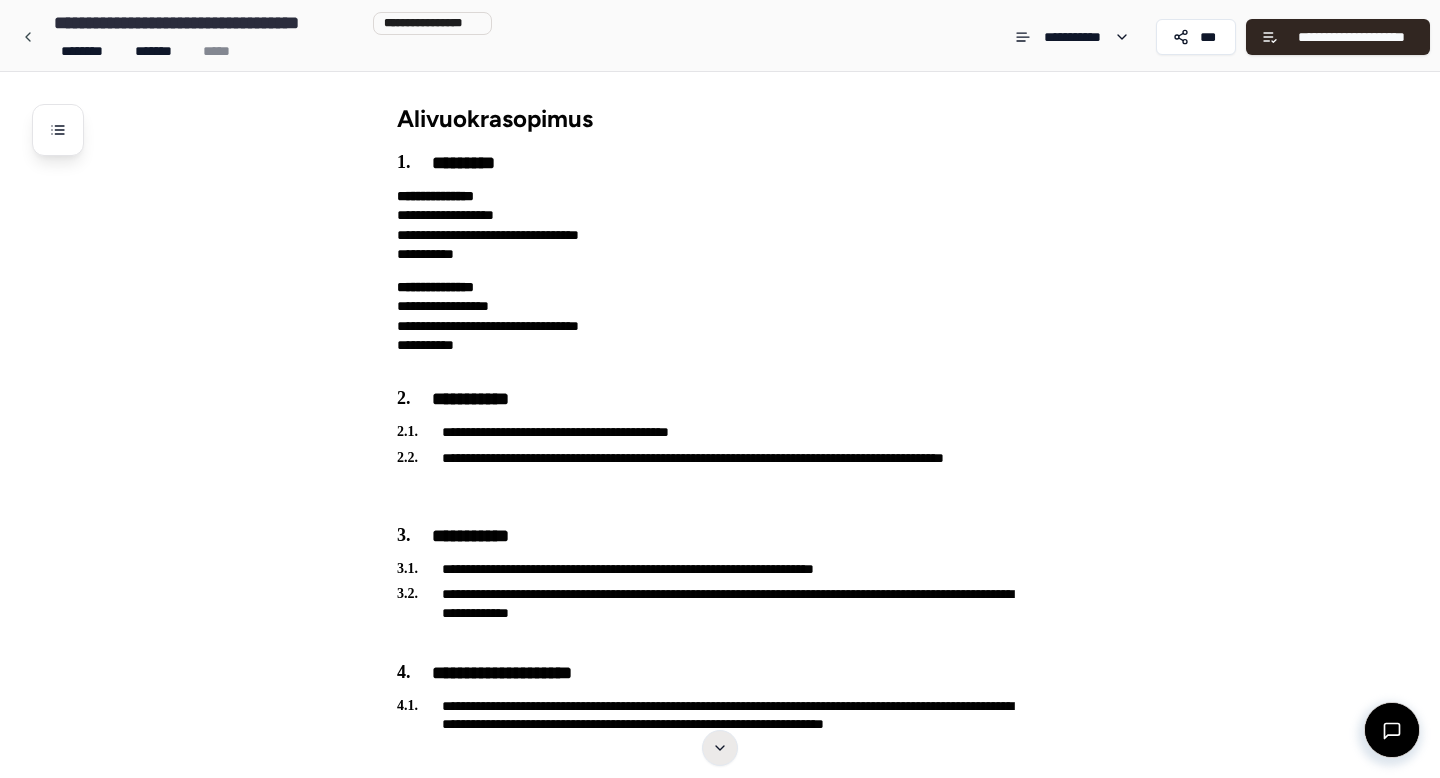 click at bounding box center (720, 748) 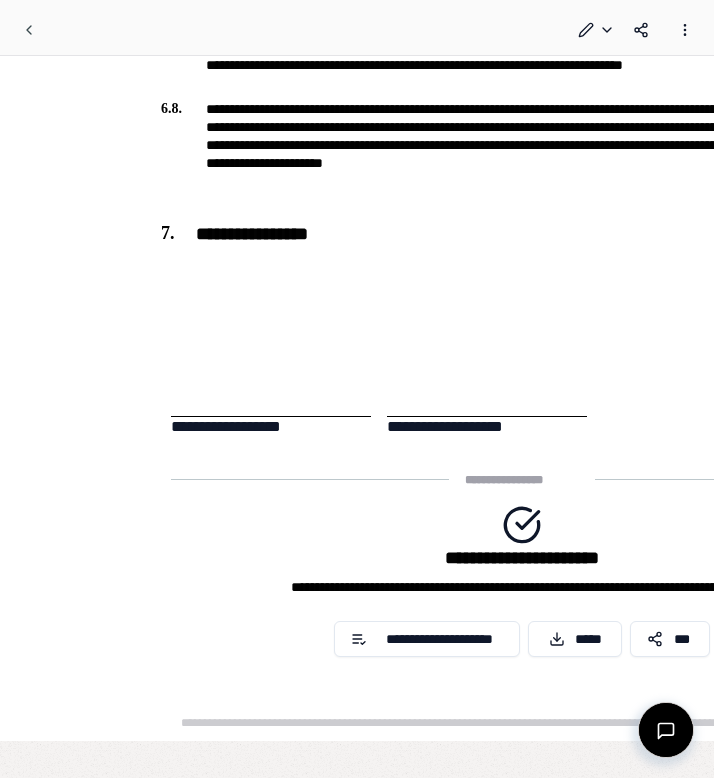 scroll, scrollTop: 926, scrollLeft: 0, axis: vertical 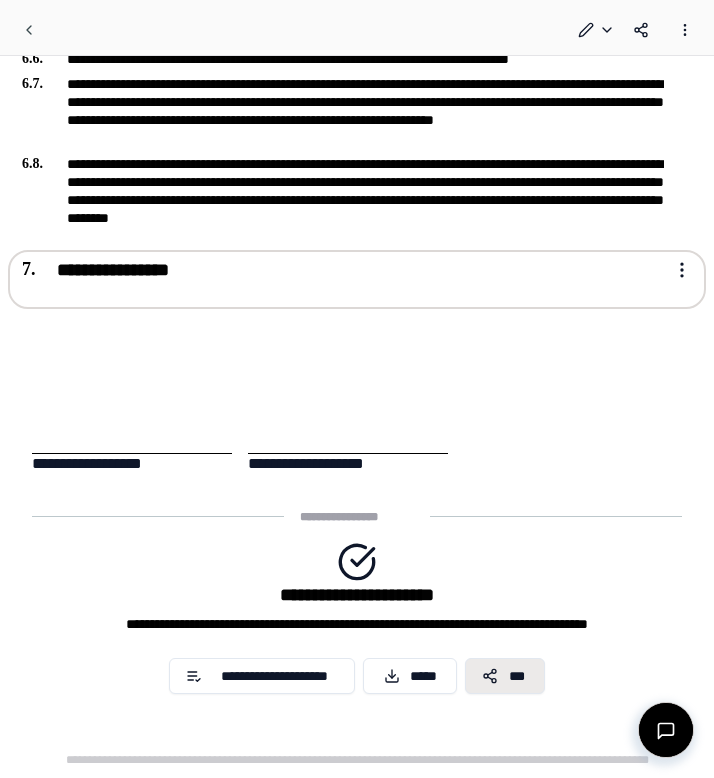 click on "***" at bounding box center (517, 676) 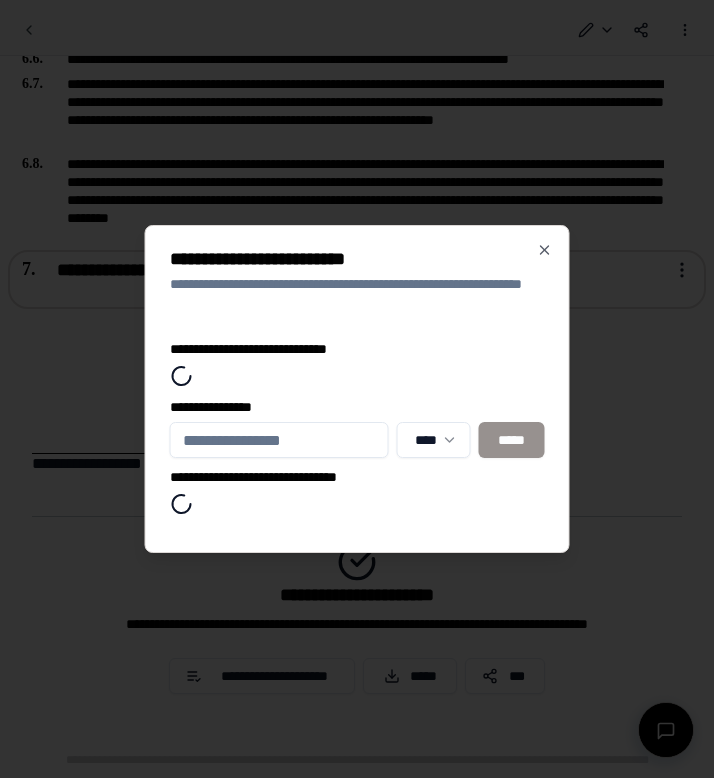 click on "[FIRST] [LAST] [POSTAL_CODE] [CITY] [STATE] [ZIP_CODE] [PHONE]" at bounding box center (357, 389) 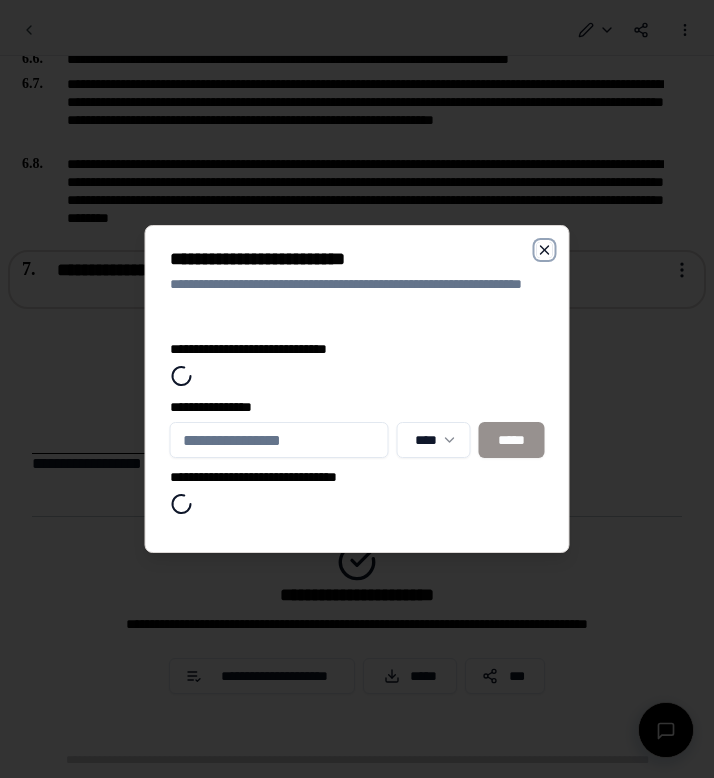 click 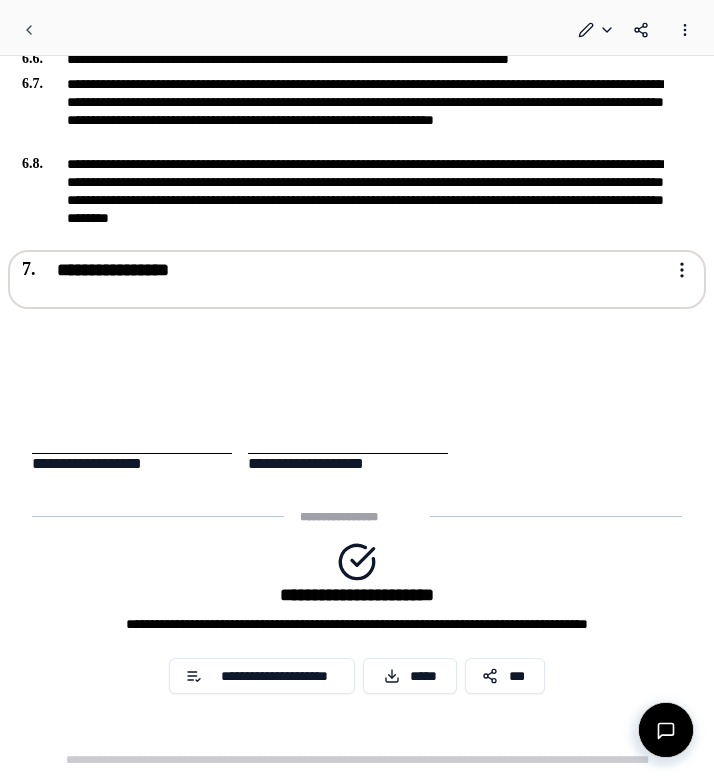 click on "**********" at bounding box center [357, -74] 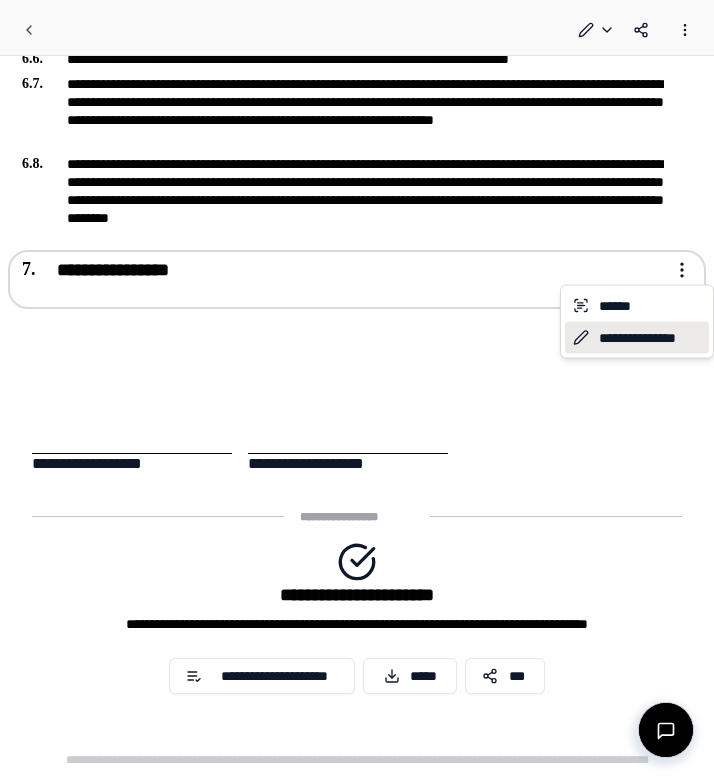 click on "**********" at bounding box center [637, 338] 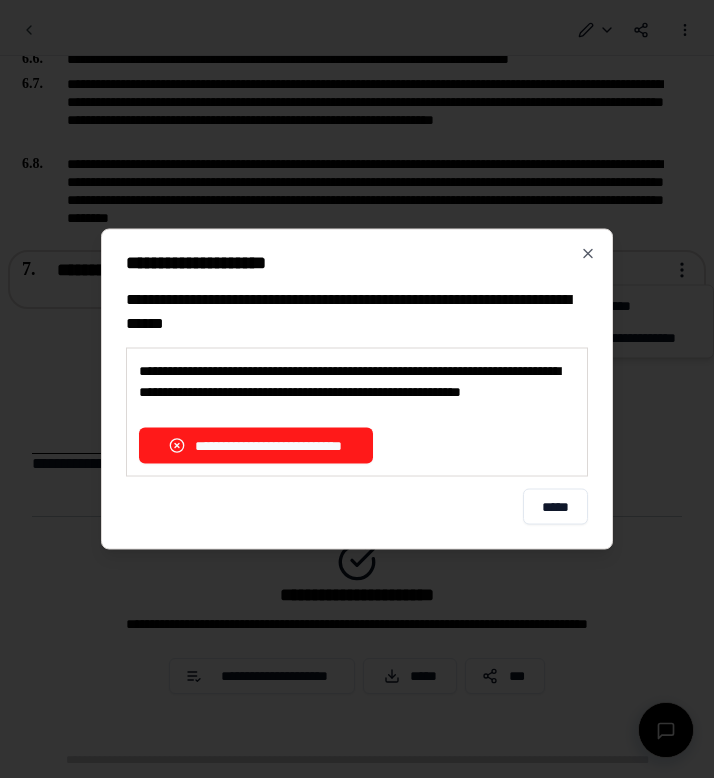 click on "**********" at bounding box center (256, 446) 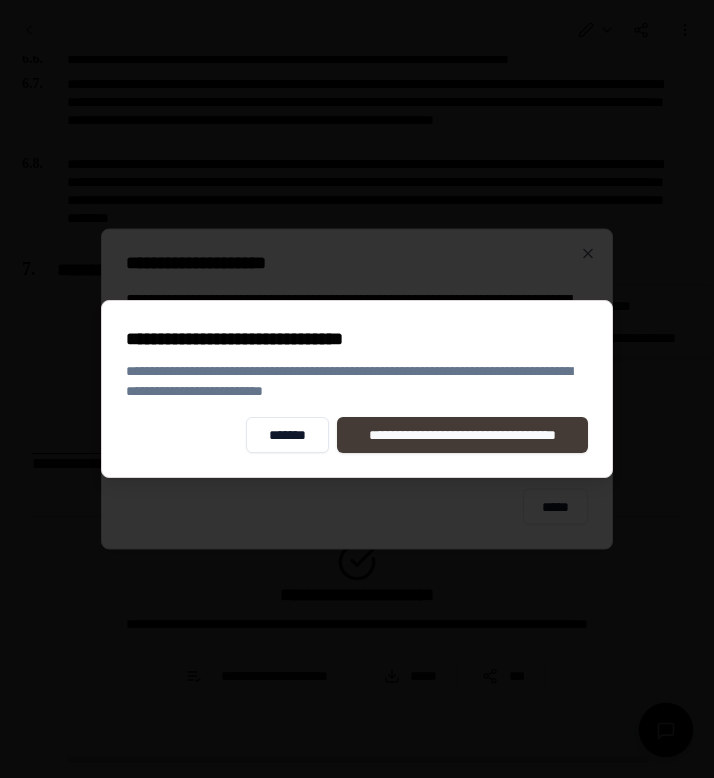 click on "**********" at bounding box center [462, 435] 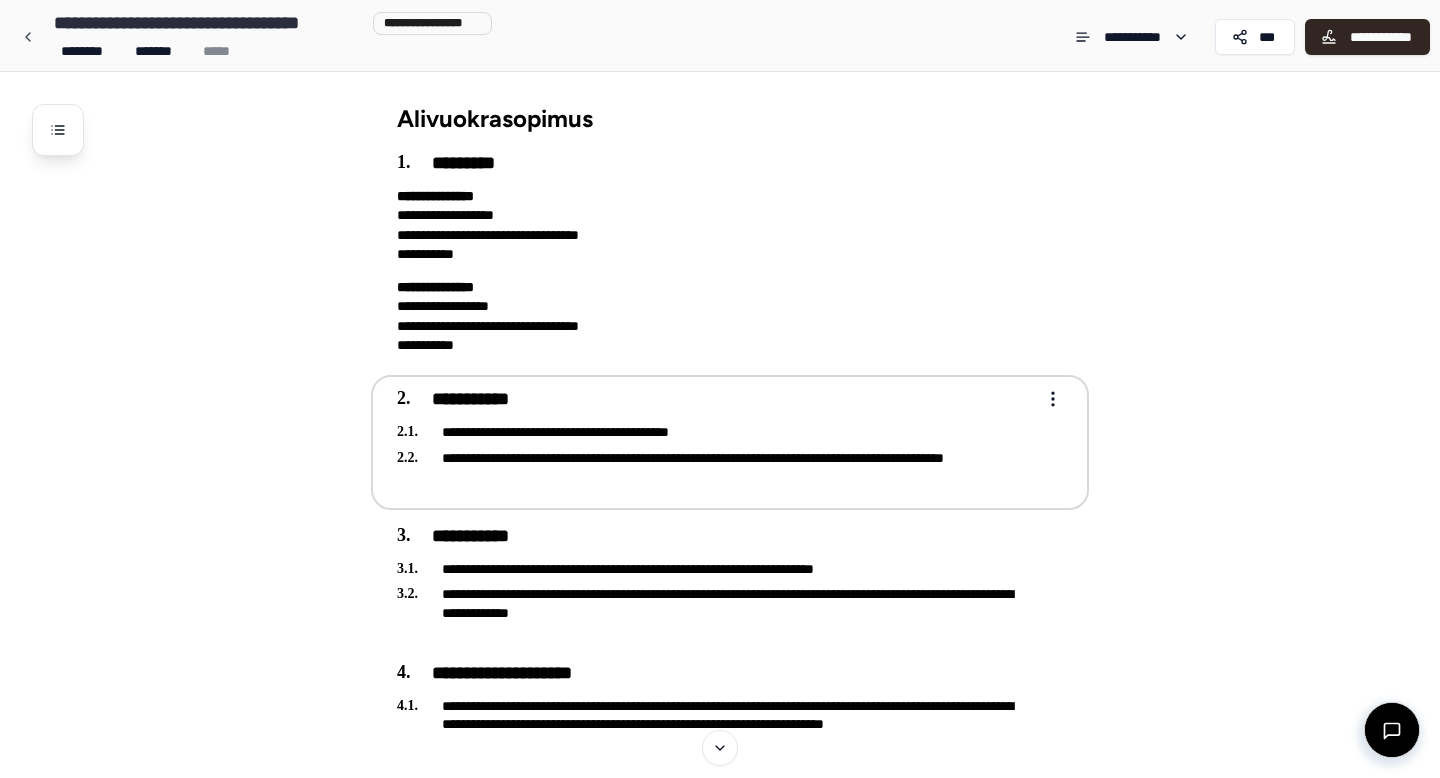 scroll, scrollTop: 839, scrollLeft: 0, axis: vertical 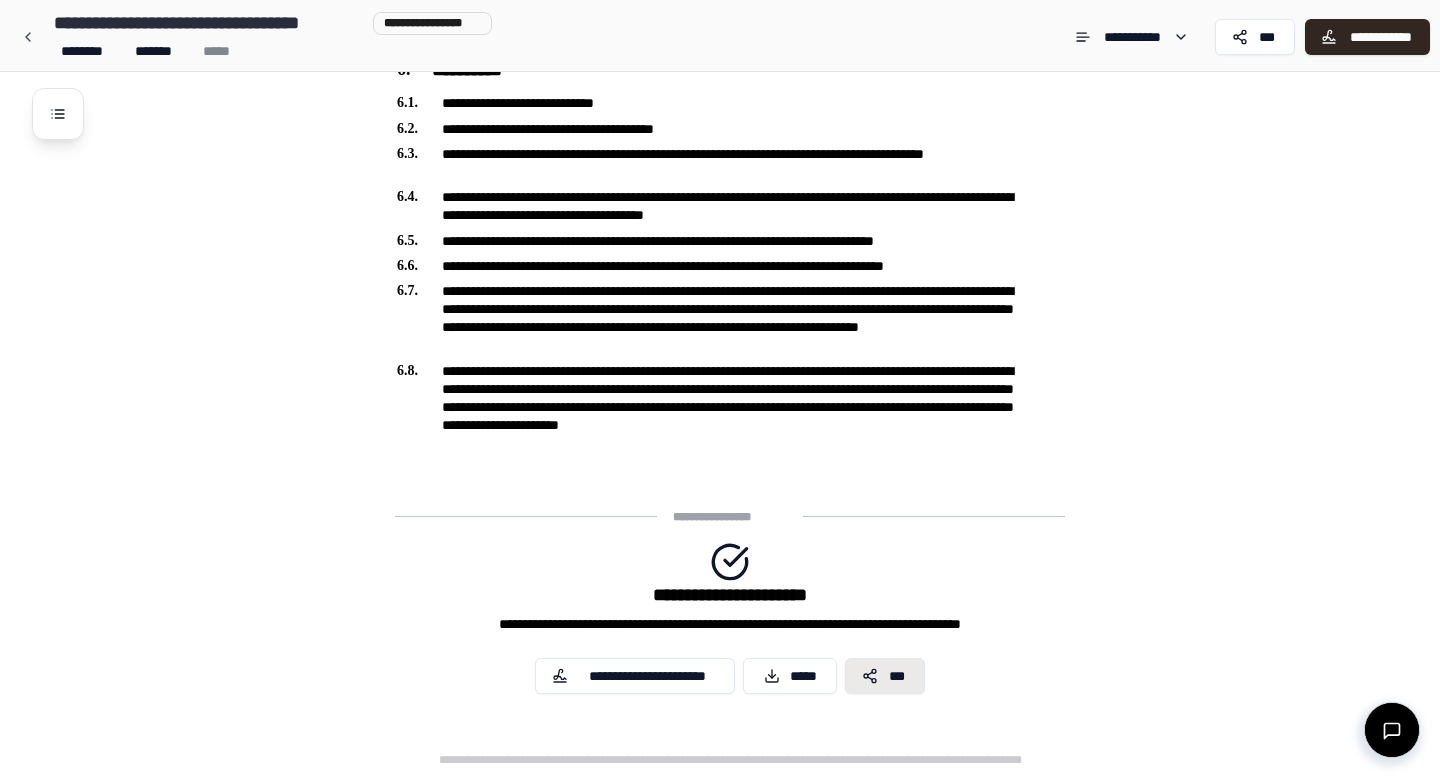 click on "***" at bounding box center (885, 676) 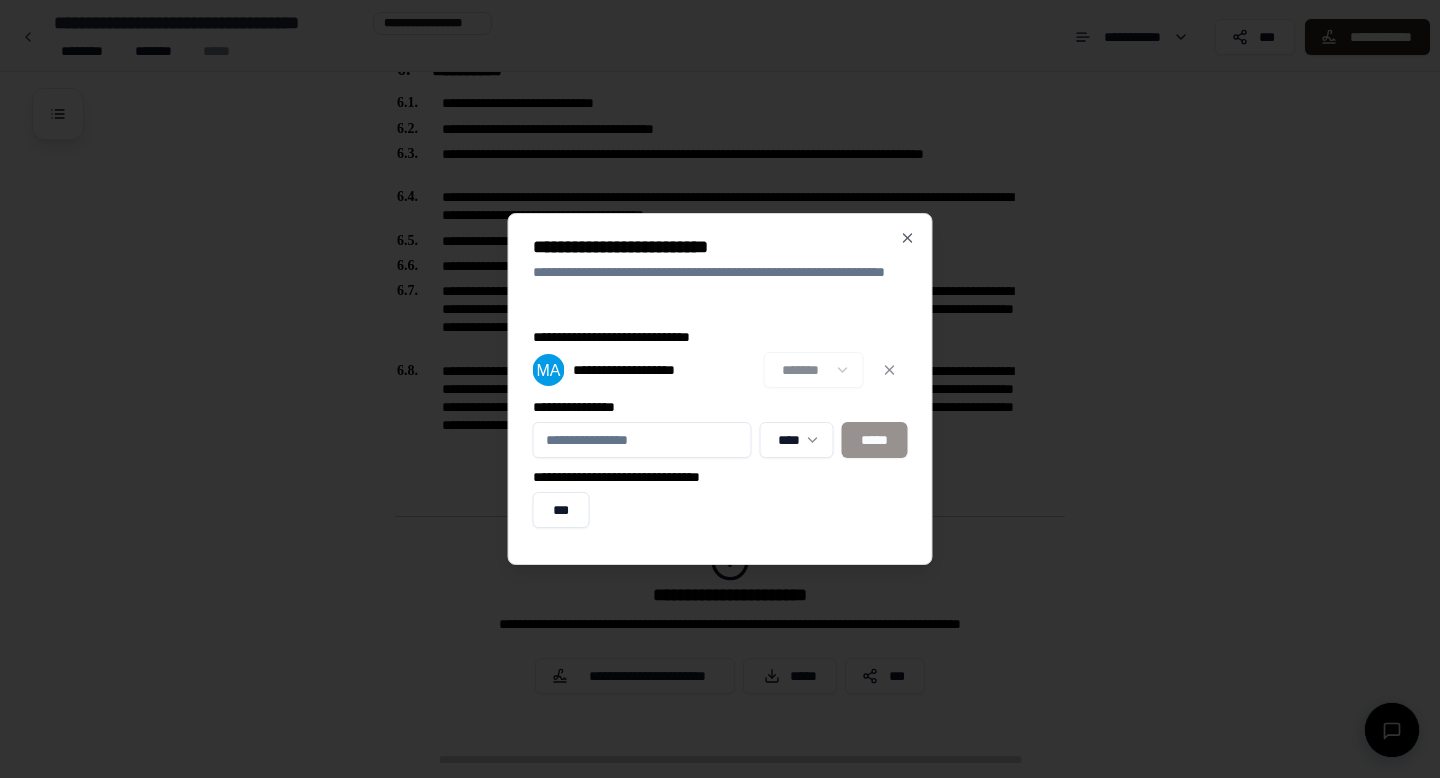 type on "*" 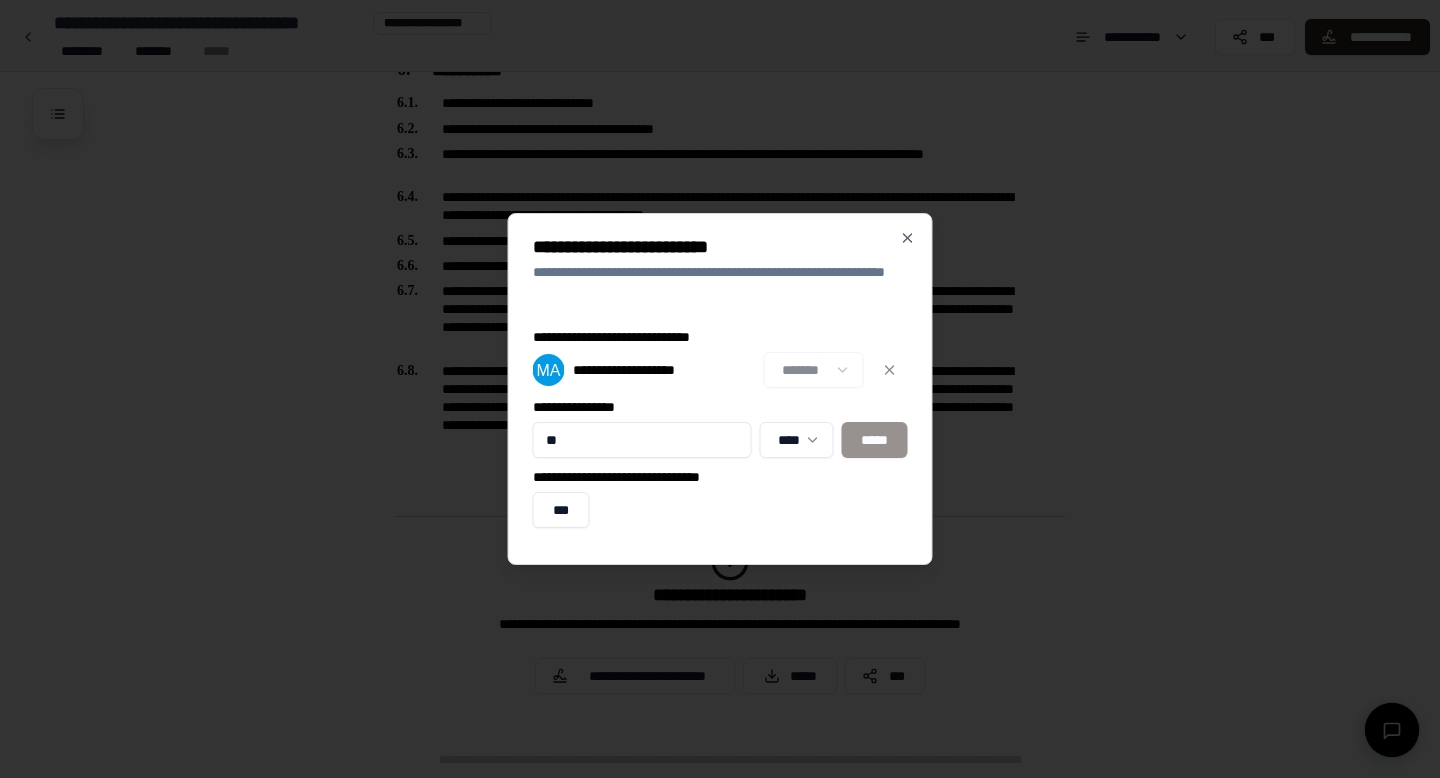 type on "*" 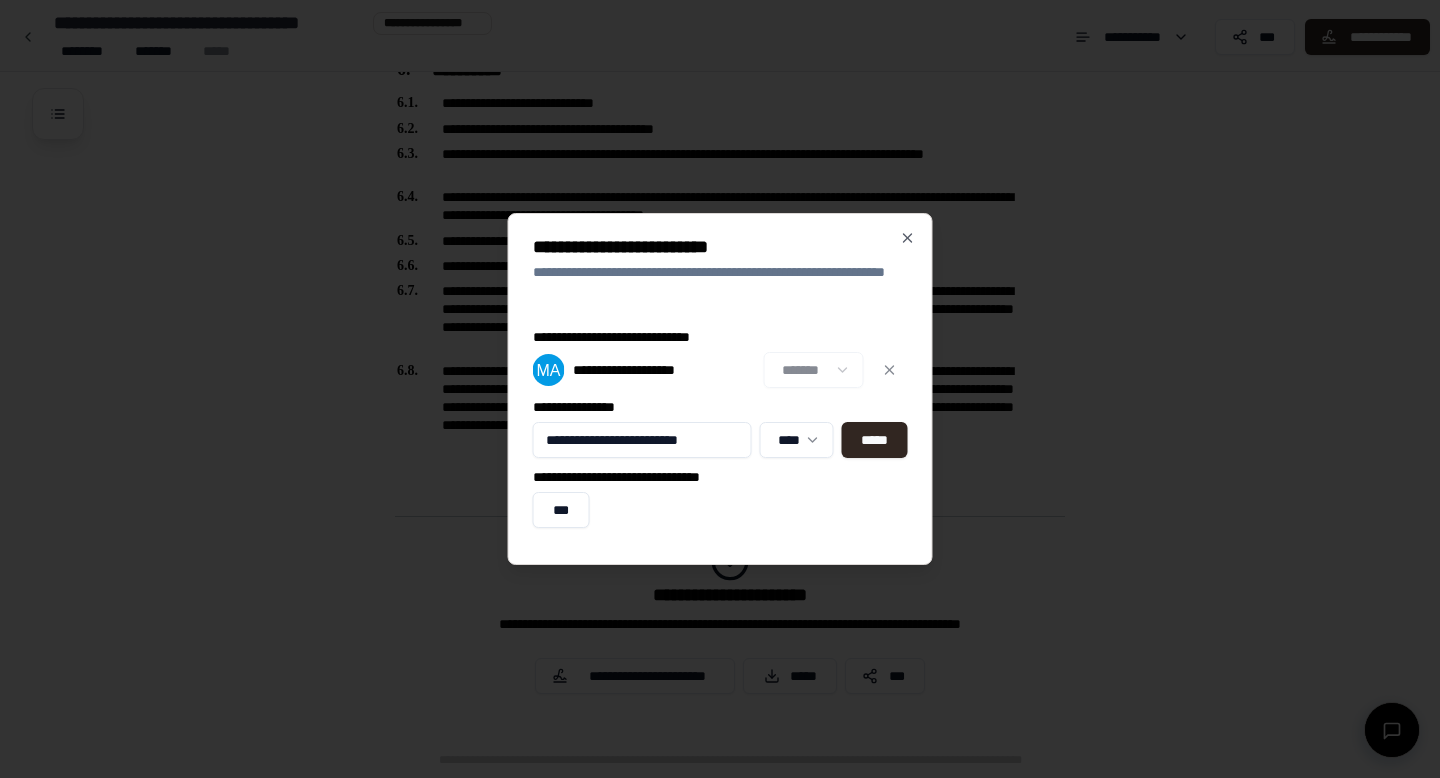 type on "**********" 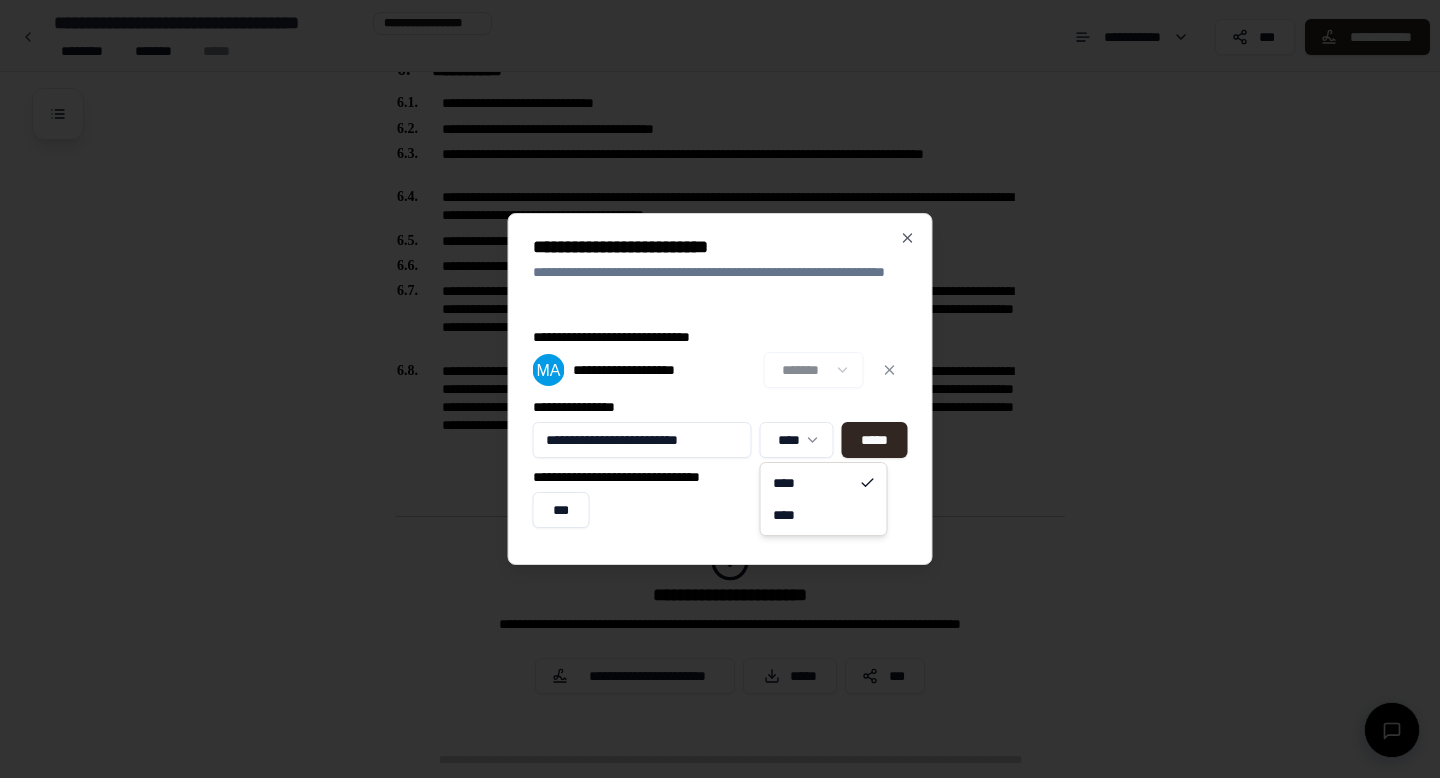 click on "[DOCUMENT_TYPE] [NAME]
[ADDRESS] [PHONE]
[ADDRESS] [PHONE]
[PHONE]
[EMAIL]
[ADDRESS] [PHONE]
[ADDRESS]
[ADDRESS] [PHONE]
[ADDRESS]
[ADDRESS] [PHONE]
[PHONE]" at bounding box center [720, -31] 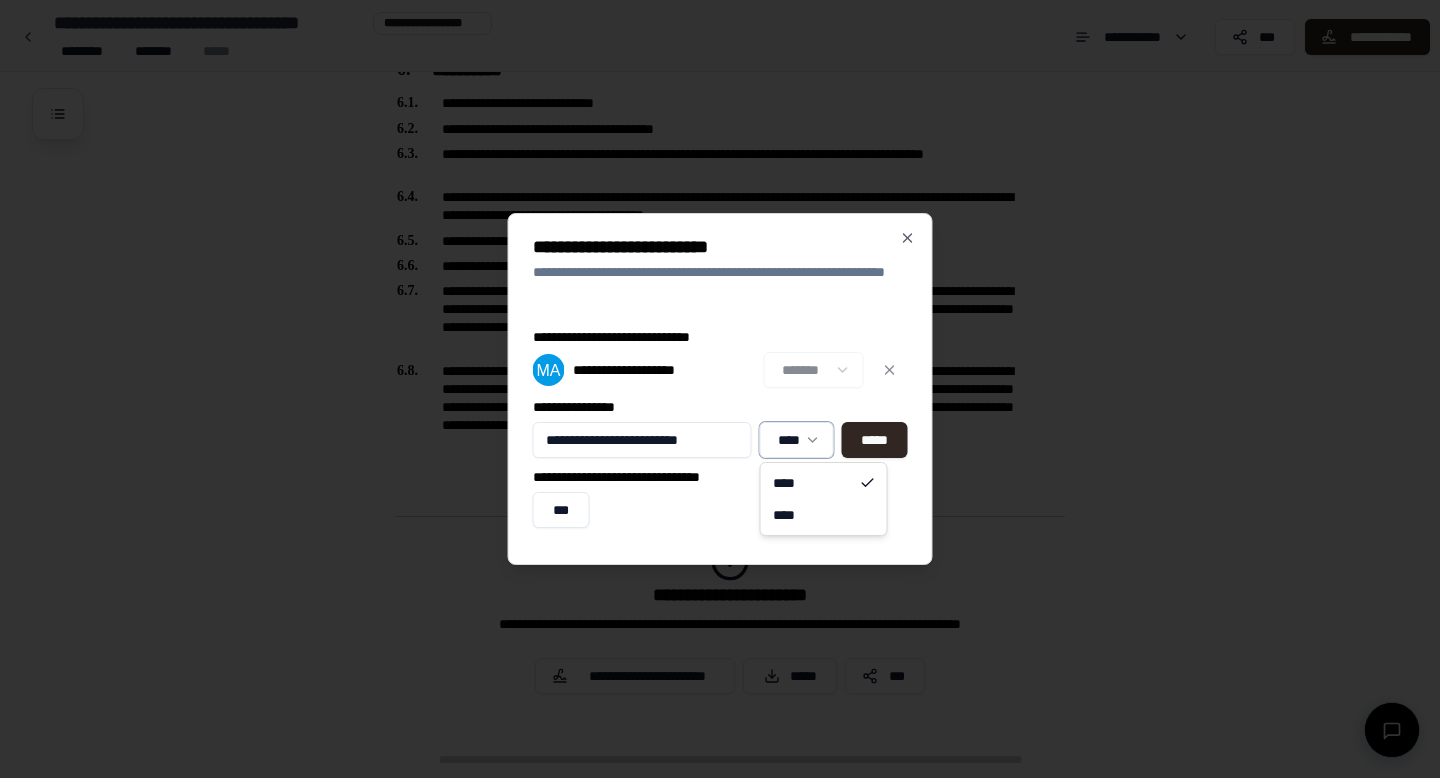 click on "[DOCUMENT_TYPE] [NAME]
[ADDRESS] [PHONE]
[ADDRESS] [PHONE]
[PHONE]
[EMAIL]
[ADDRESS] [PHONE]
[ADDRESS]
[ADDRESS] [PHONE]
[ADDRESS]
[ADDRESS] [PHONE]
[PHONE]" at bounding box center [720, -31] 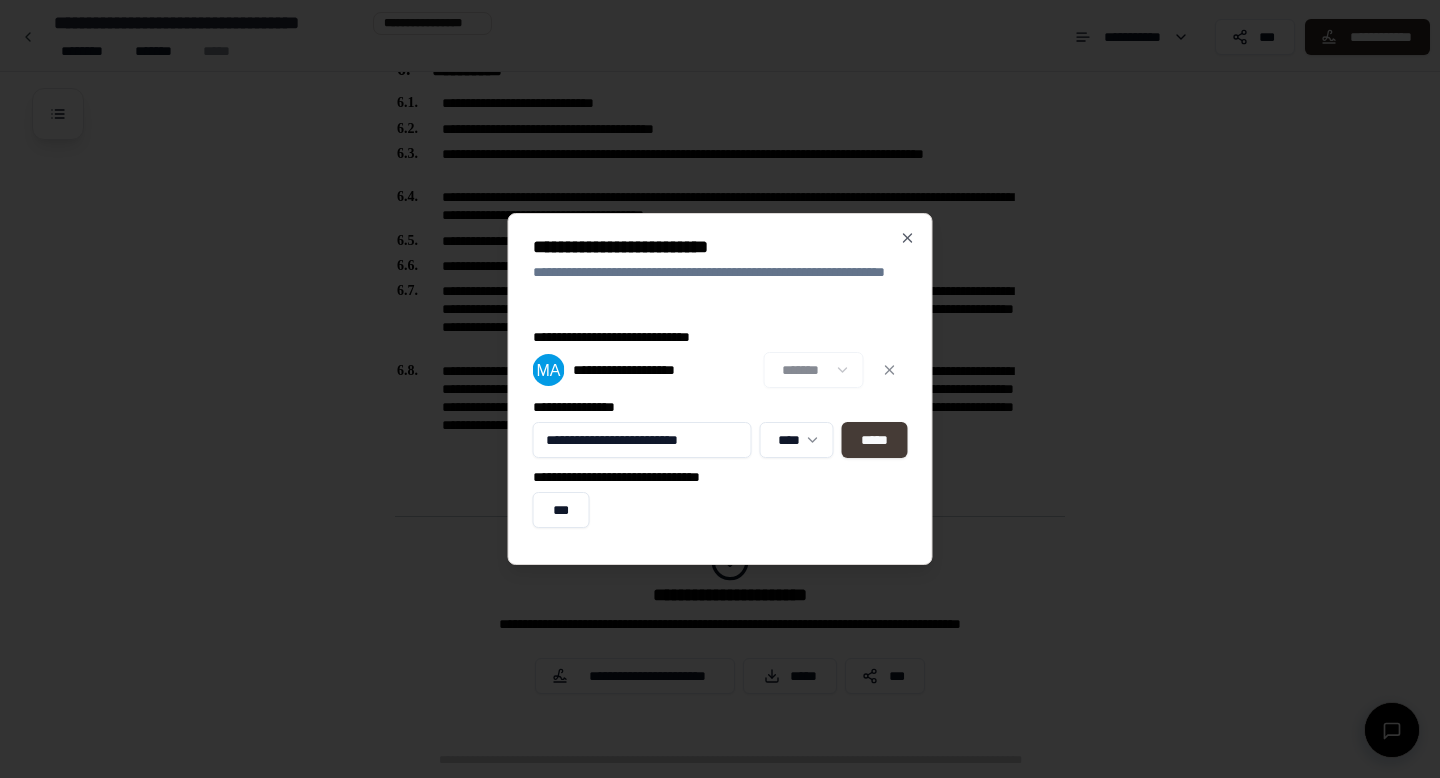 click on "*****" at bounding box center (875, 440) 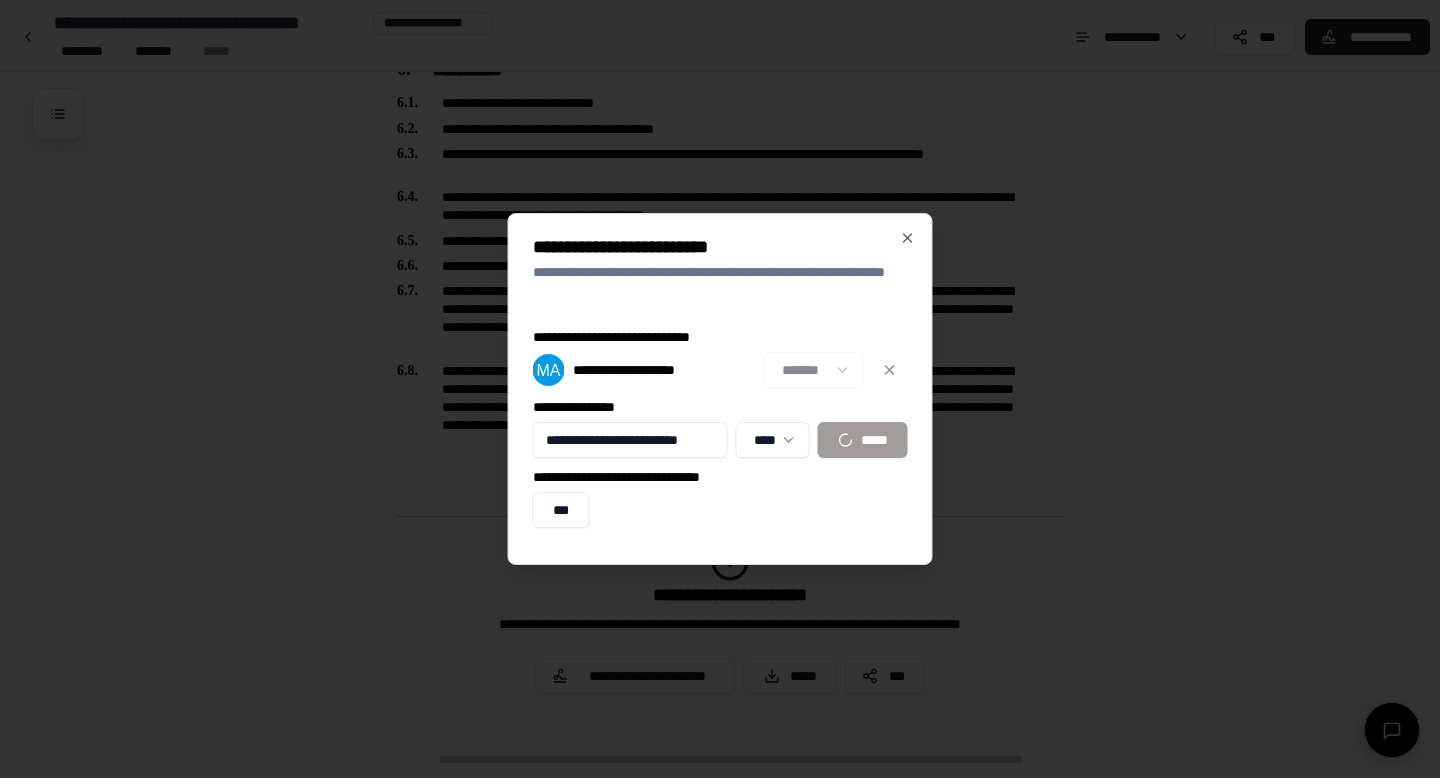 click on "[FIRST] [LAST] [PHONE]" at bounding box center (720, 440) 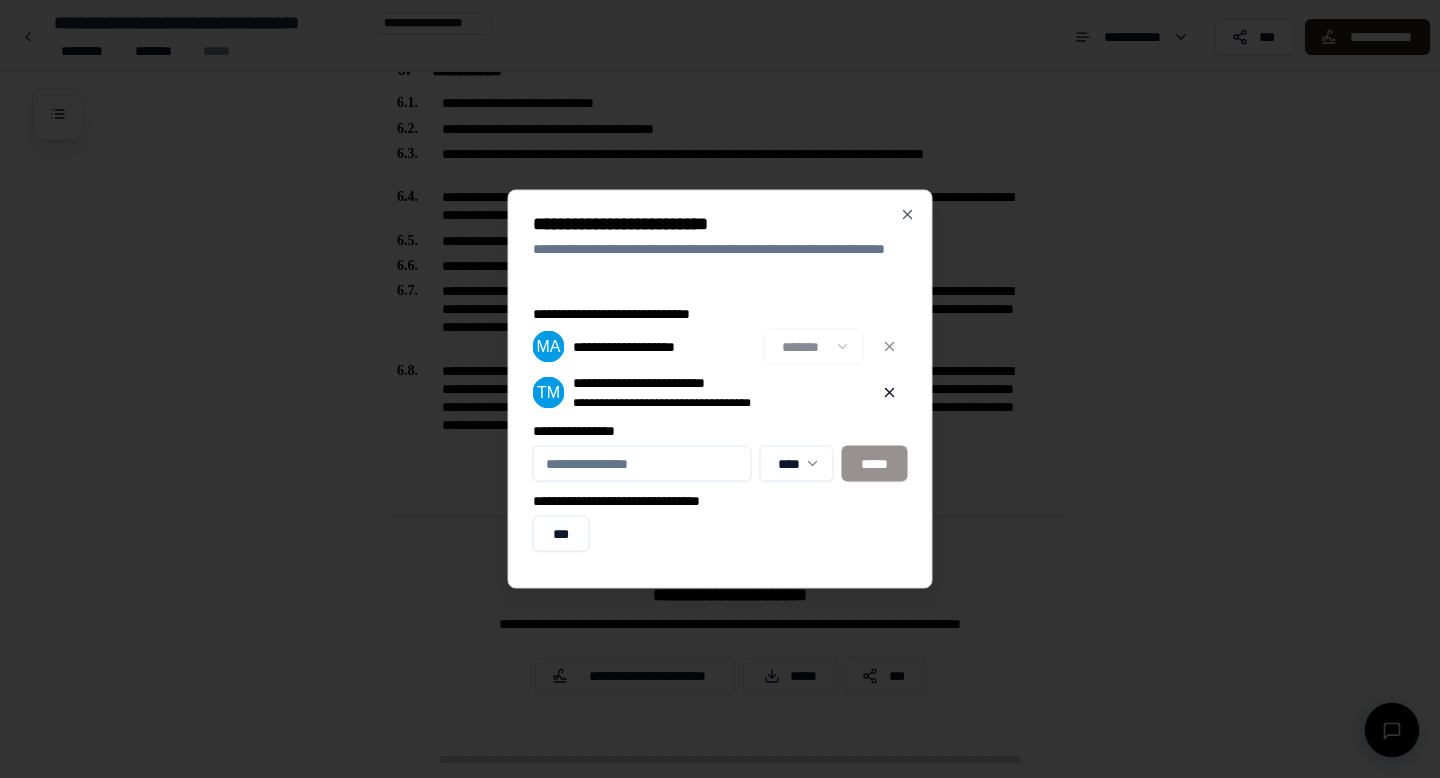 click on "[FIRST] [LAST] [POSTAL_CODE] [CITY] [STATE] [ZIP_CODE] [ADDRESS] [PHONE]" at bounding box center (720, 389) 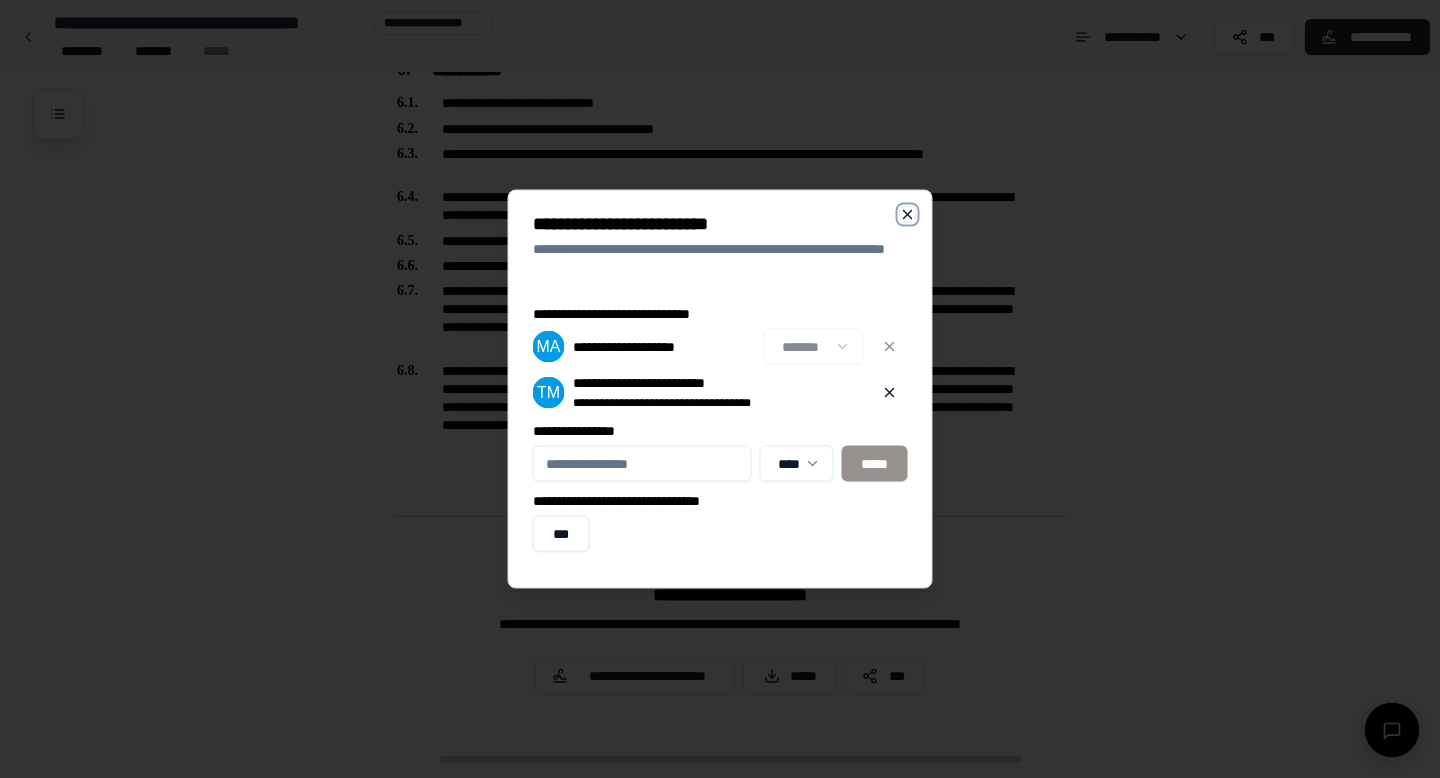 click 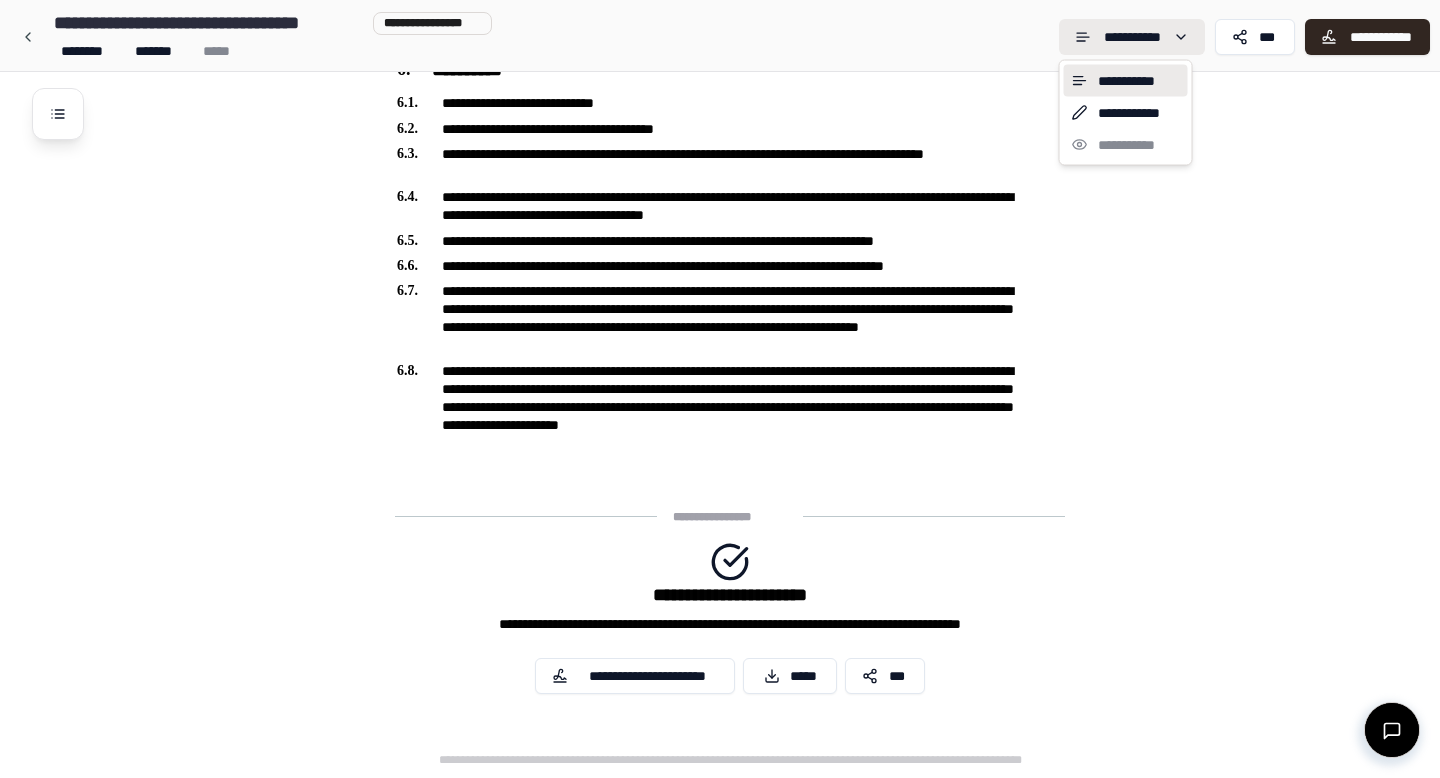 click on "**********" at bounding box center [720, -31] 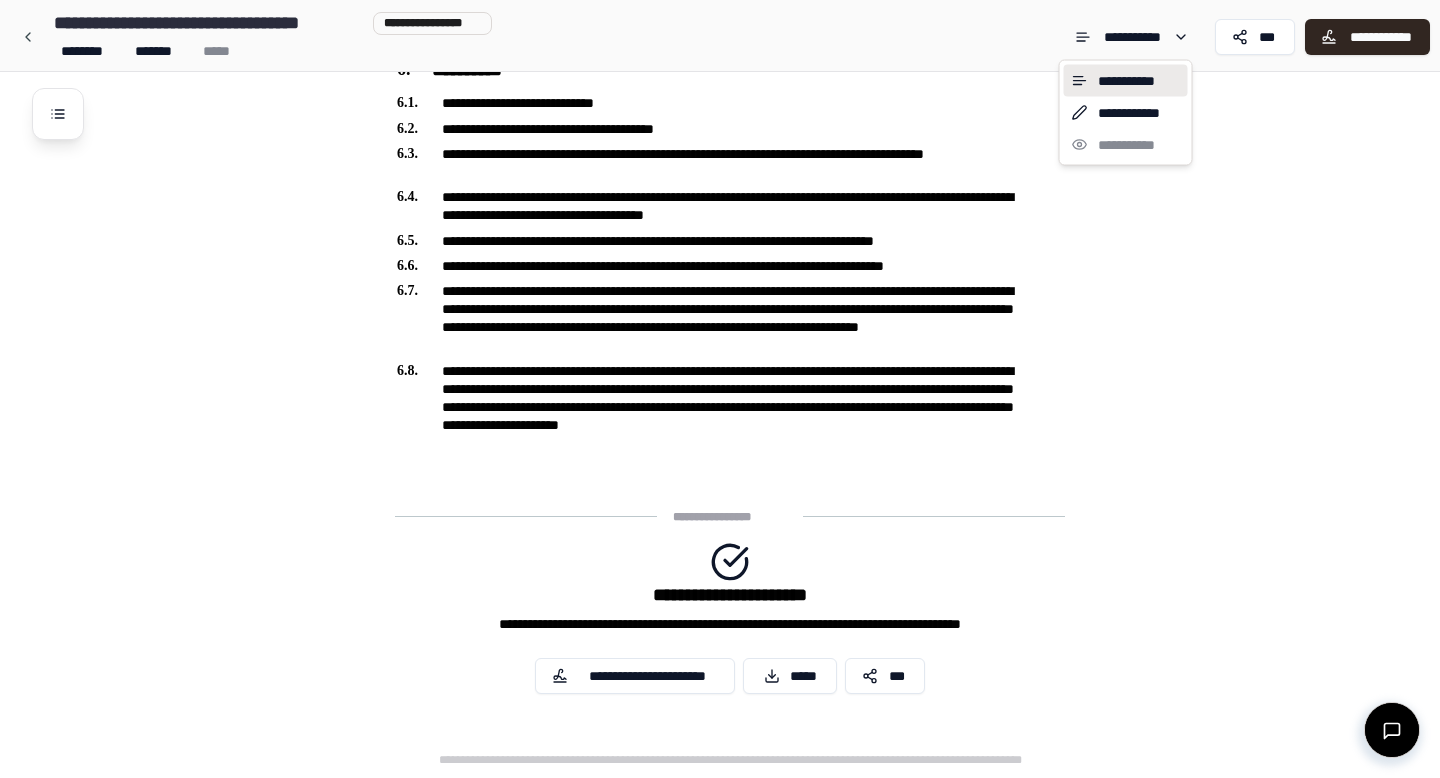 click on "**********" at bounding box center (720, -31) 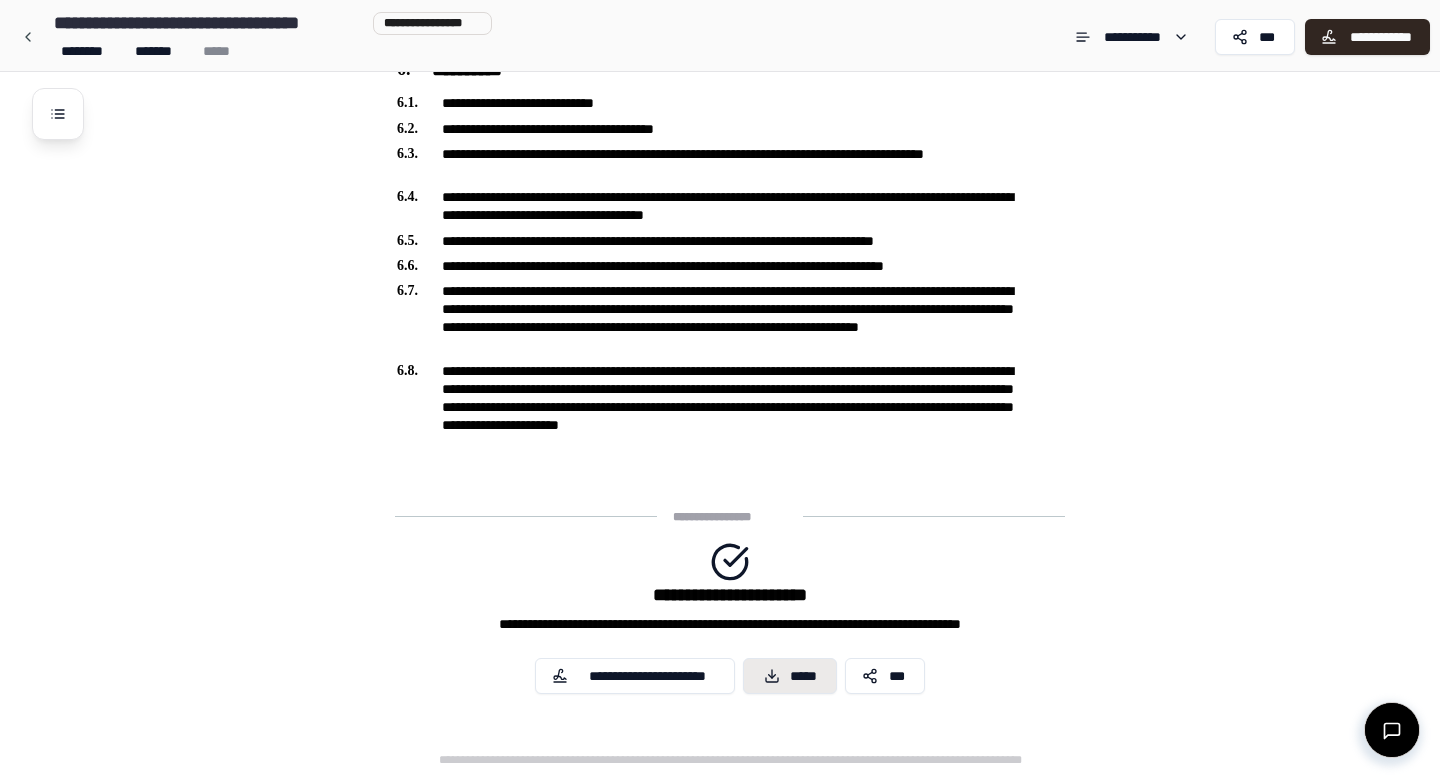 click on "*****" at bounding box center [790, 676] 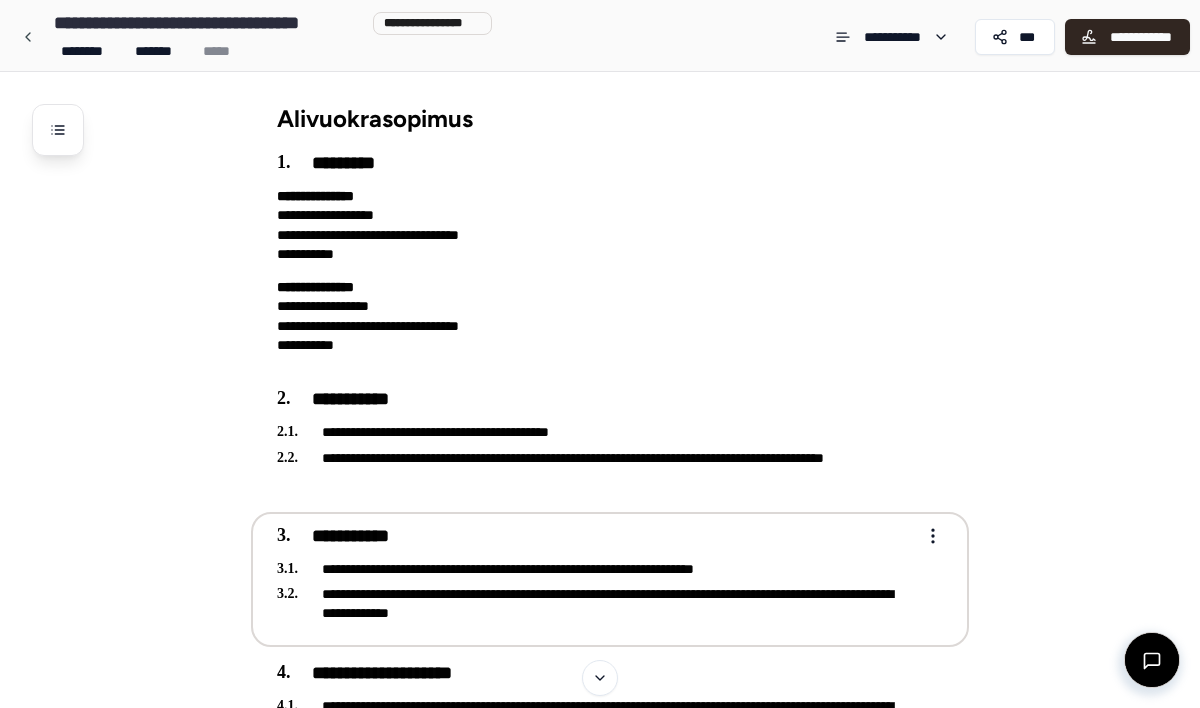 scroll, scrollTop: 909, scrollLeft: 0, axis: vertical 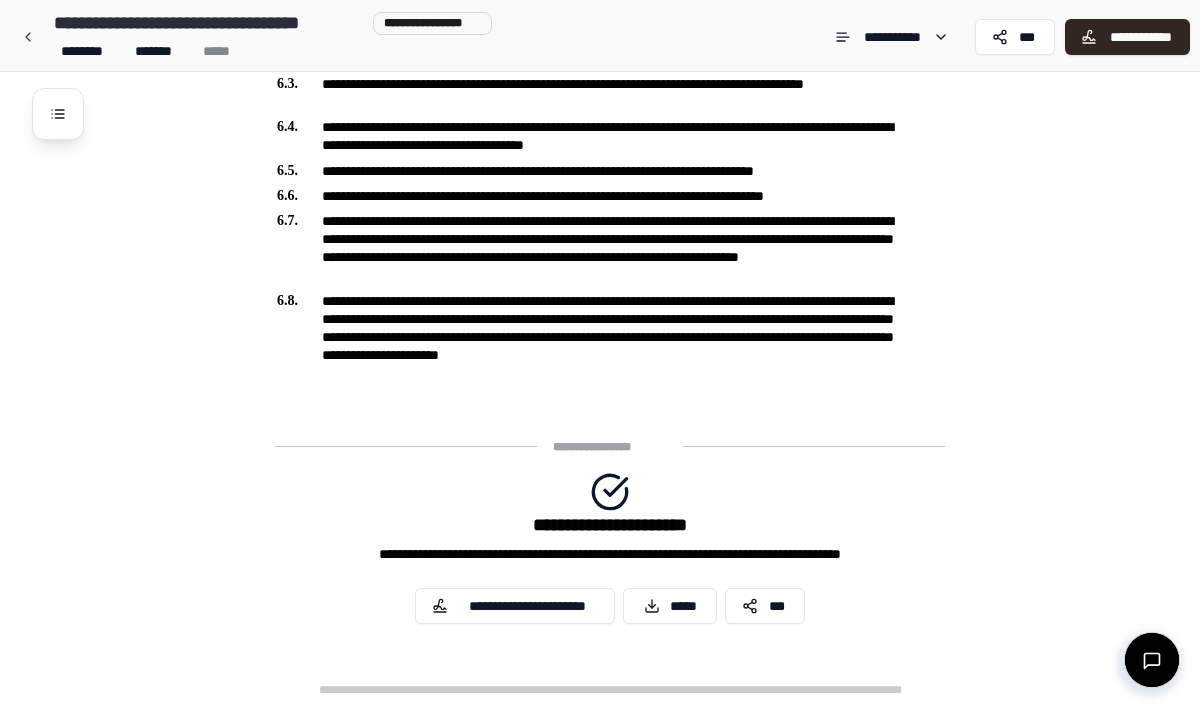 click on "[FIRST] [LAST] [POSTAL_CODE]" at bounding box center [610, 548] 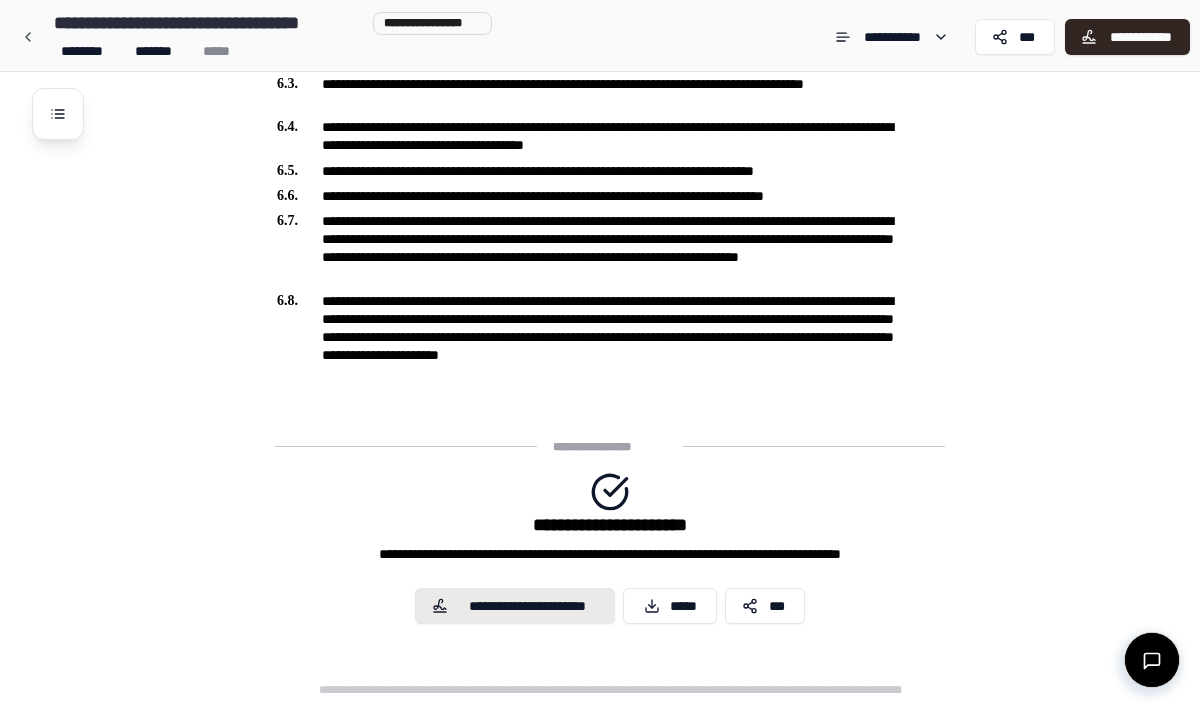 click on "**********" at bounding box center [528, 606] 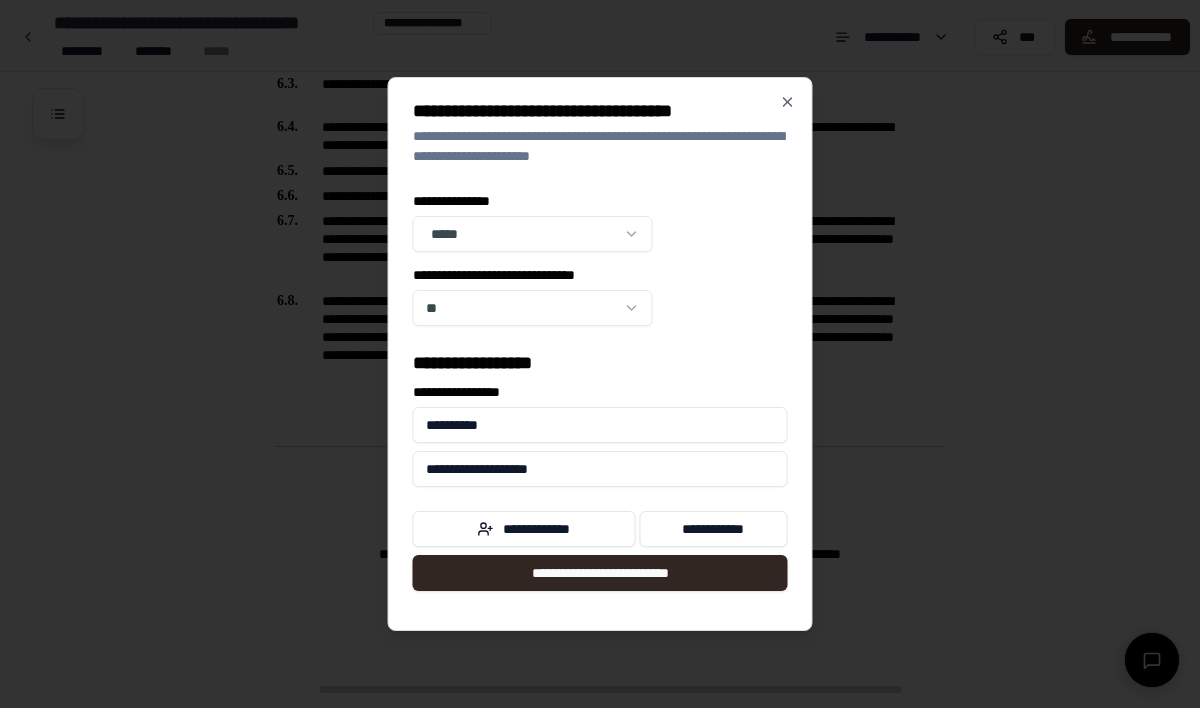 click on "**********" at bounding box center (600, 425) 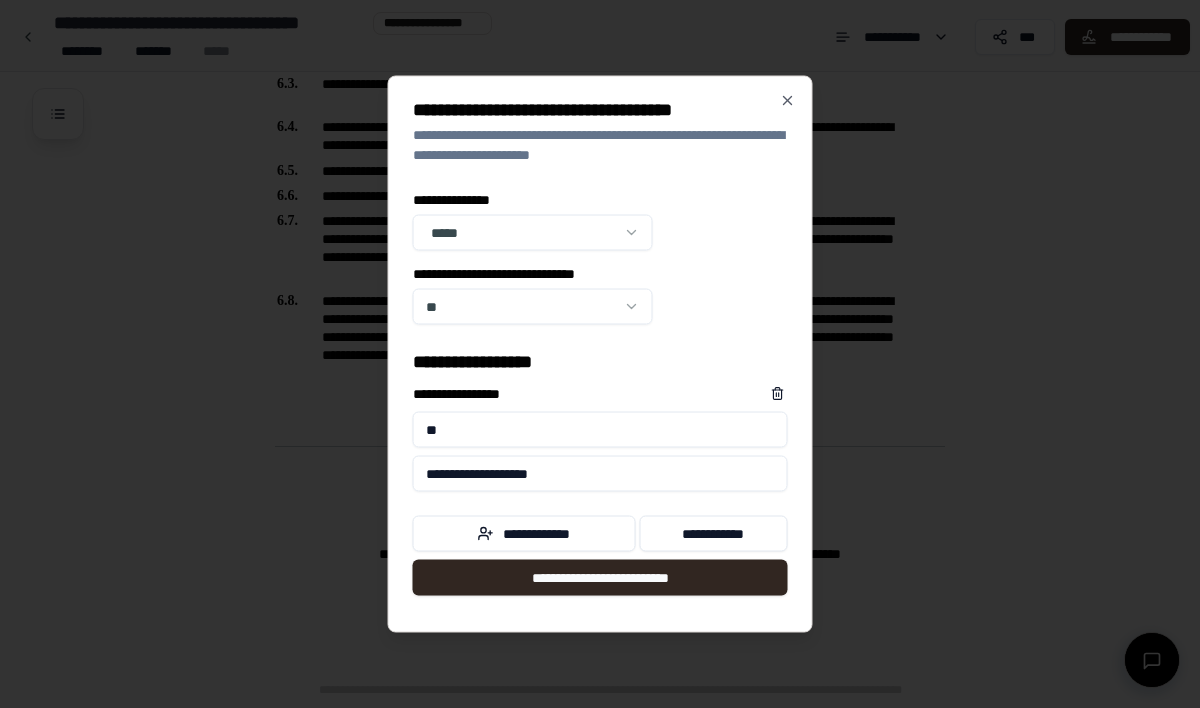 type on "*" 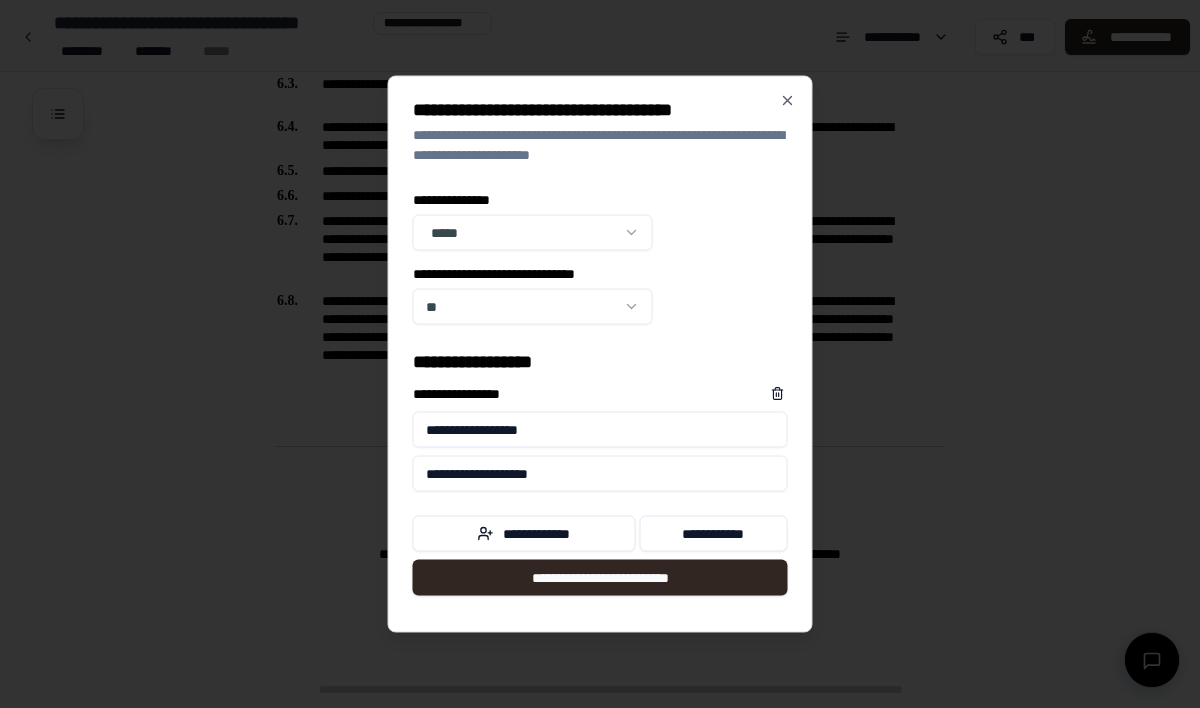 type on "**********" 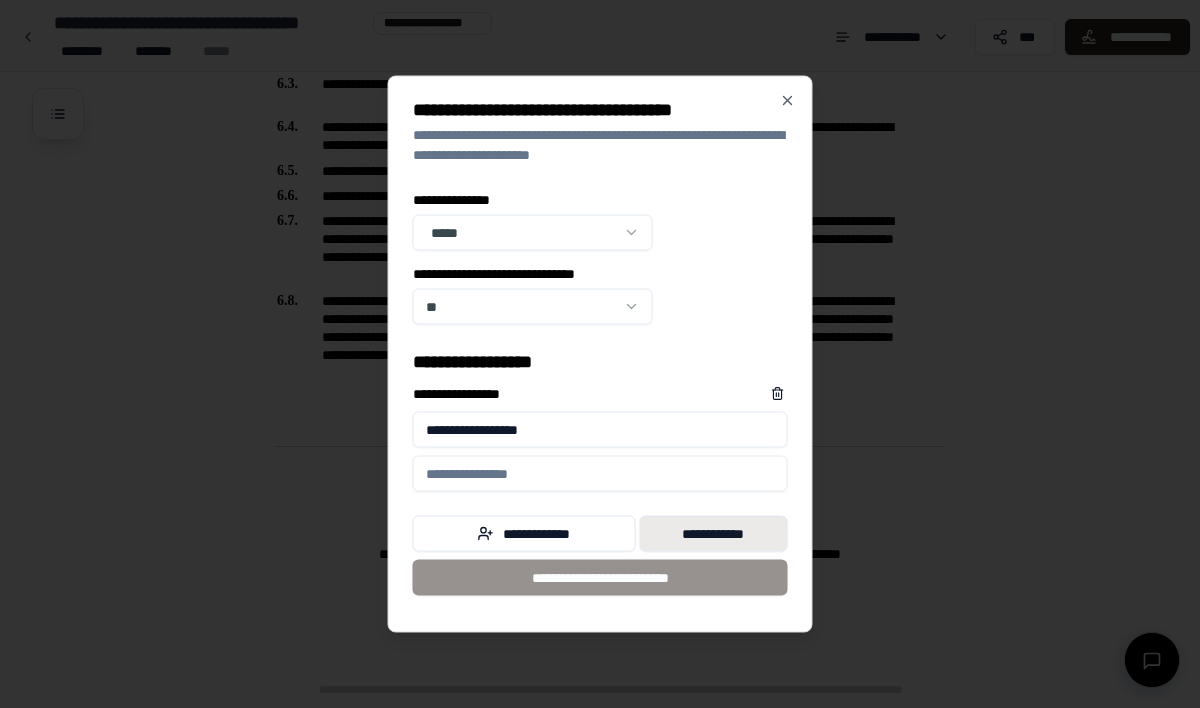 type 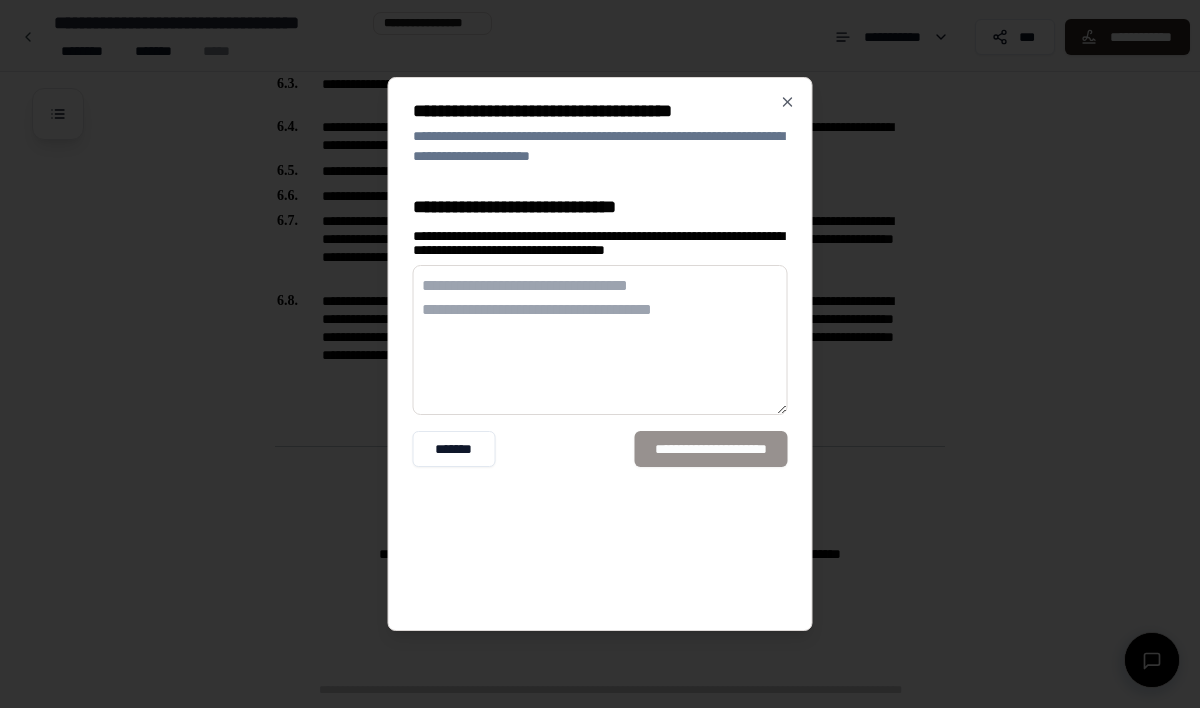 click on "**********" at bounding box center (600, 340) 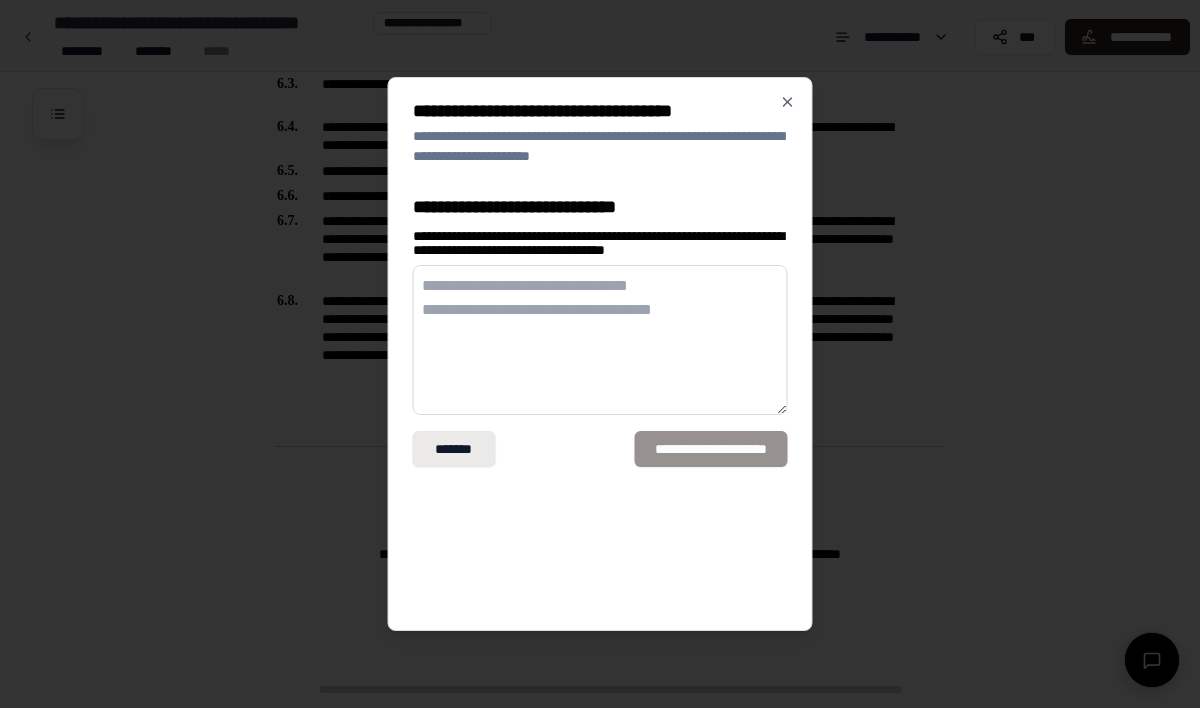 click on "*******" at bounding box center (454, 449) 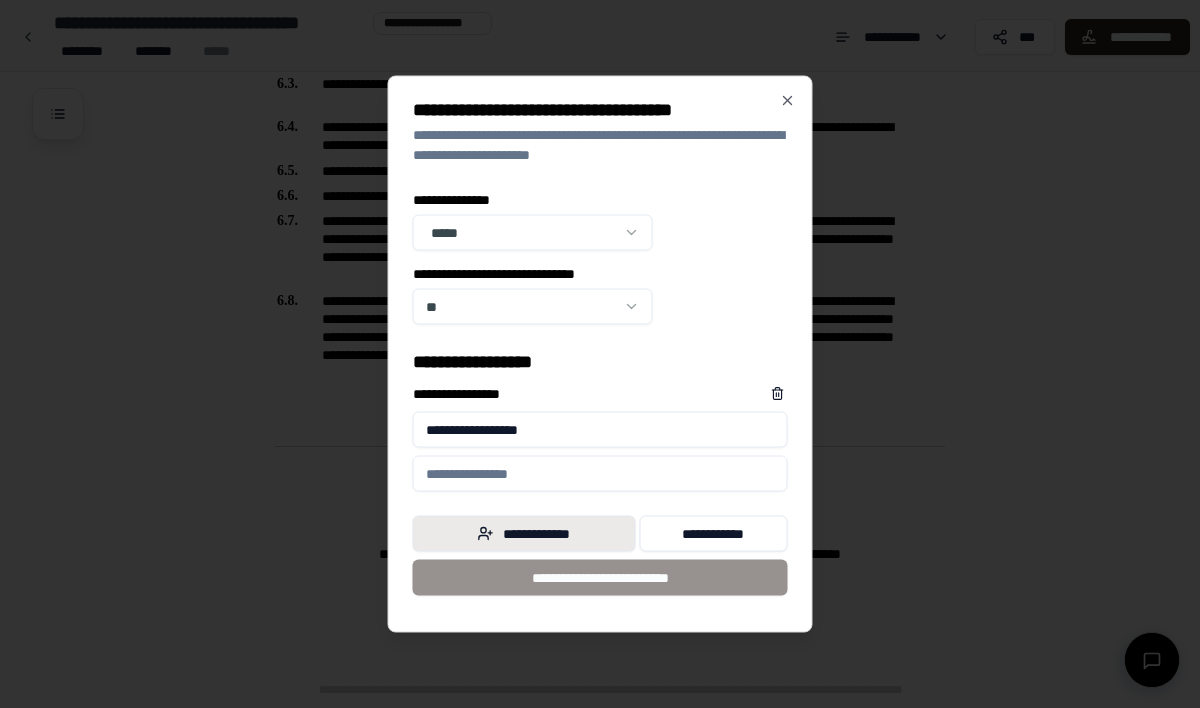 click on "**********" at bounding box center (524, 534) 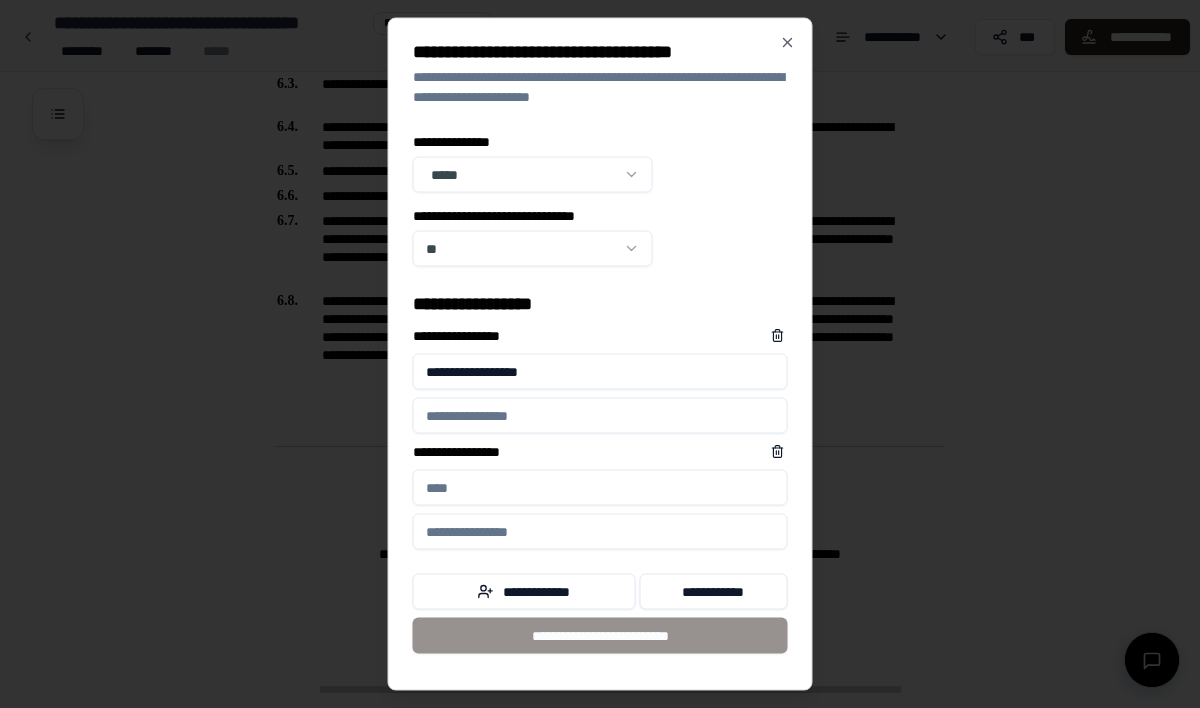 click on "**********" at bounding box center (600, 488) 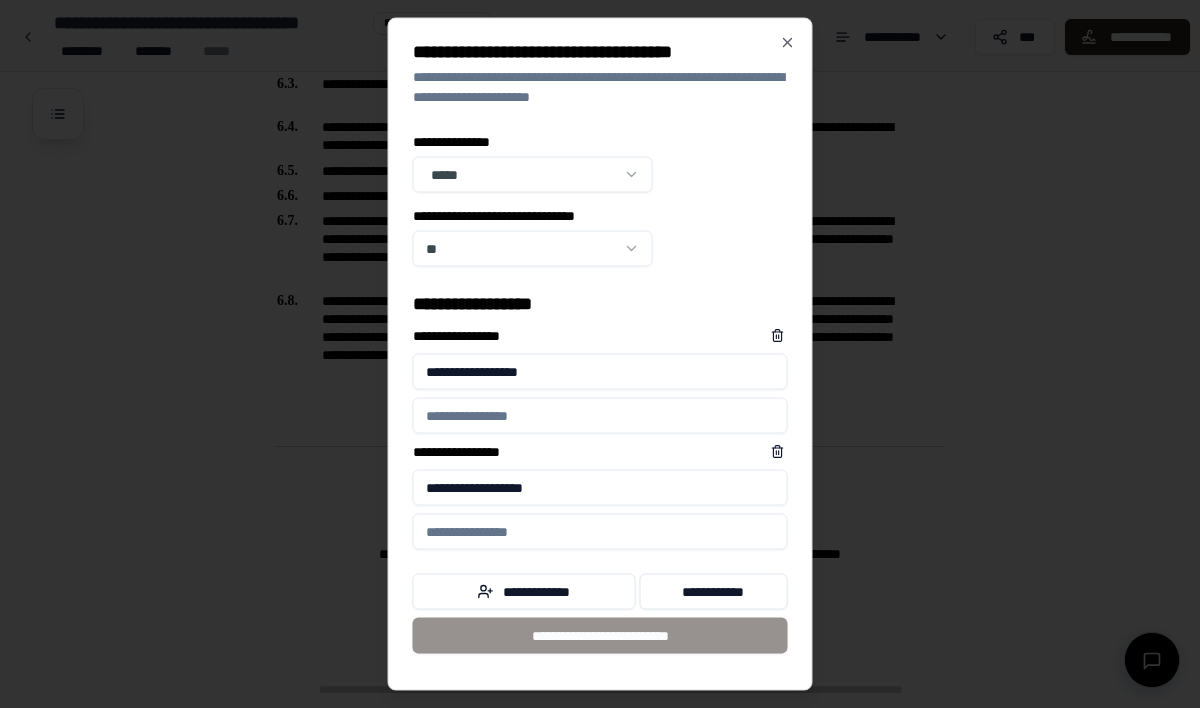 type on "**********" 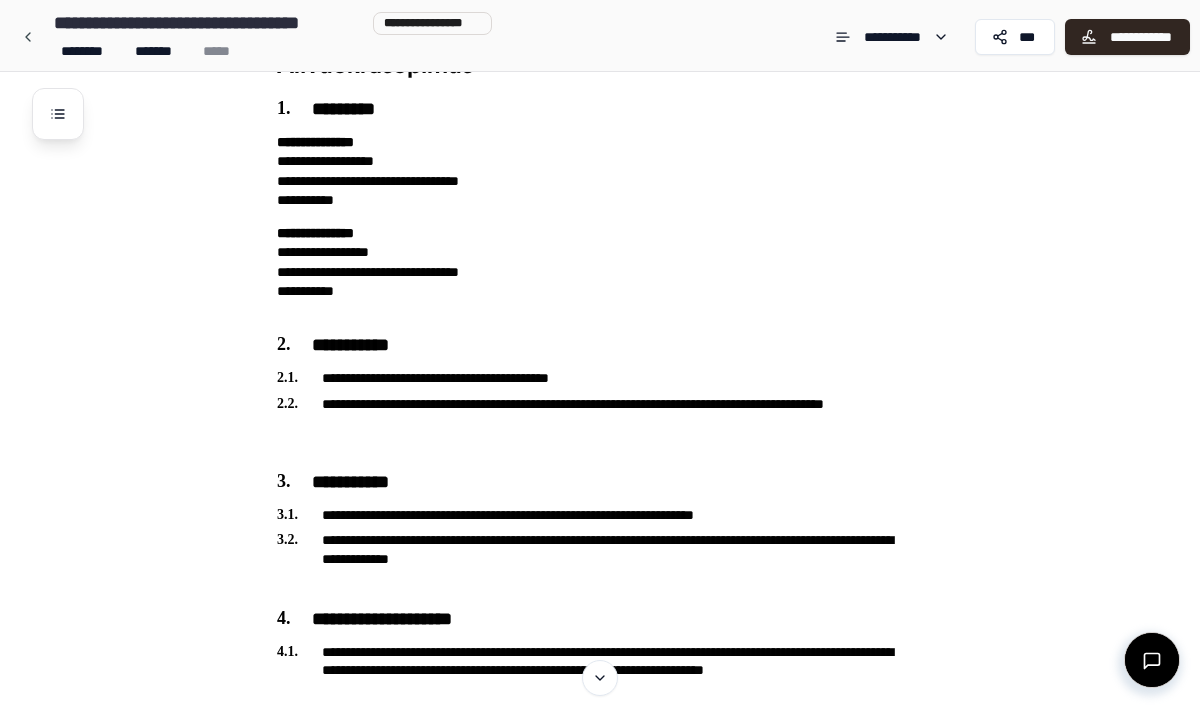 scroll, scrollTop: 0, scrollLeft: 0, axis: both 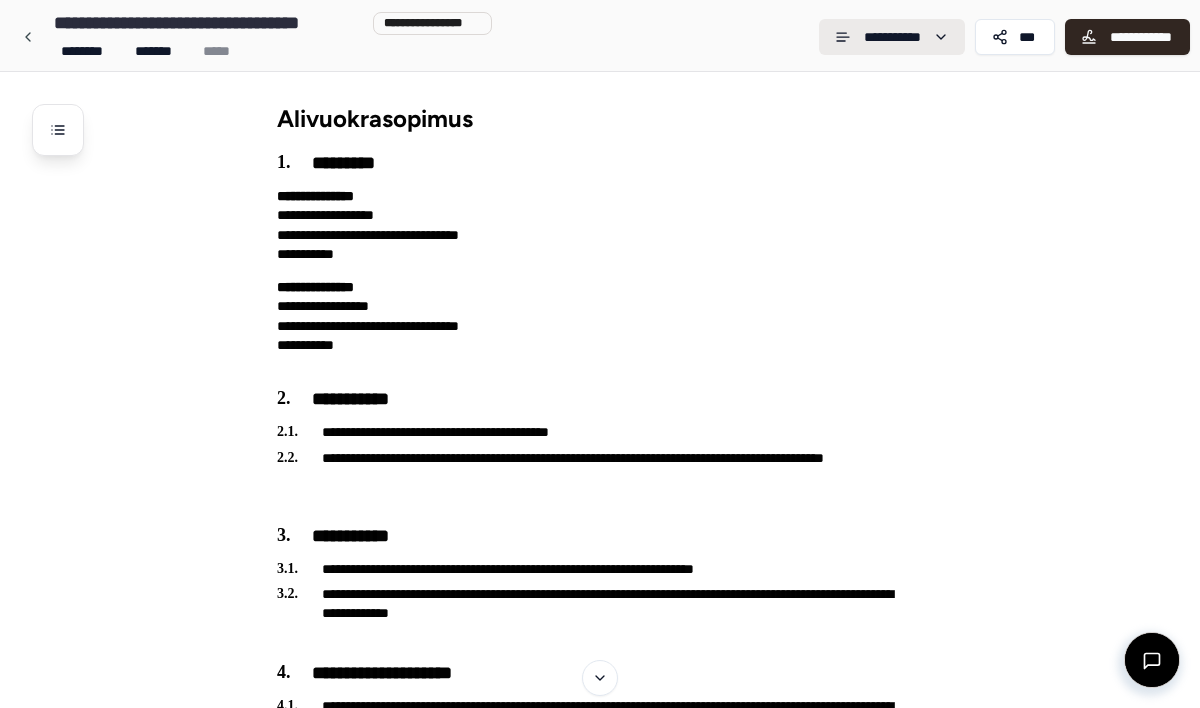 click on "**********" at bounding box center (600, 808) 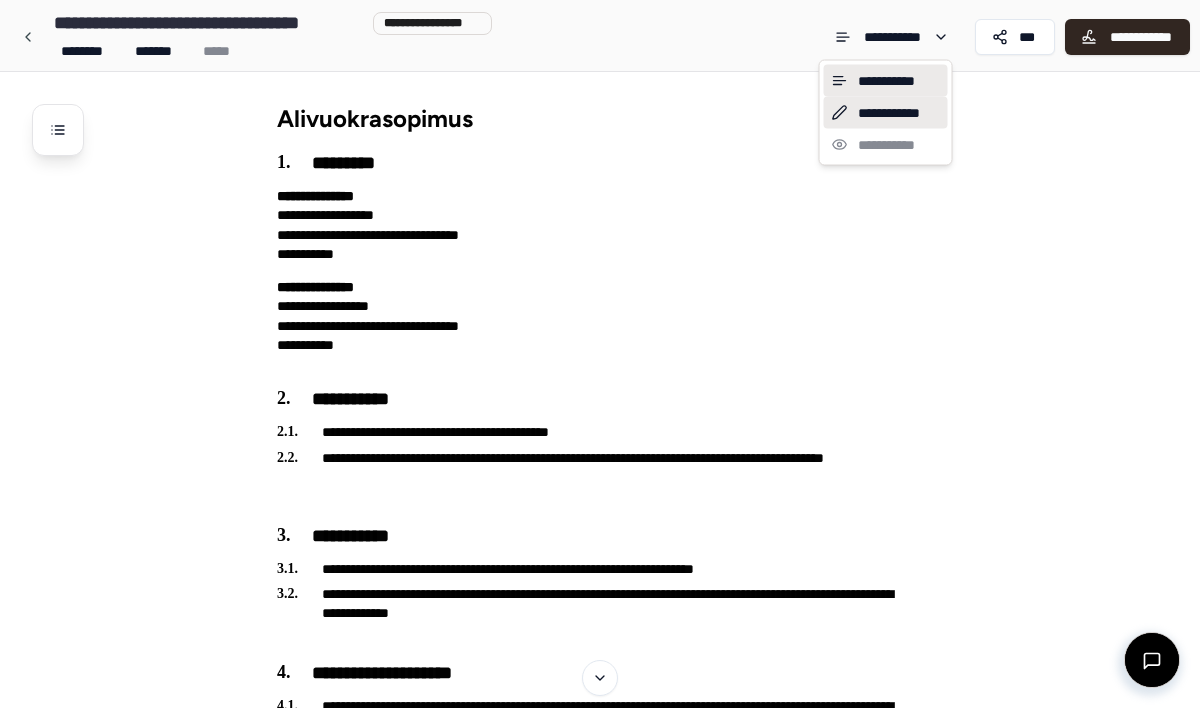 click on "**********" at bounding box center [886, 113] 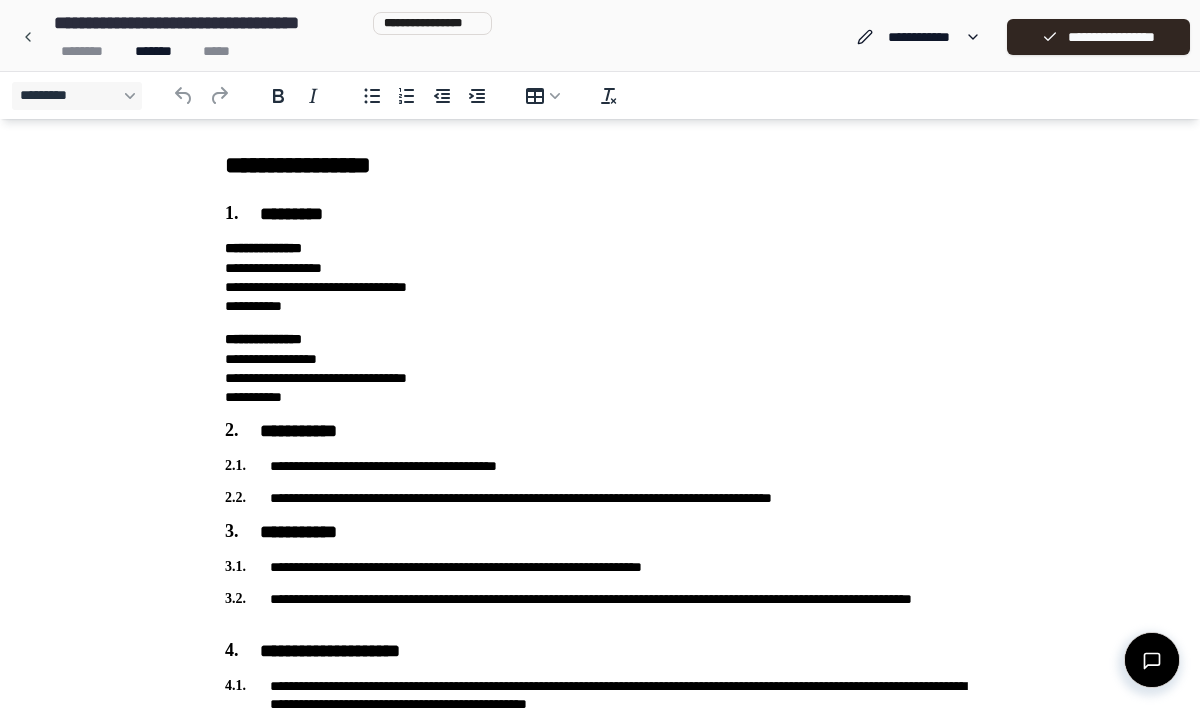 scroll, scrollTop: 578, scrollLeft: 0, axis: vertical 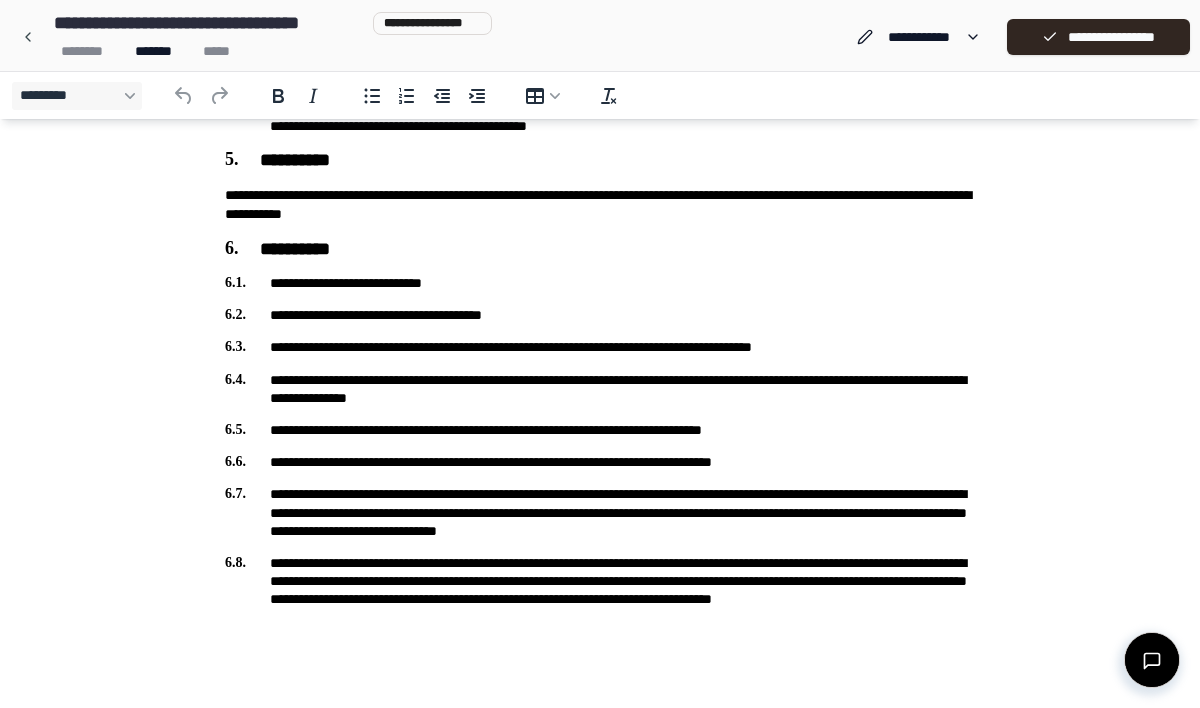 click on "[FIRST] [LAST] [POSTAL_CODE] [ADDRESS] [PHONE] [ADDRESS] [PHONE] [PHONE] [EMAIL] [ADDRESS] [PHONE] [ADDRESS] [ADDRESS] [PHONE] [ADDRESS] [ADDRESS] [PHONE] [ADDRESS] [ADDRESS]" at bounding box center (600, 95) 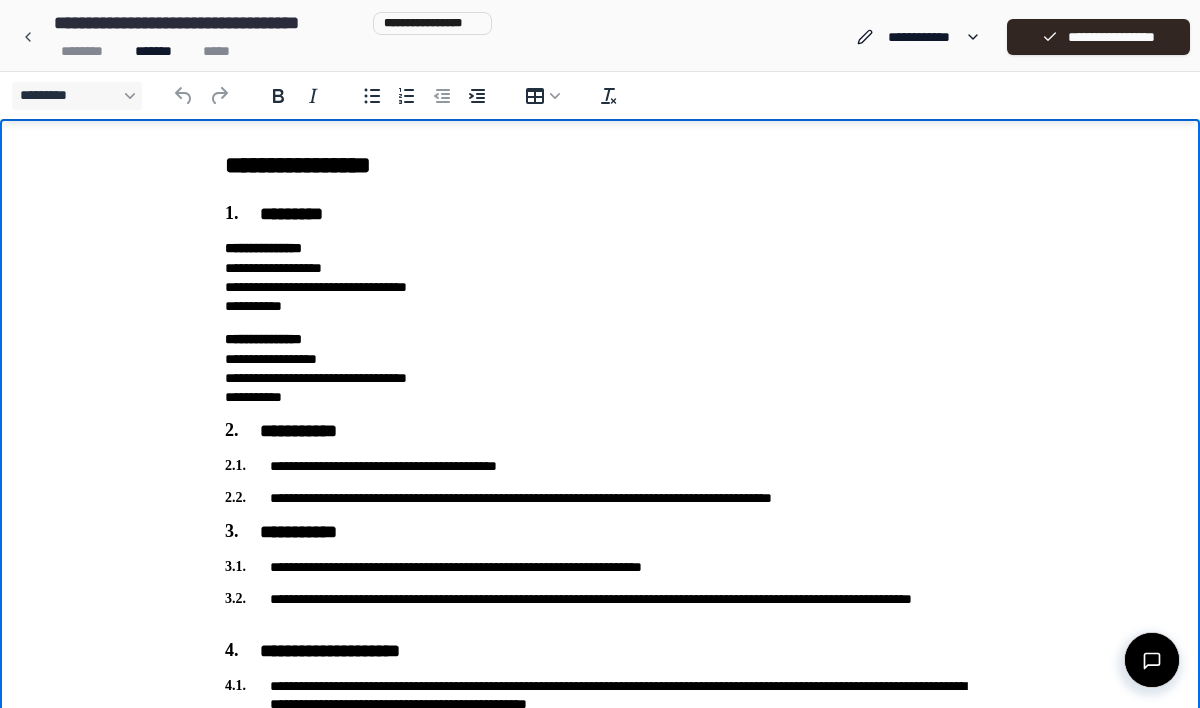 scroll, scrollTop: 578, scrollLeft: 0, axis: vertical 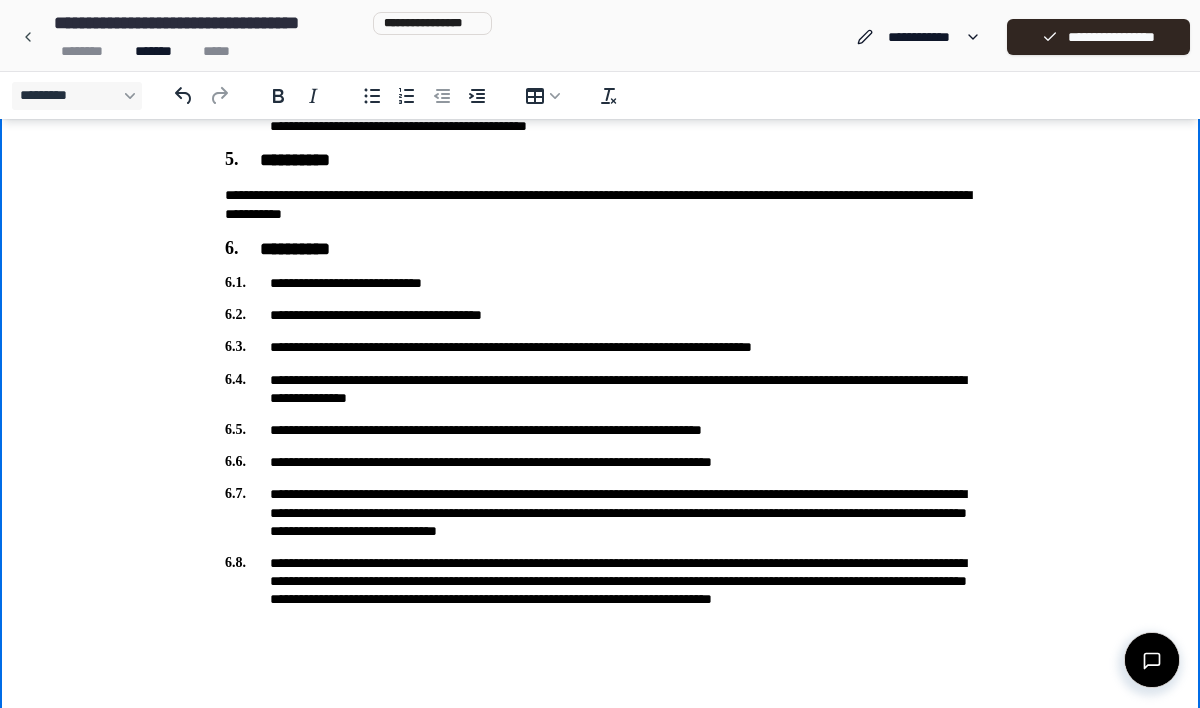 type 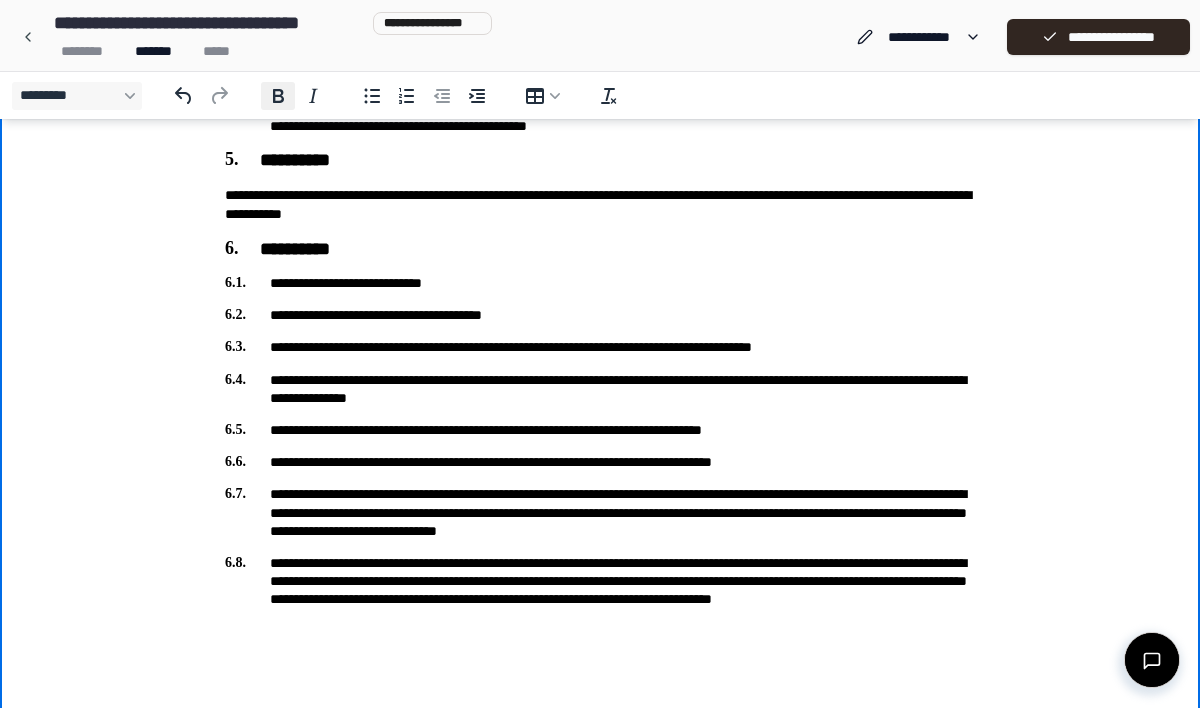 click 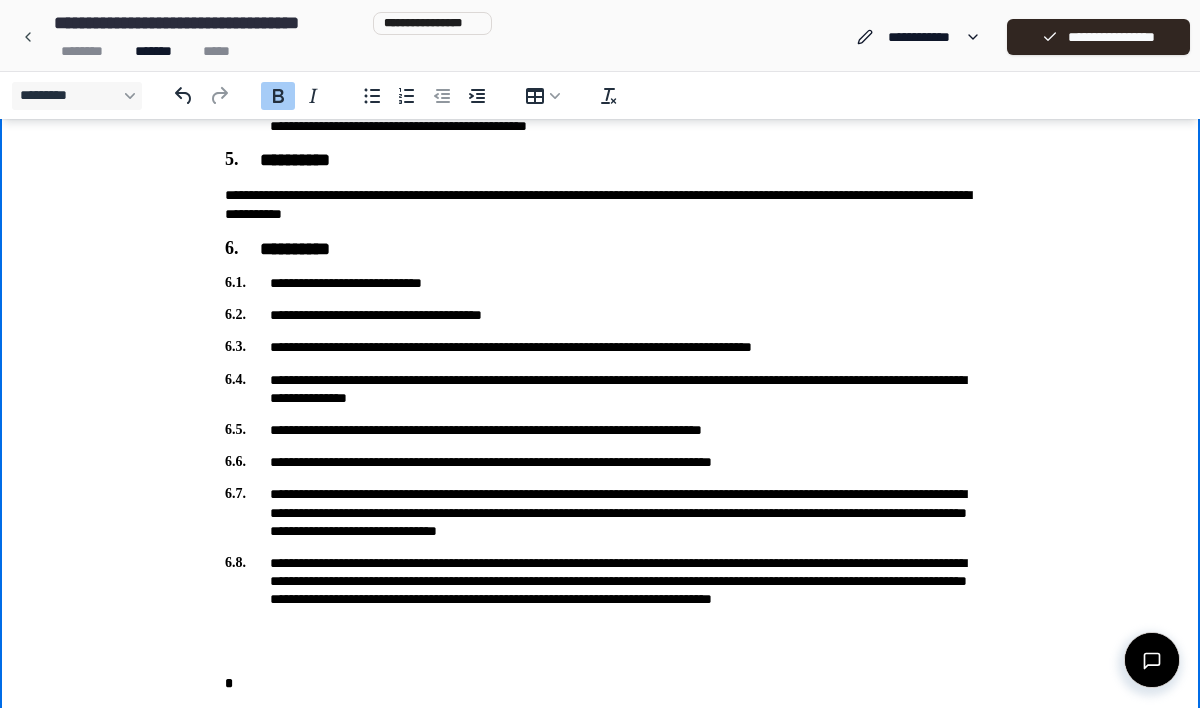 scroll, scrollTop: 651, scrollLeft: 0, axis: vertical 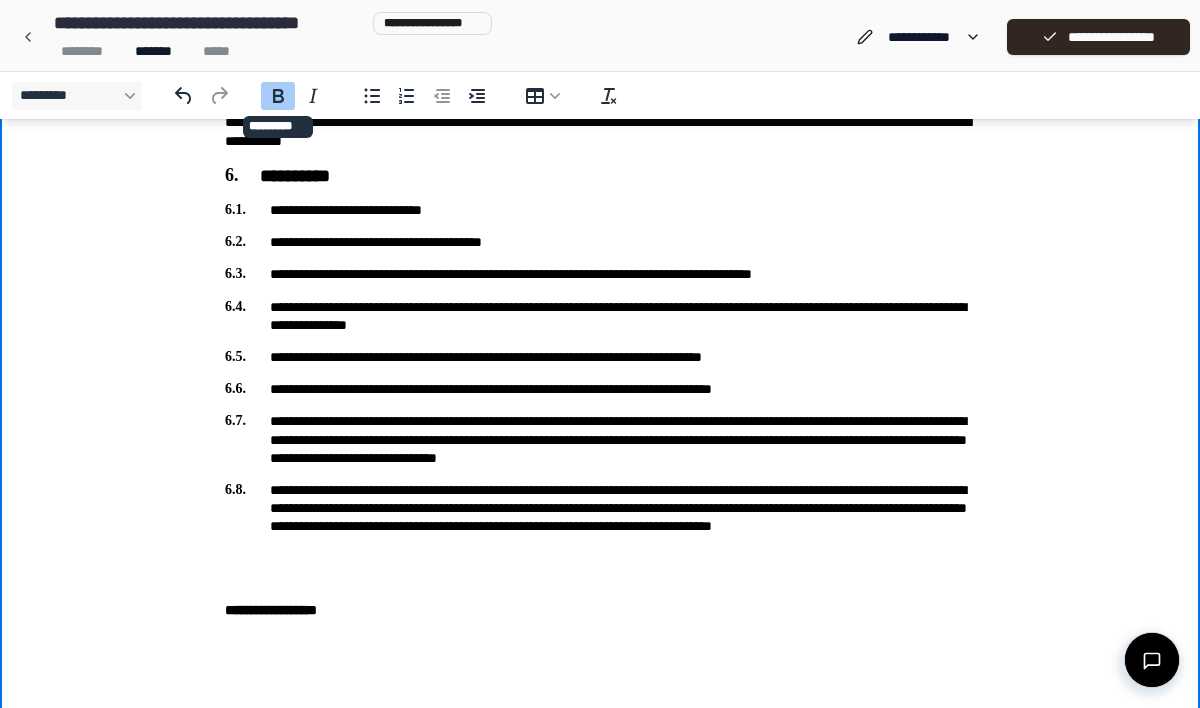 click 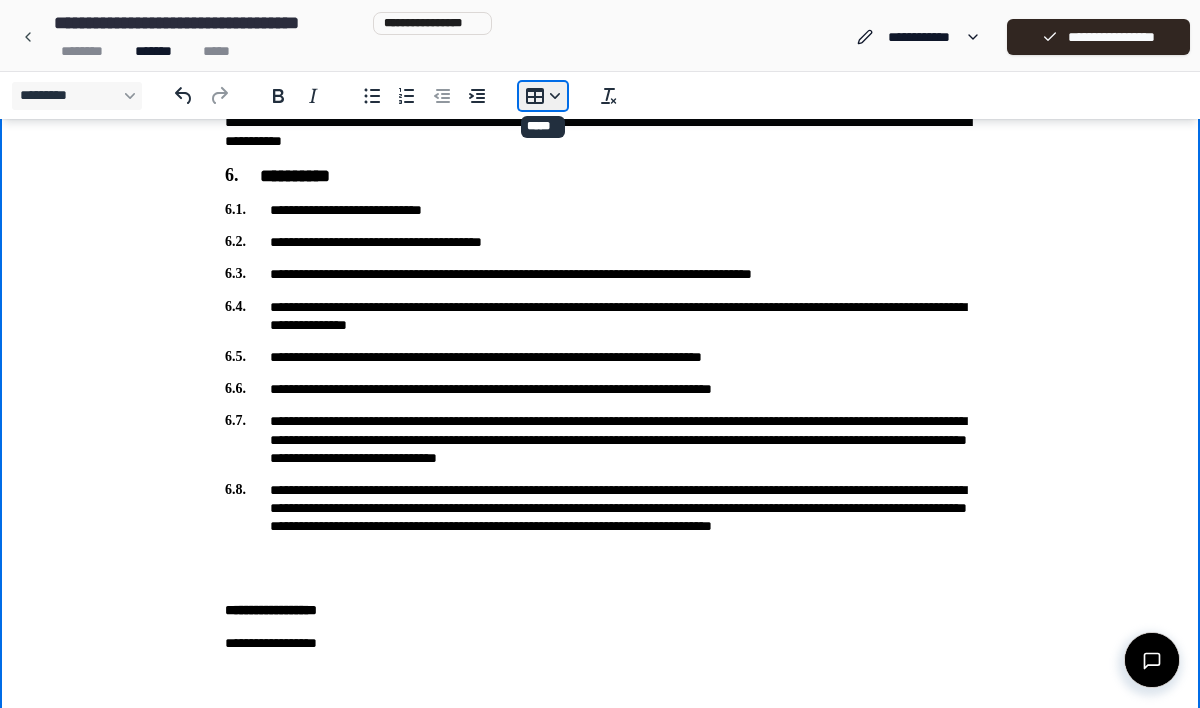 click on "*********" at bounding box center [543, 96] 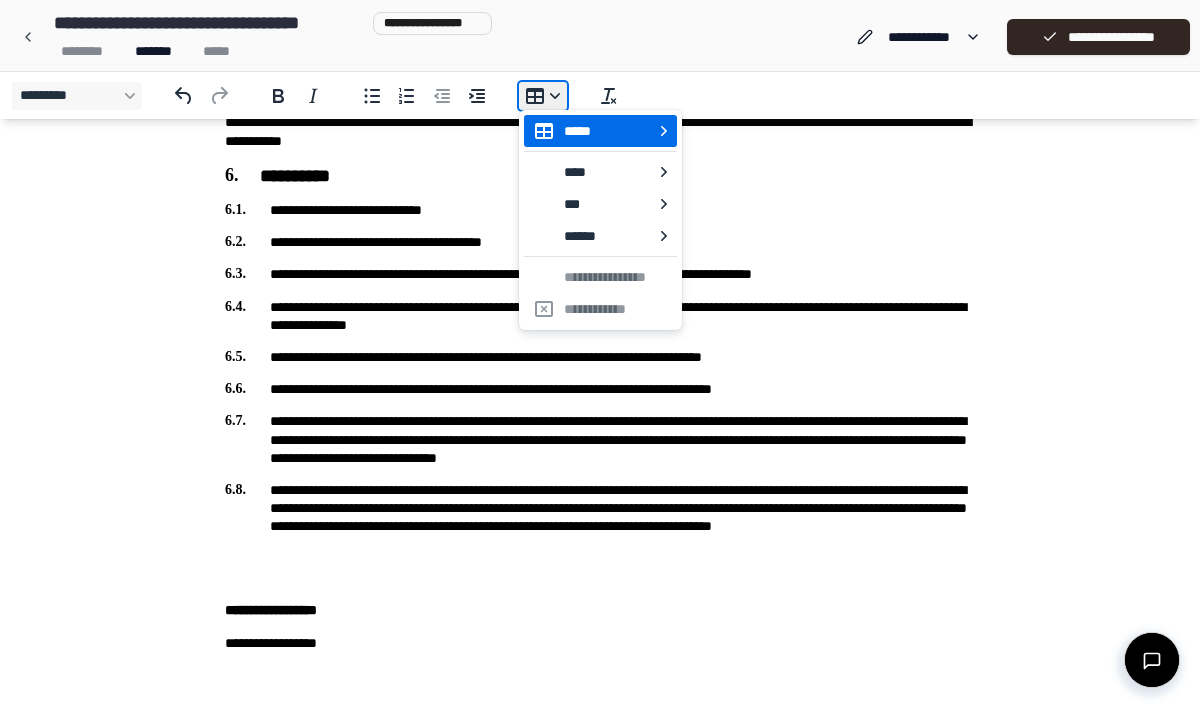 click on "*********" at bounding box center [543, 96] 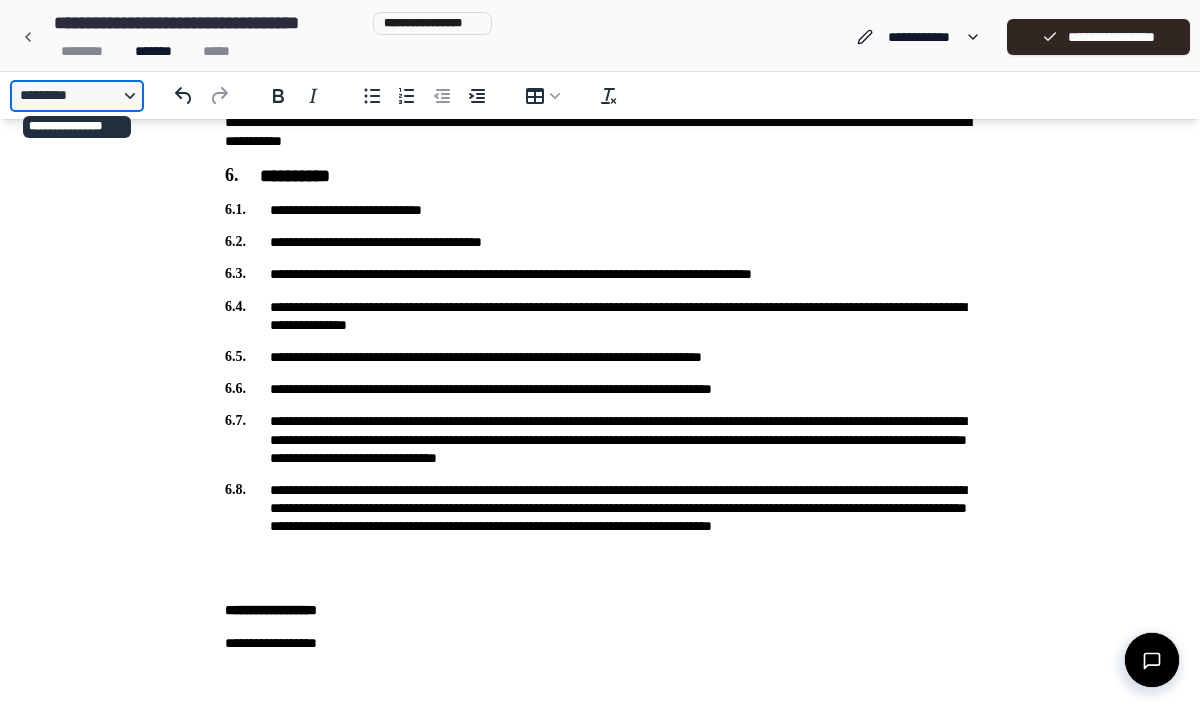 click on "*********" at bounding box center (77, 96) 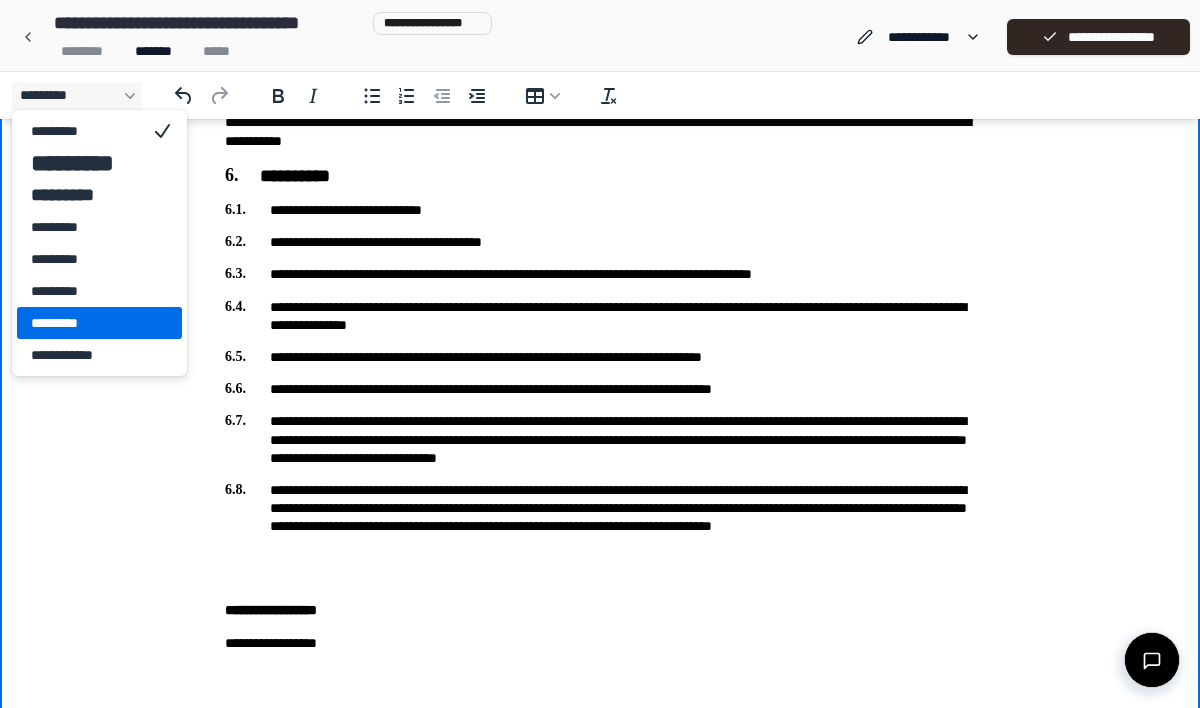 click on "**********" at bounding box center (600, 643) 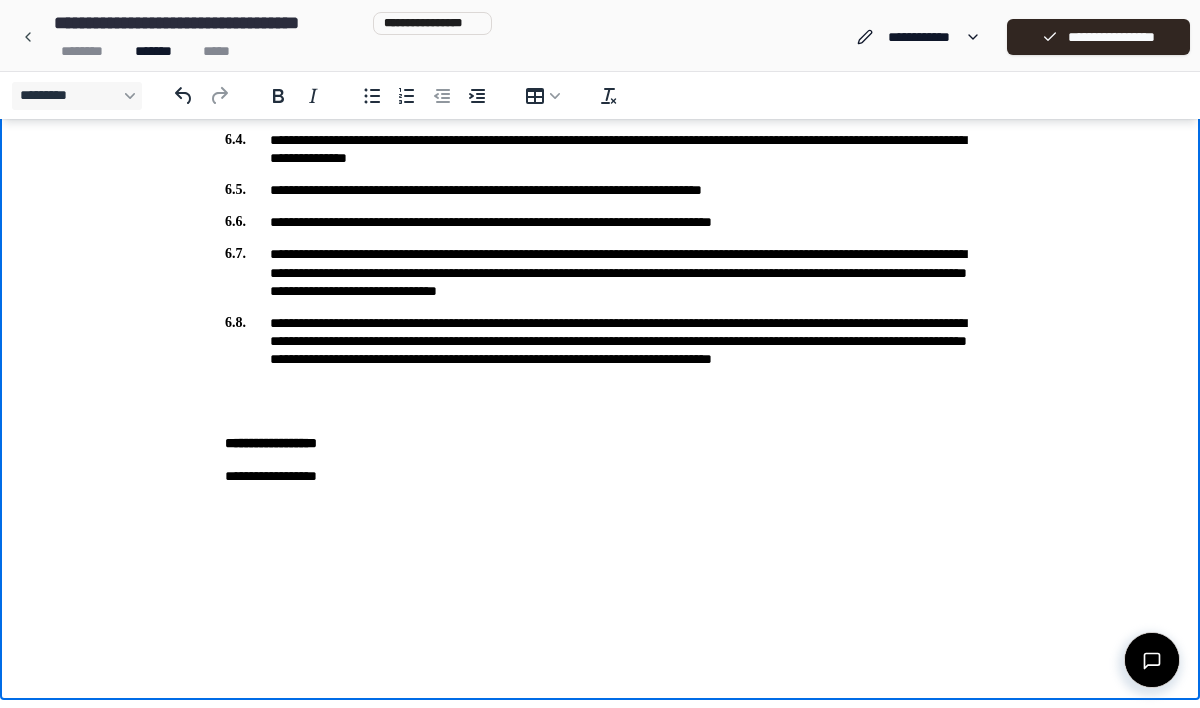 scroll, scrollTop: 784, scrollLeft: 0, axis: vertical 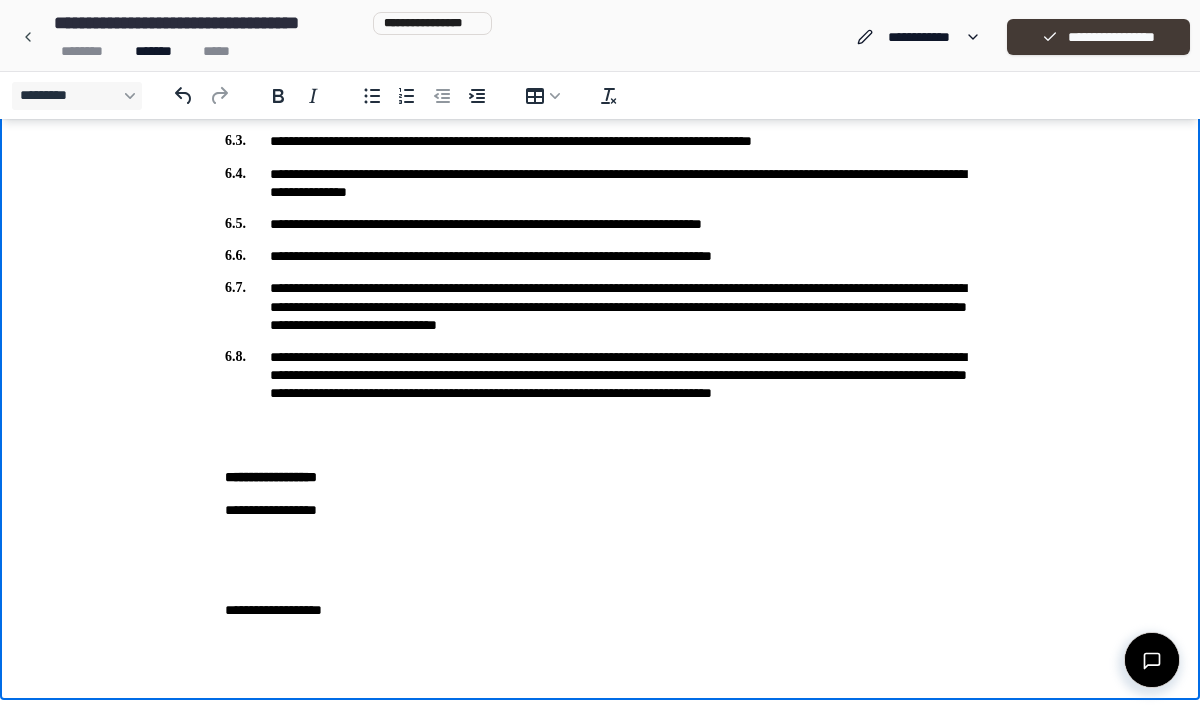 click on "**********" at bounding box center (1098, 37) 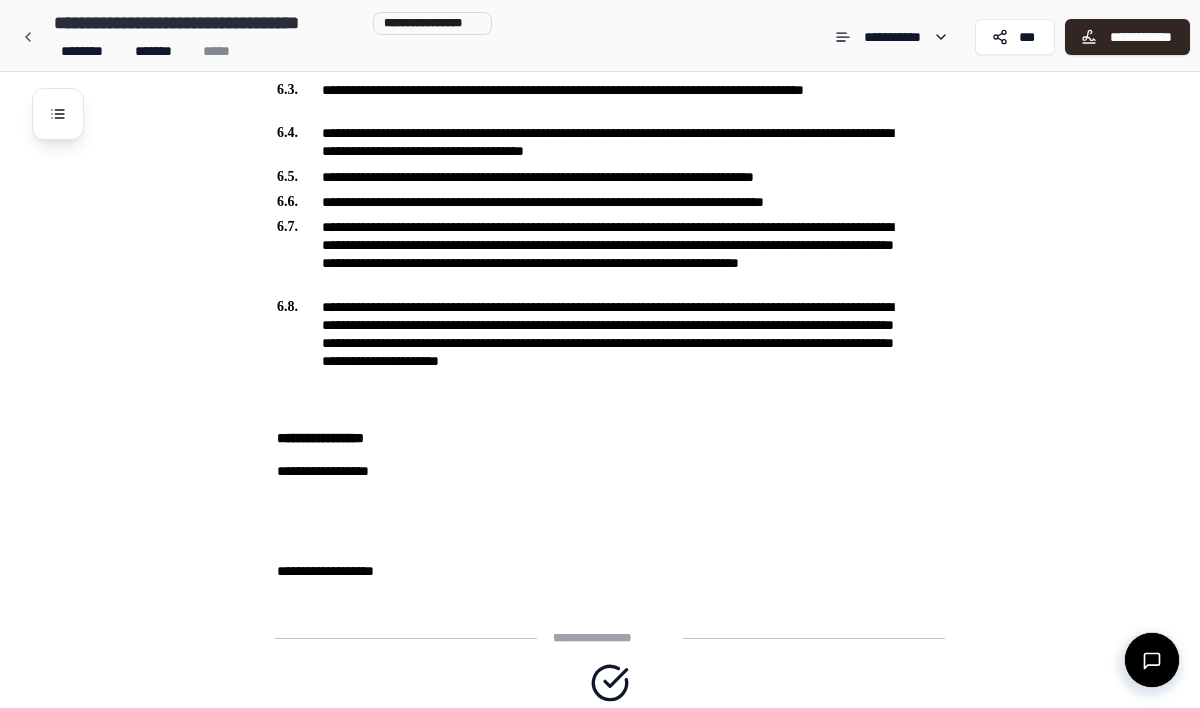 scroll, scrollTop: 1094, scrollLeft: 0, axis: vertical 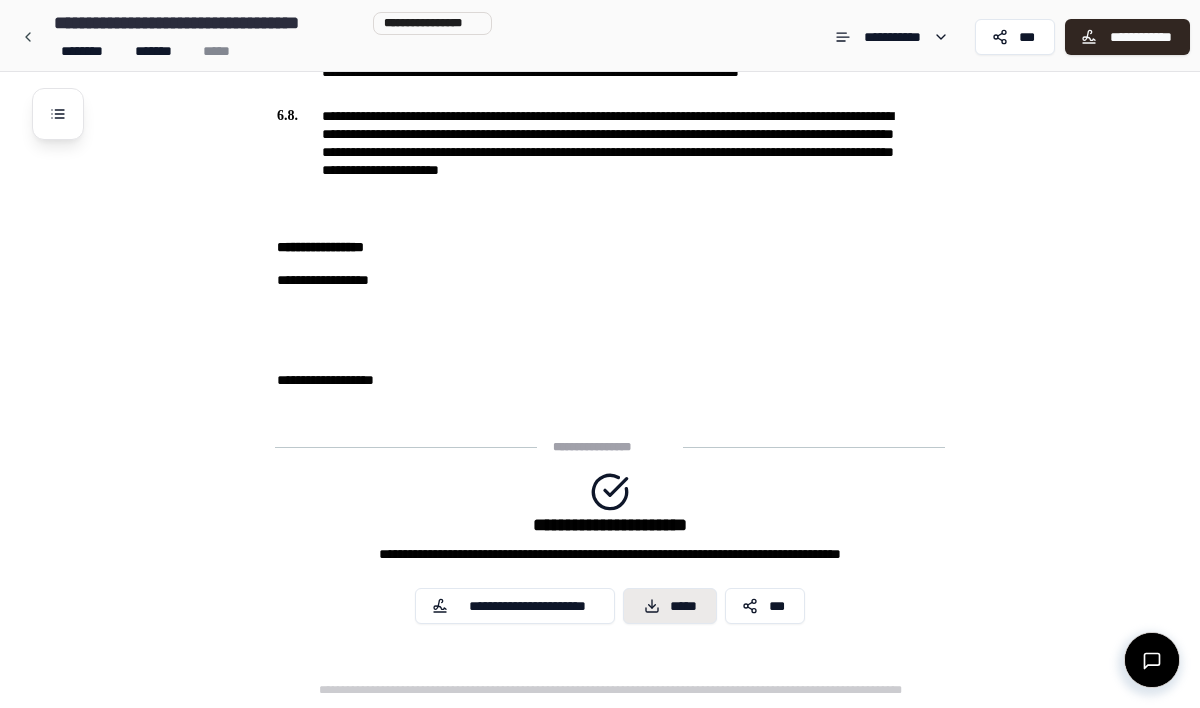 click on "*****" at bounding box center (670, 606) 